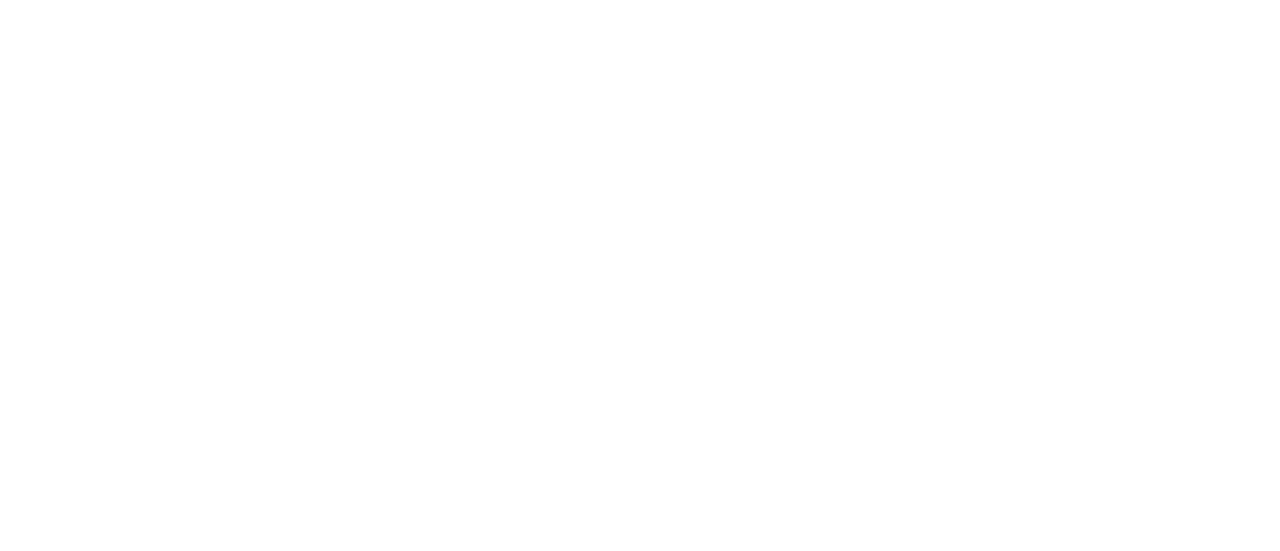 scroll, scrollTop: 0, scrollLeft: 0, axis: both 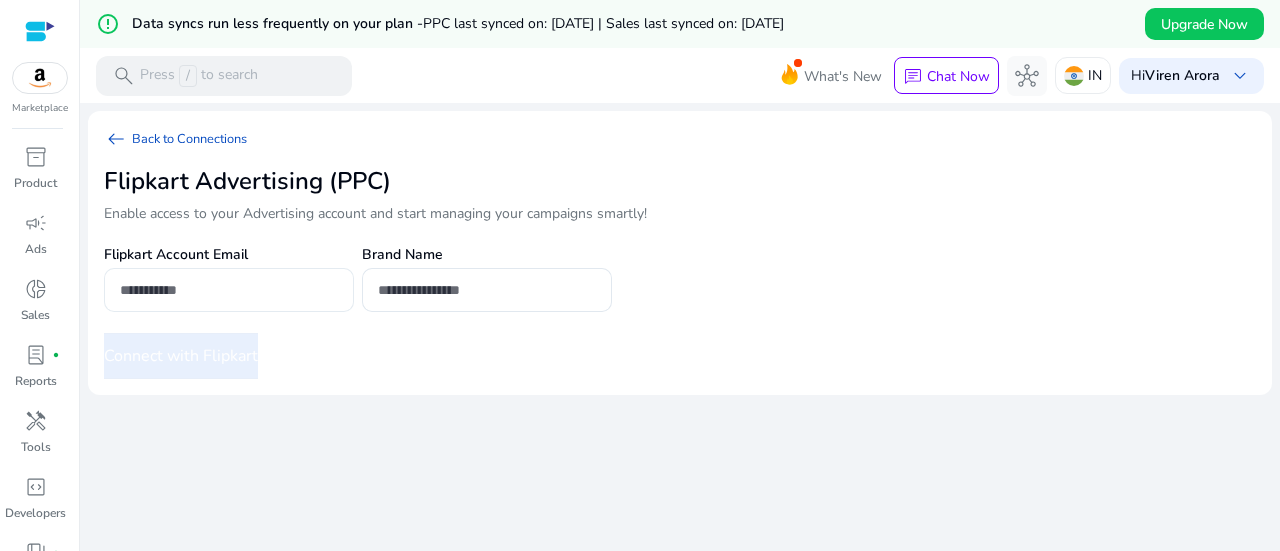 click 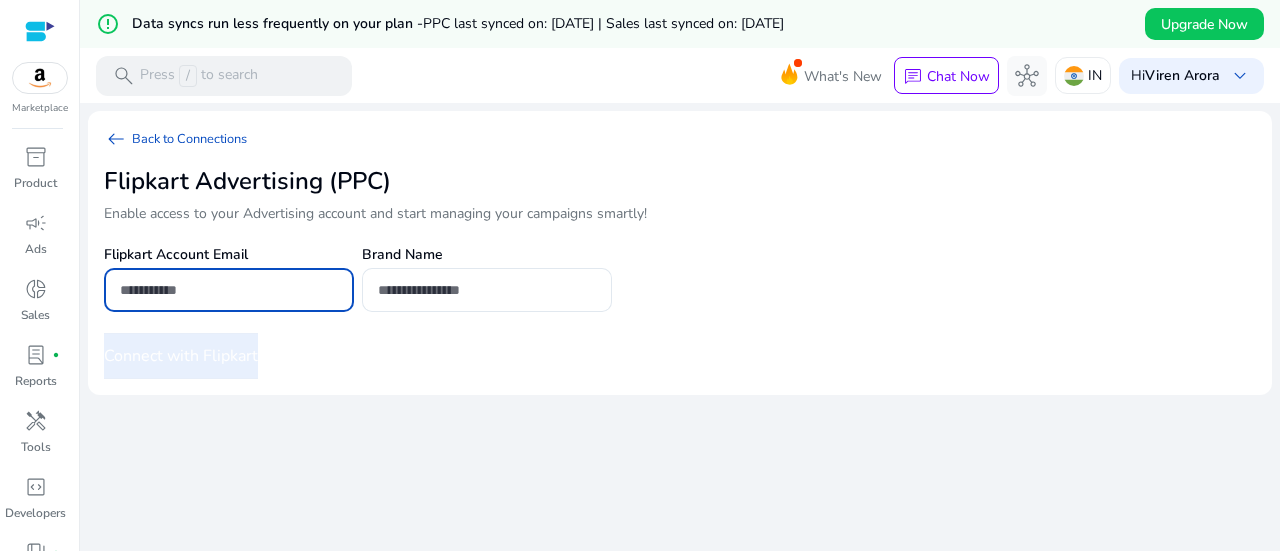 click at bounding box center [229, 290] 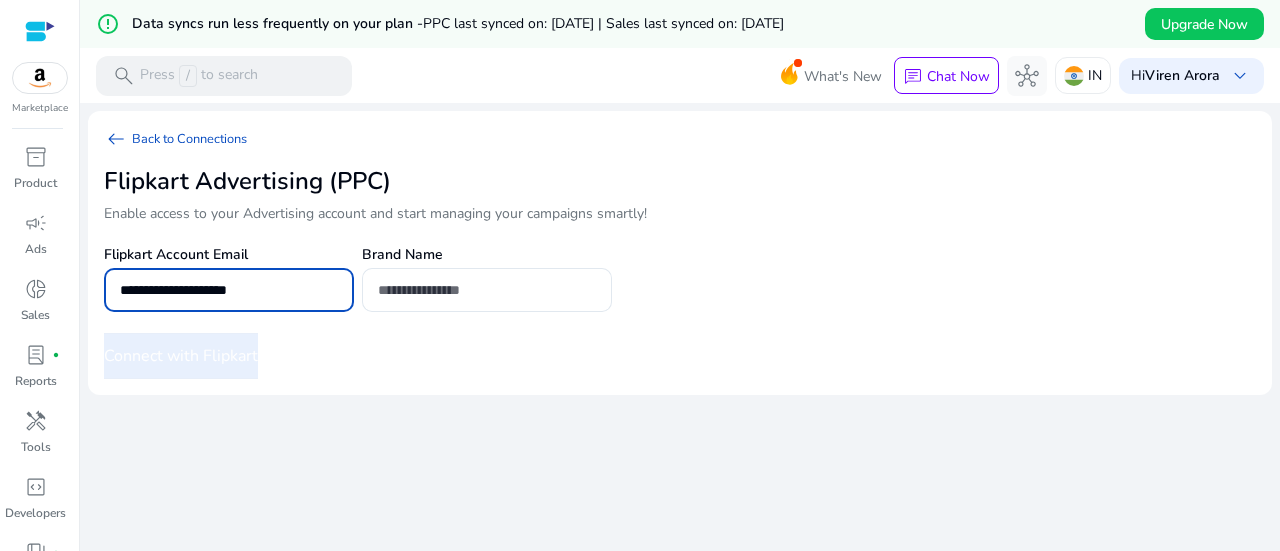 scroll, scrollTop: 0, scrollLeft: 0, axis: both 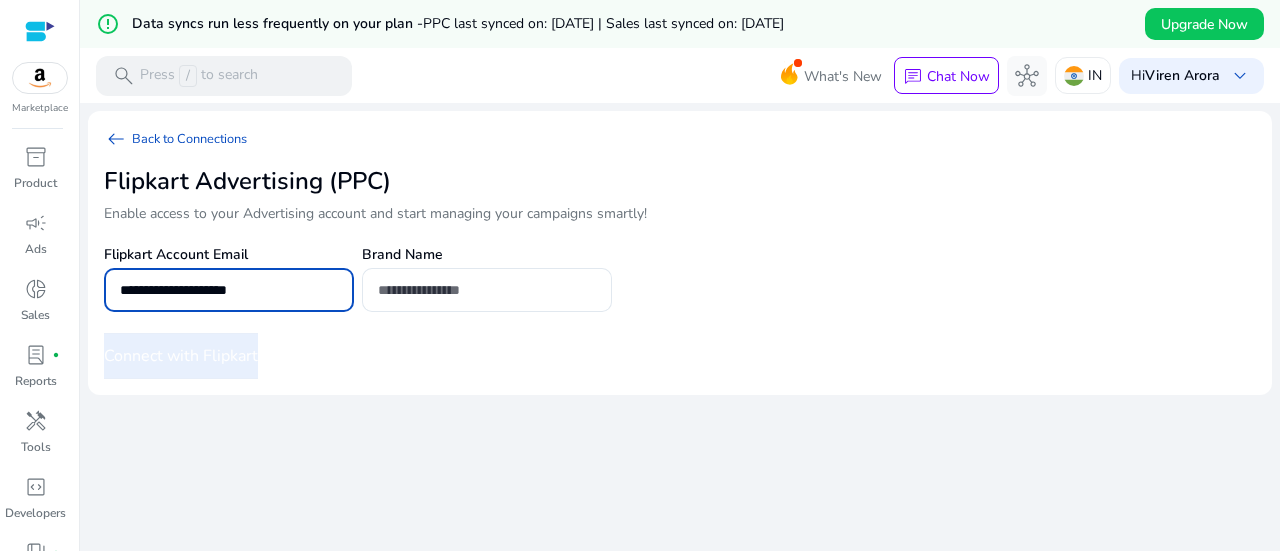click on "**********" at bounding box center (229, 290) 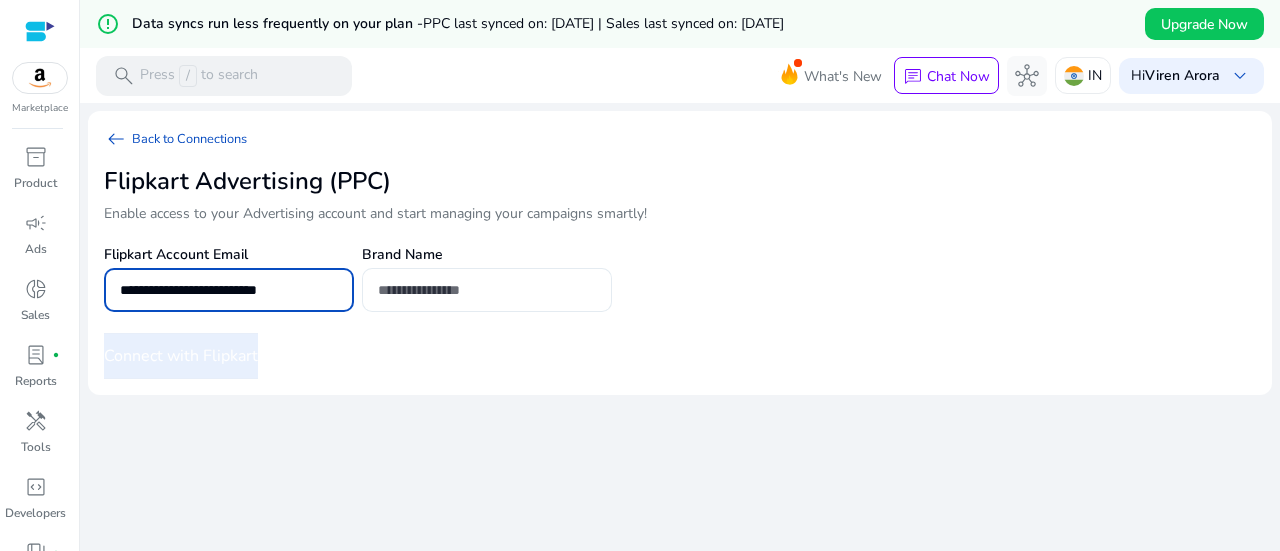 type on "**********" 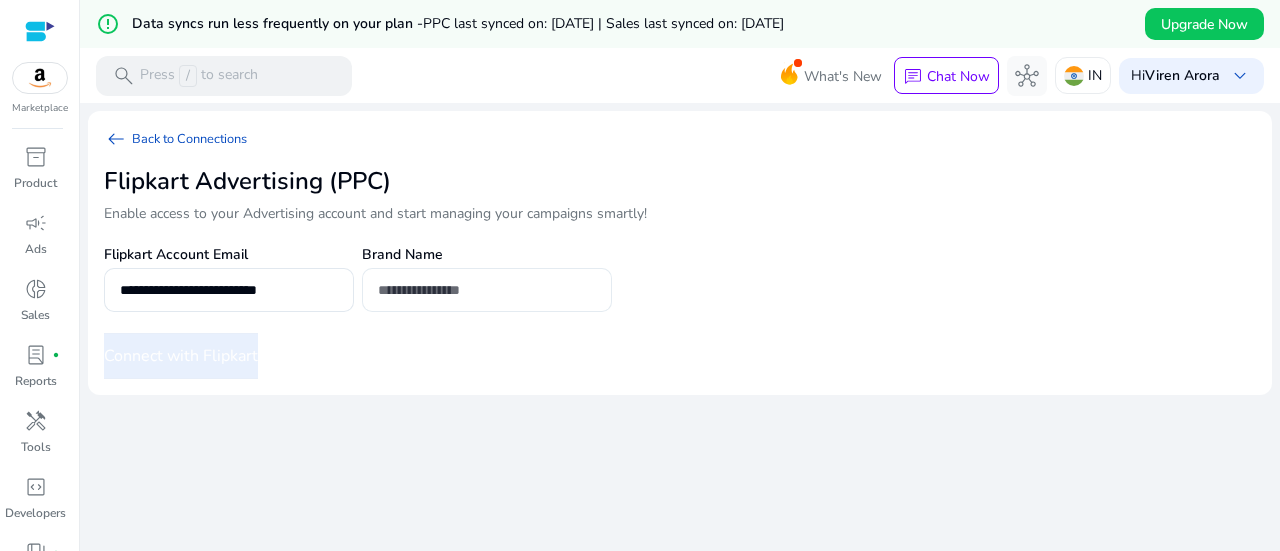 click 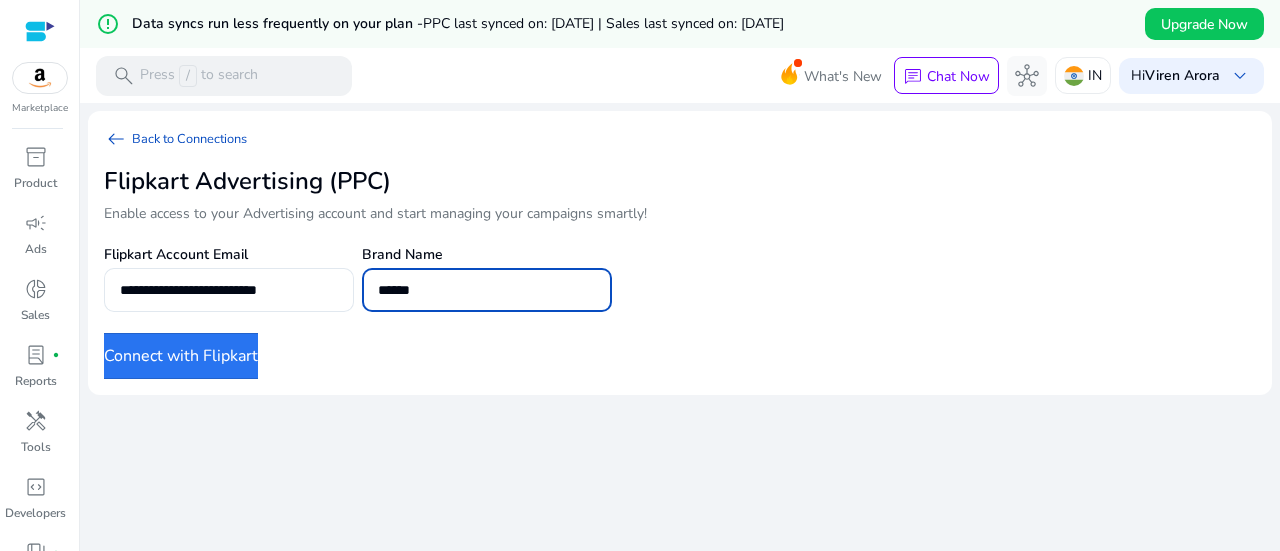 type on "******" 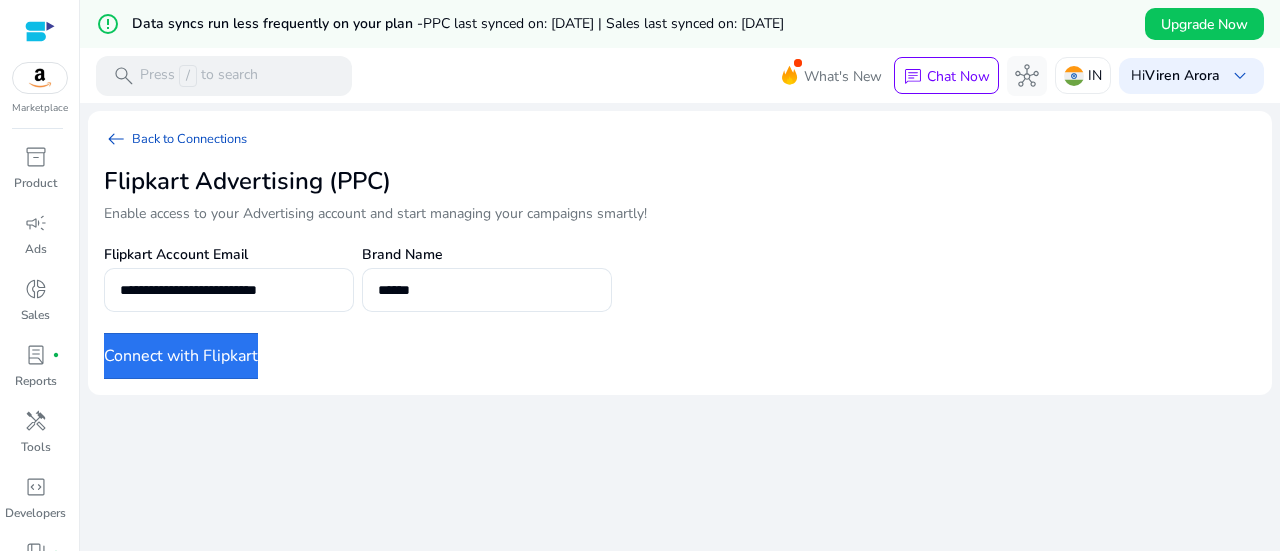 click on "Connect with Flipkart" at bounding box center (181, 356) 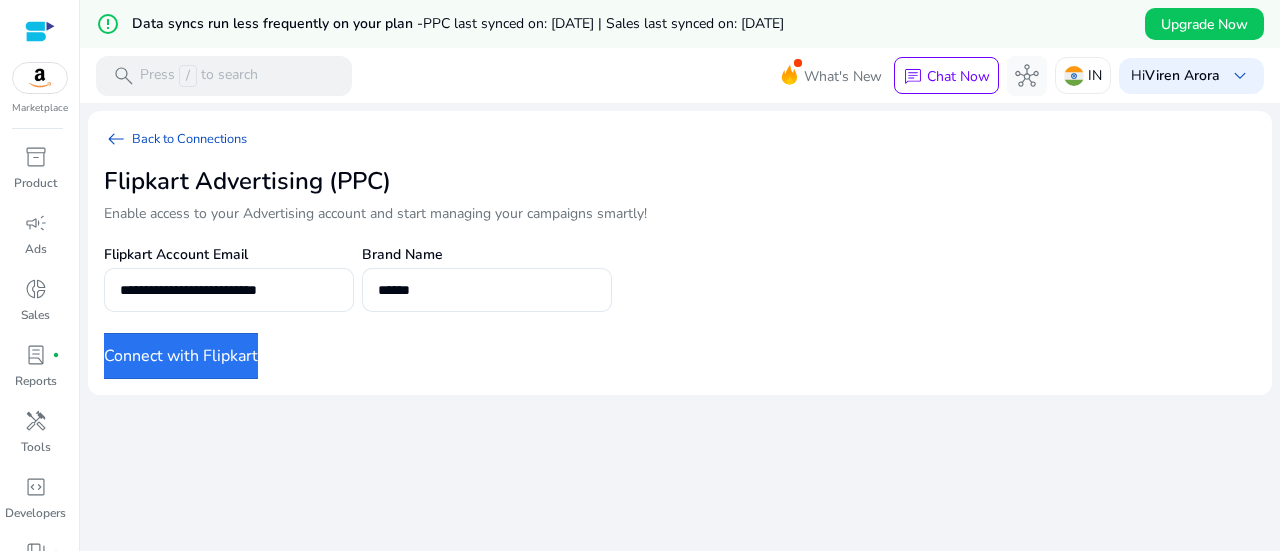 click on "Connect with Flipkart" at bounding box center [181, 356] 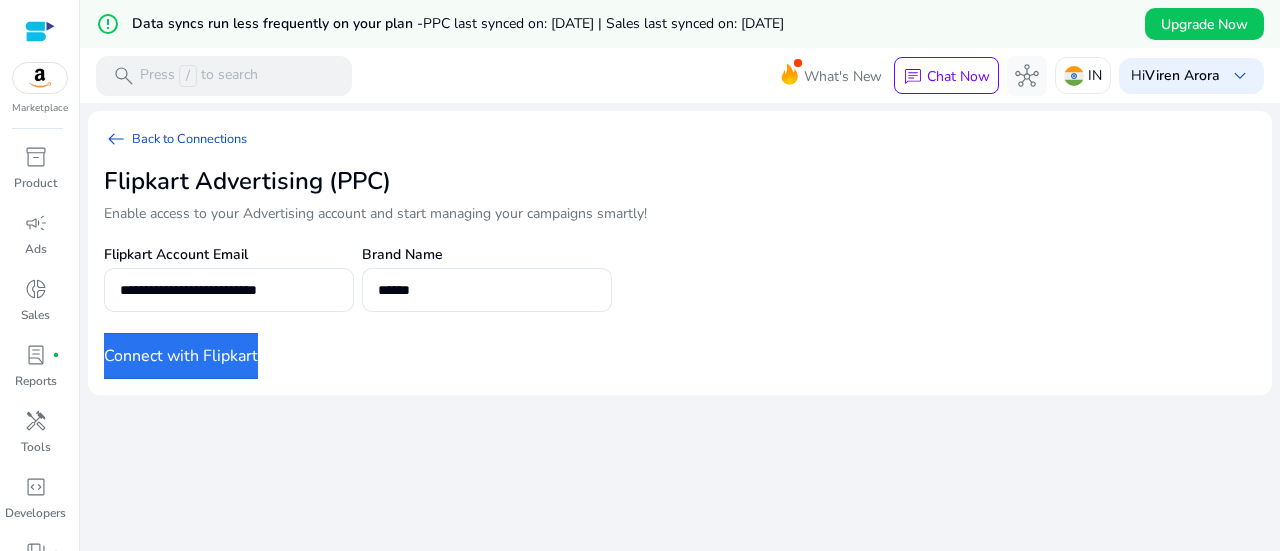 click at bounding box center [40, 78] 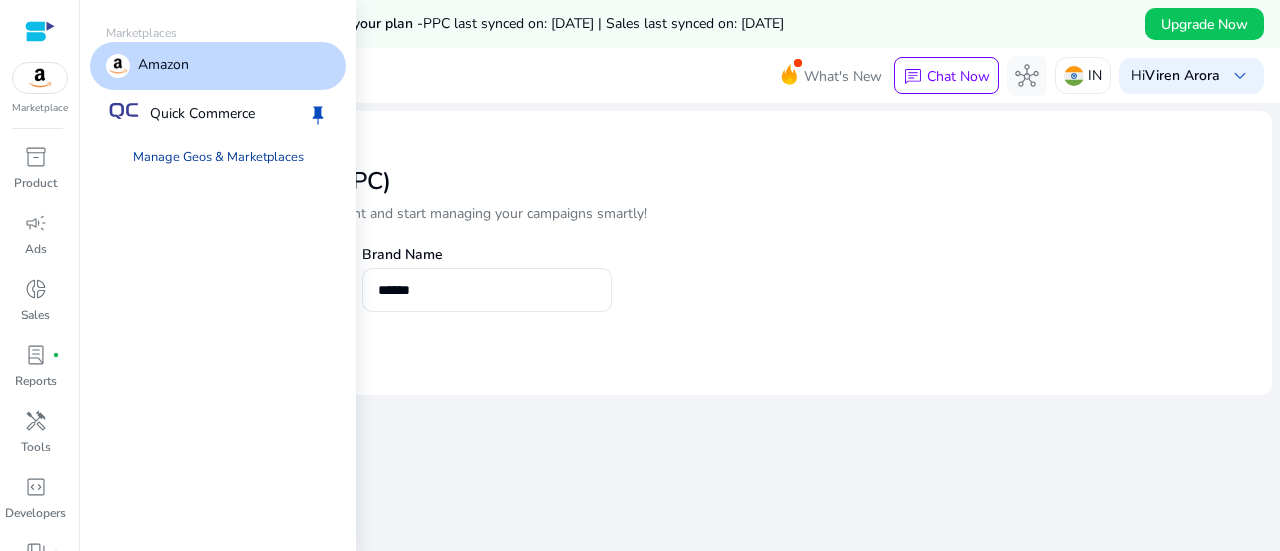 click on "Manage Geos & Marketplaces" at bounding box center (218, 157) 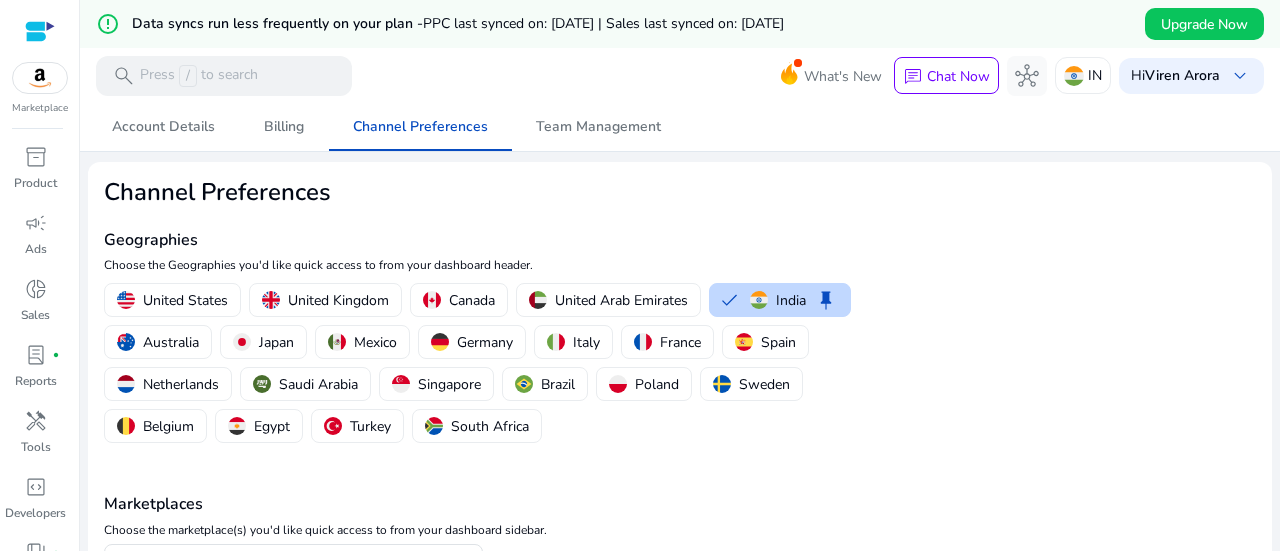 scroll, scrollTop: 196, scrollLeft: 0, axis: vertical 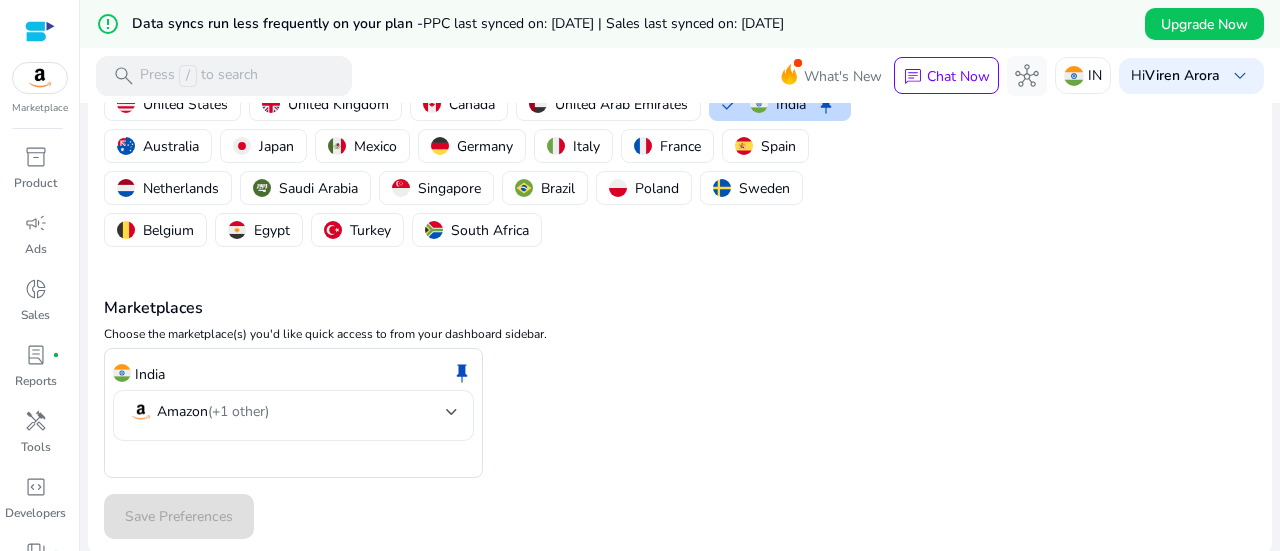 click on "Amazon   (+1 other)" at bounding box center (293, 415) 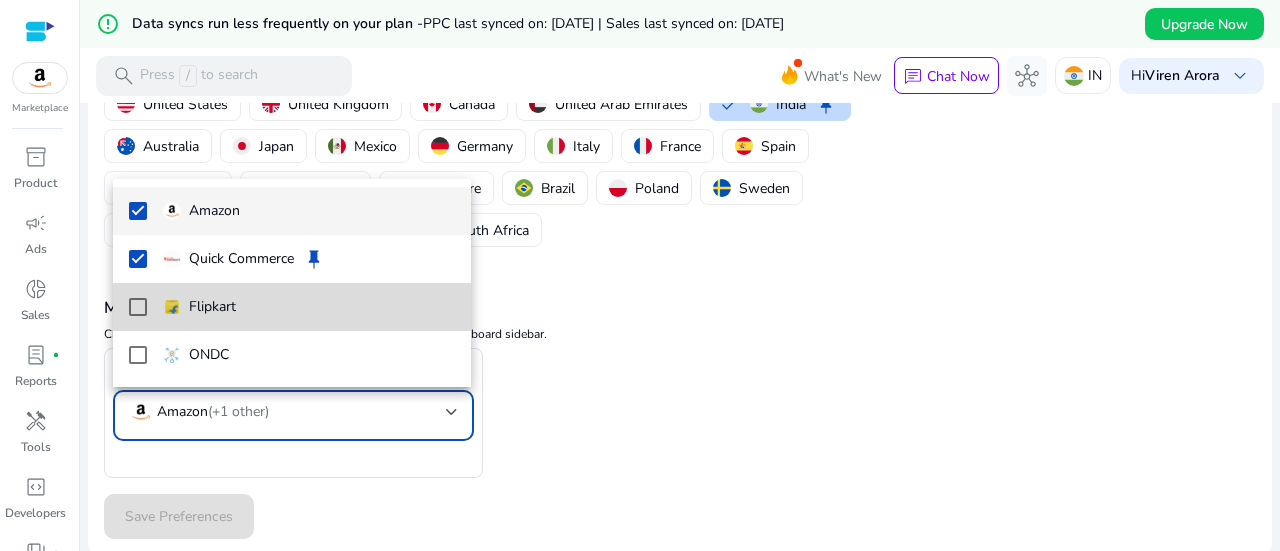 click on "Flipkart" at bounding box center (292, 307) 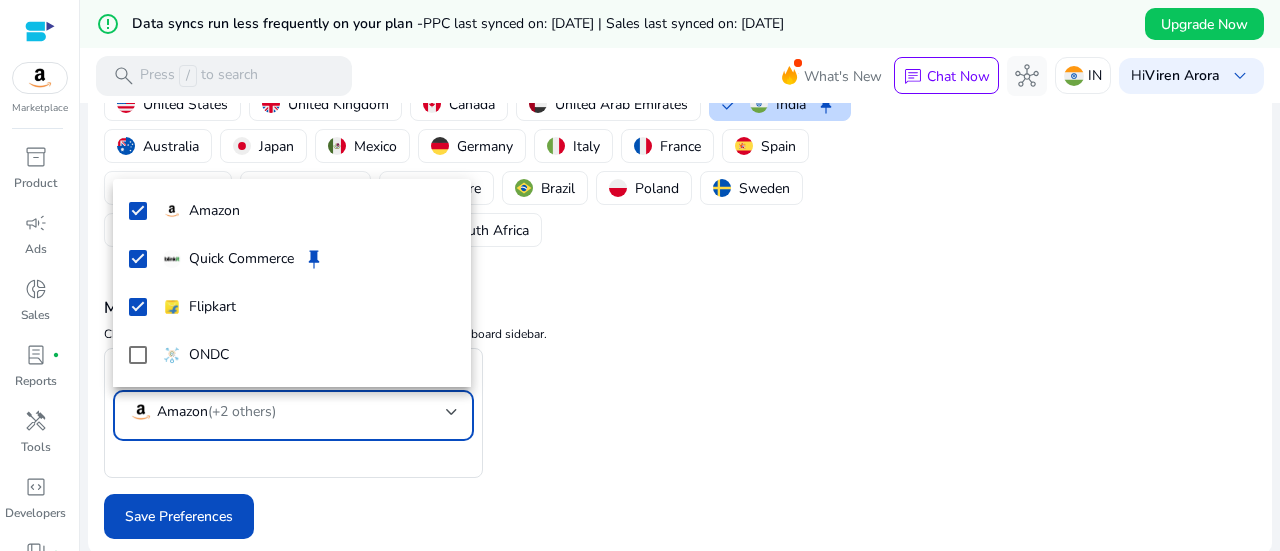 click at bounding box center (640, 275) 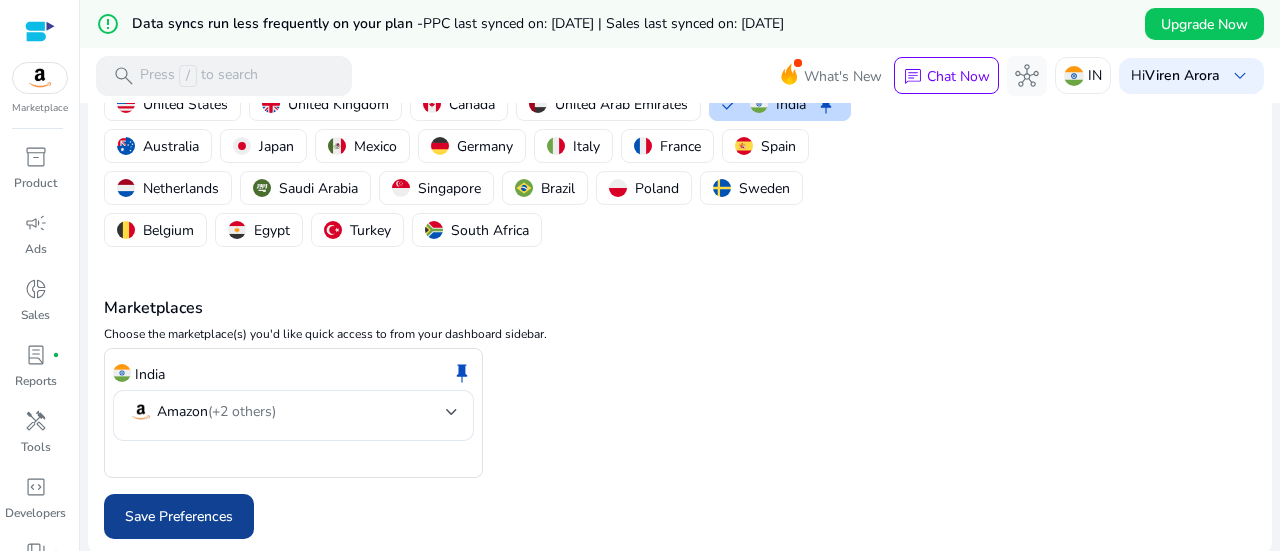 click 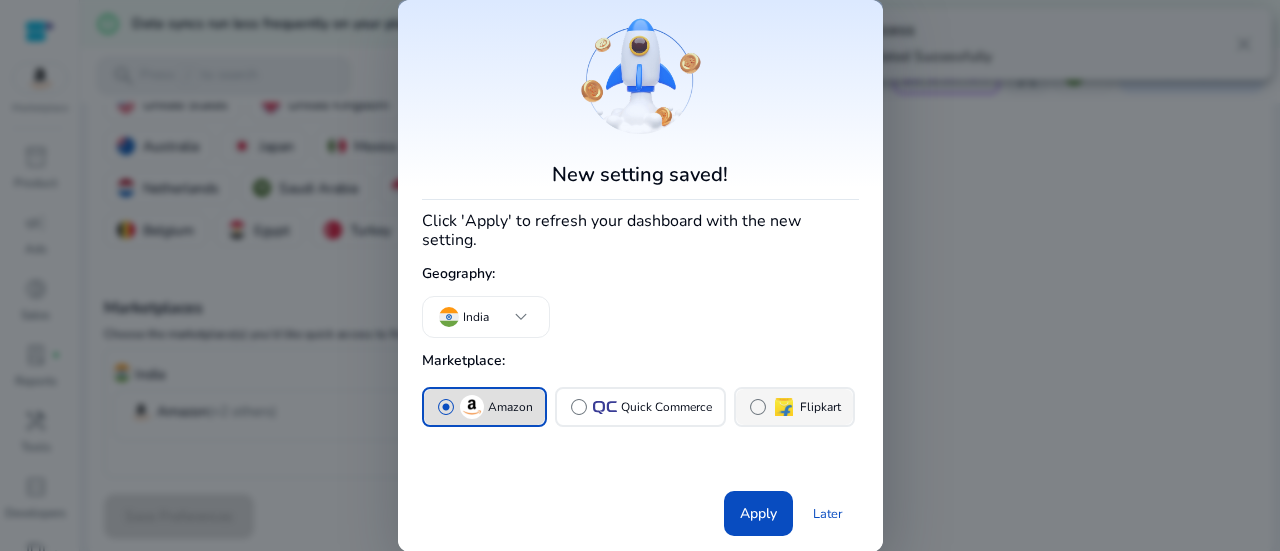 click on "radio_button_unchecked" at bounding box center (758, 407) 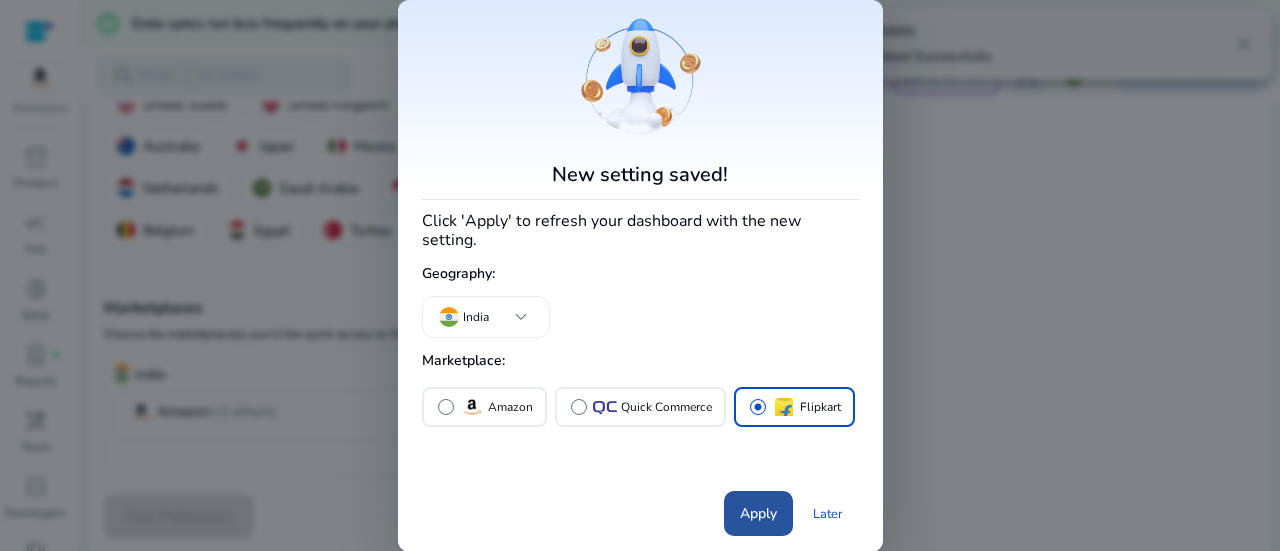 click on "Apply" at bounding box center [758, 513] 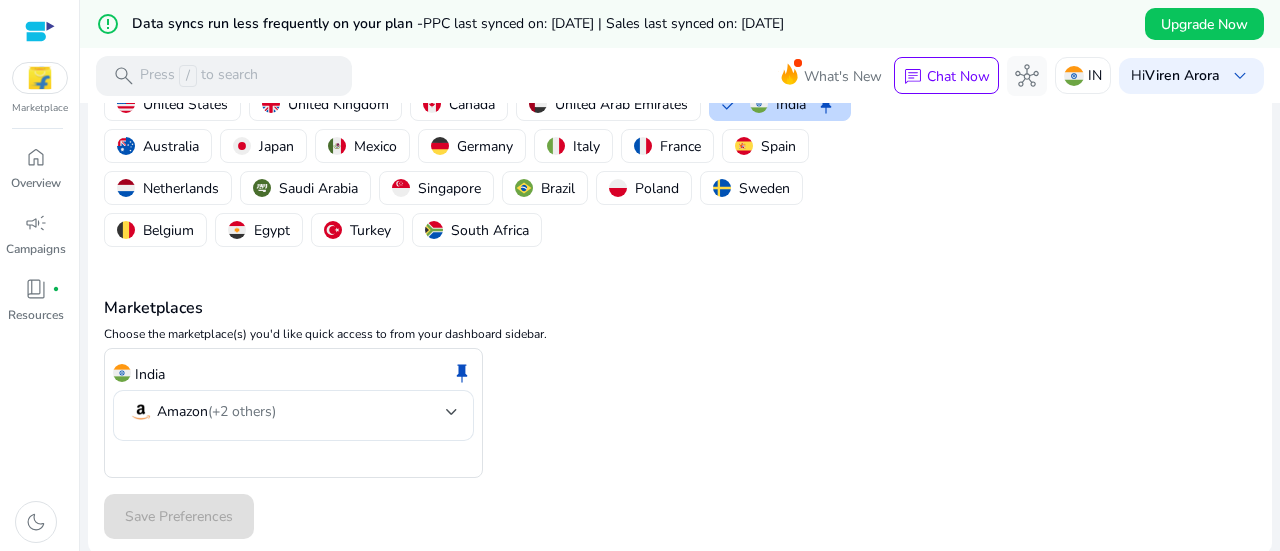 scroll, scrollTop: 0, scrollLeft: 0, axis: both 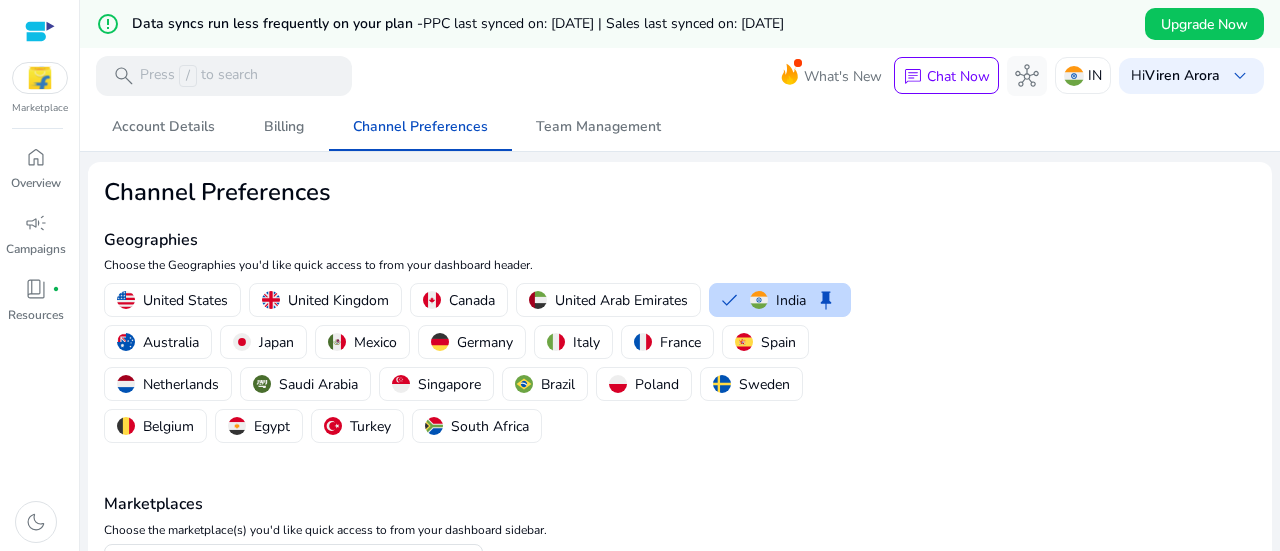 click at bounding box center (40, 31) 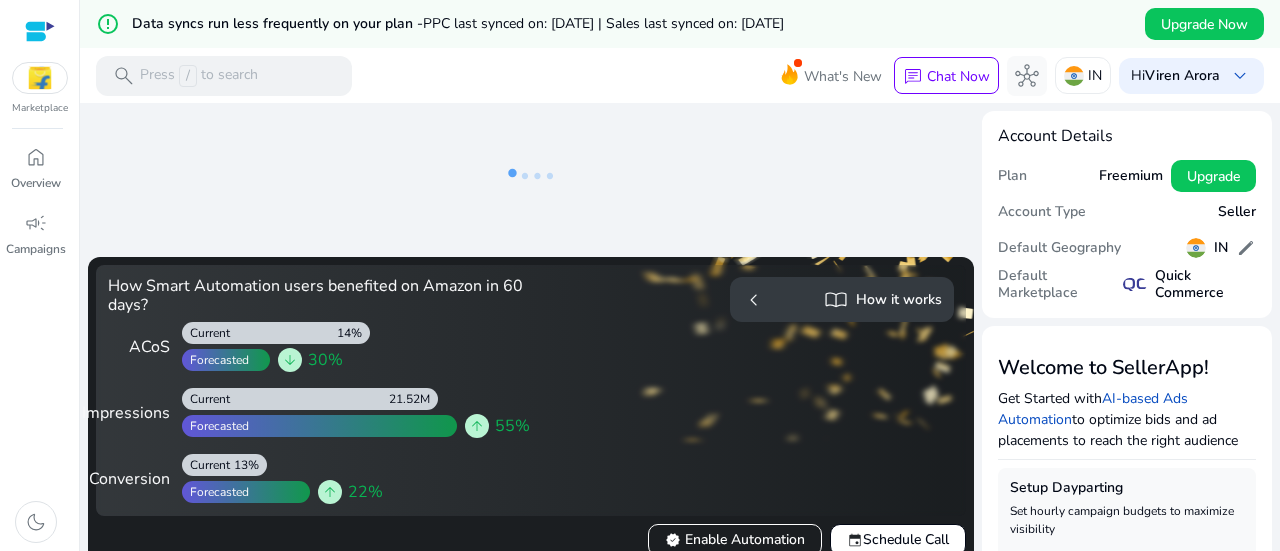 click at bounding box center (40, 78) 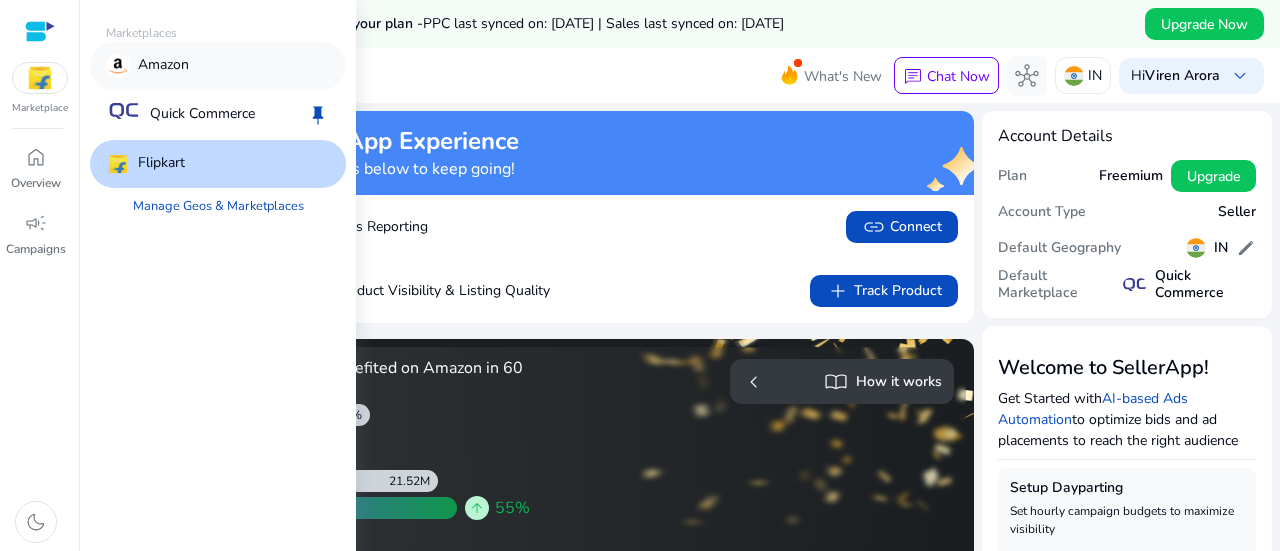 click on "Amazon" at bounding box center (163, 66) 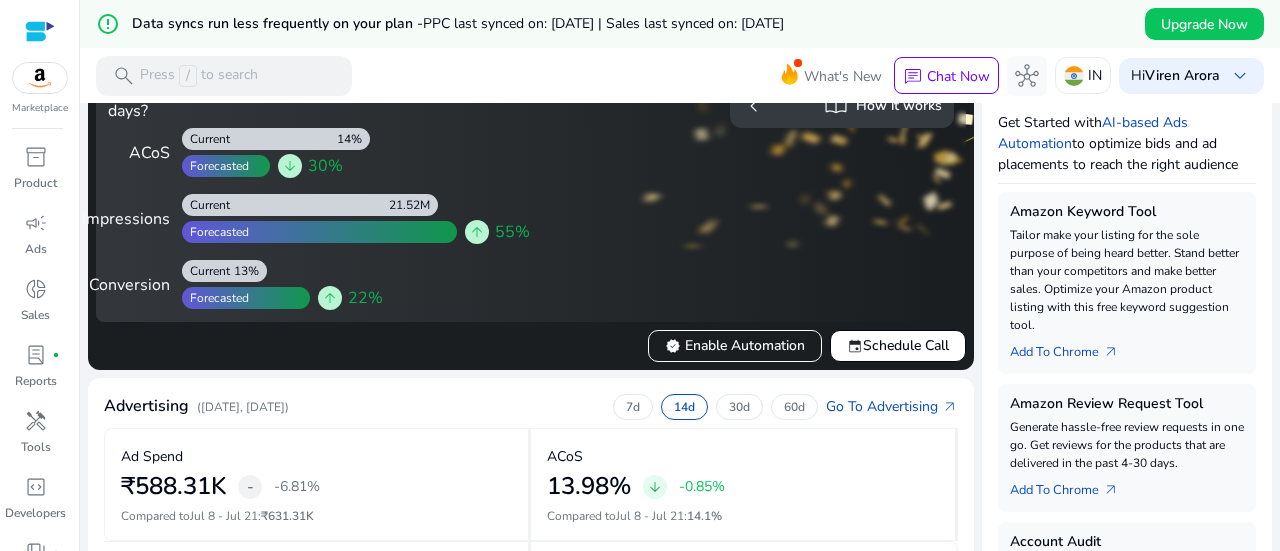 scroll, scrollTop: 0, scrollLeft: 0, axis: both 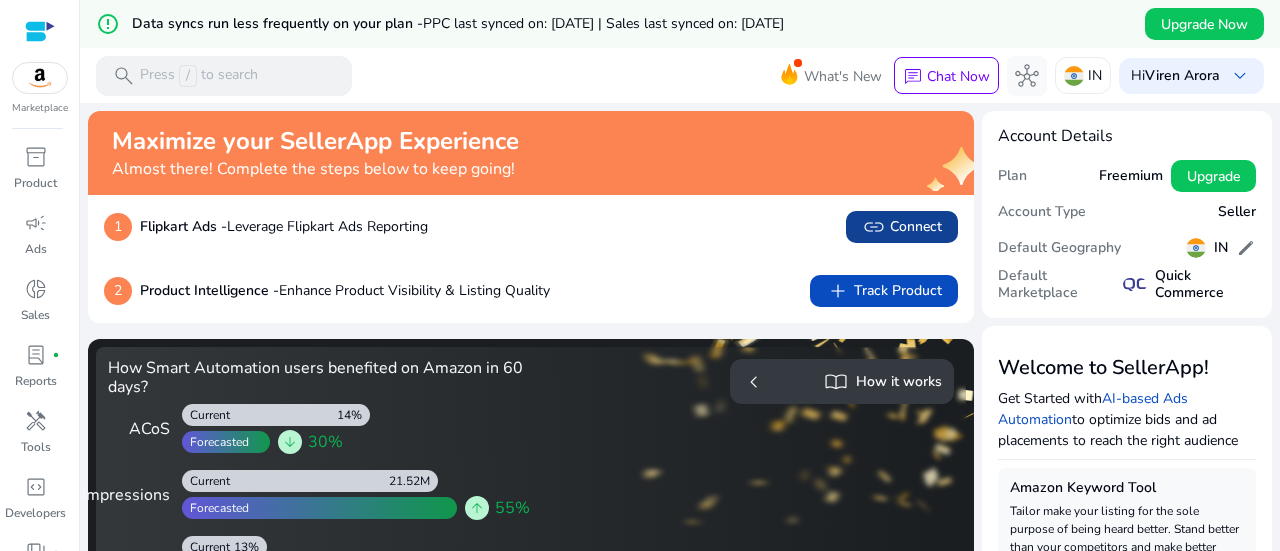 click on "link   Connect" 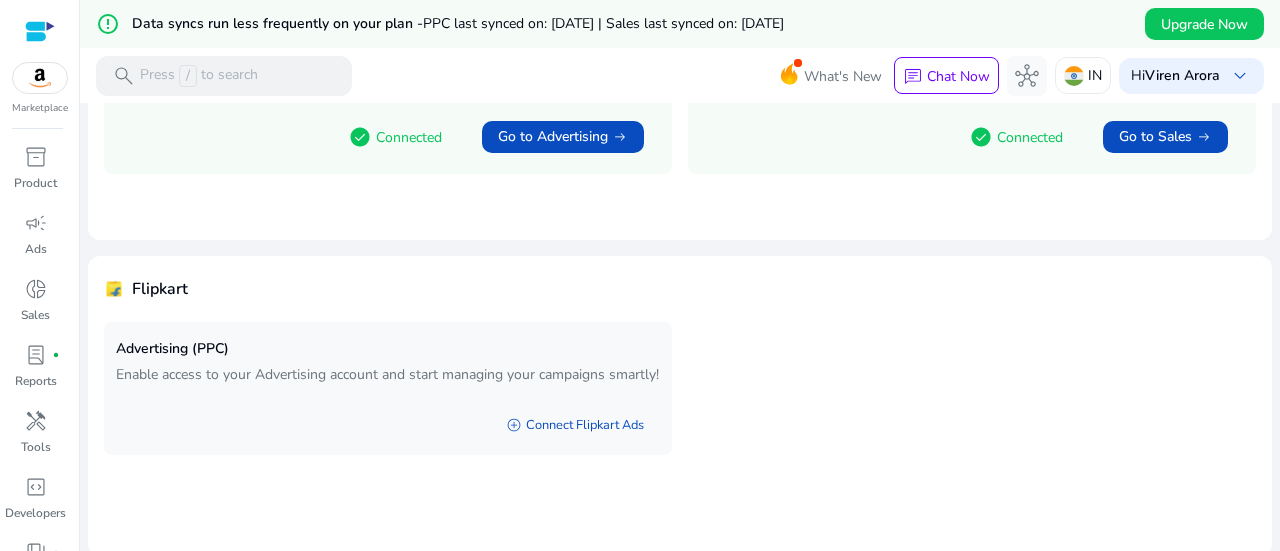 scroll, scrollTop: 304, scrollLeft: 0, axis: vertical 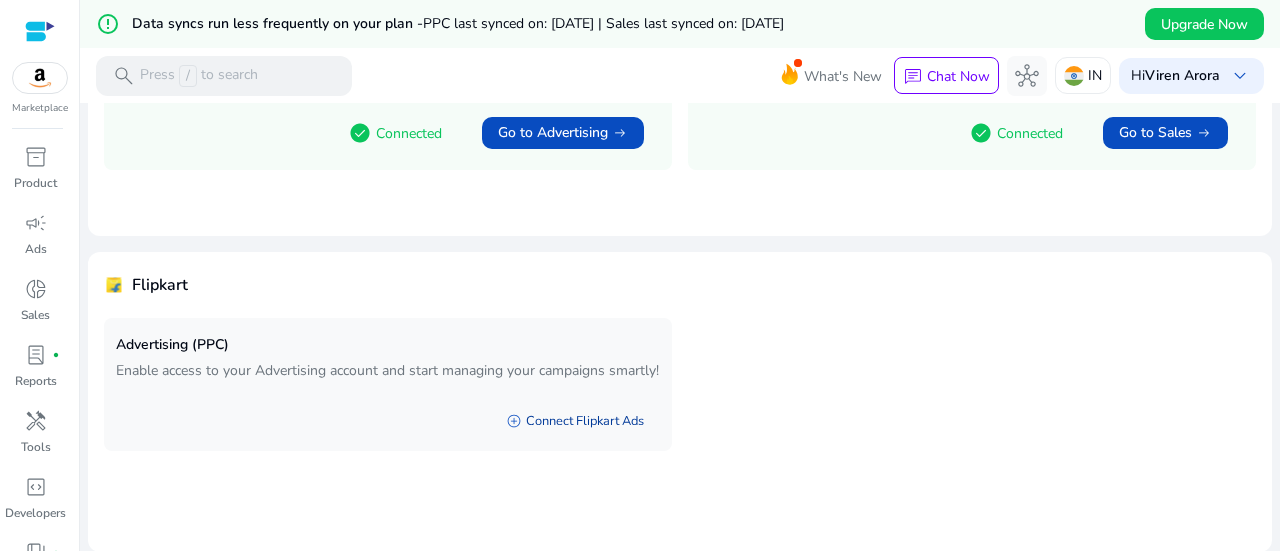 click on "add_circle   Connect Flipkart Ads" 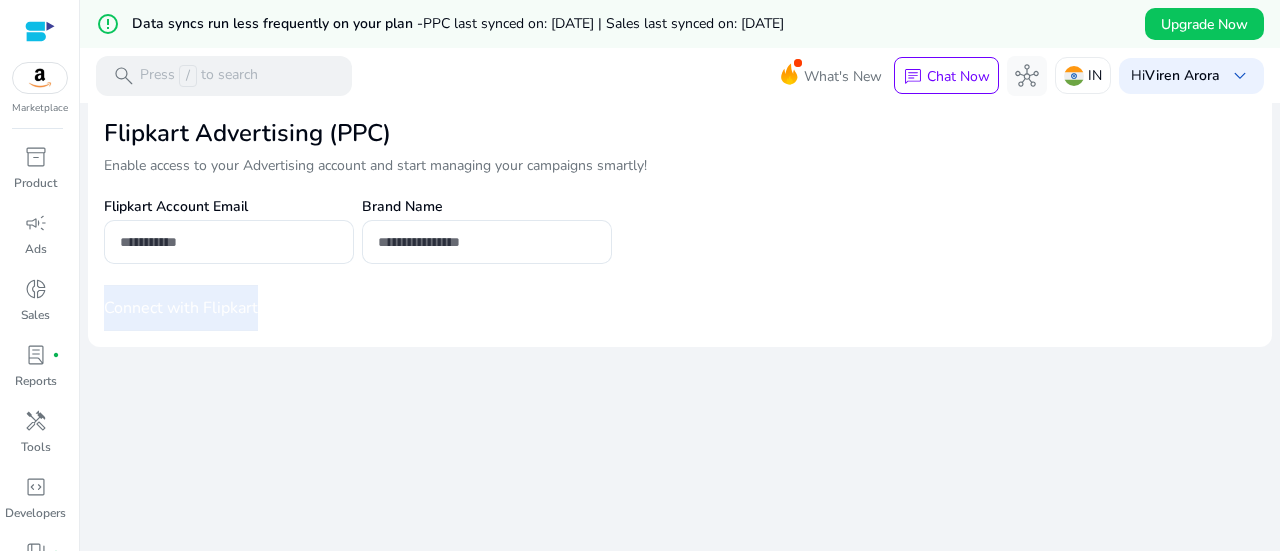 scroll, scrollTop: 0, scrollLeft: 0, axis: both 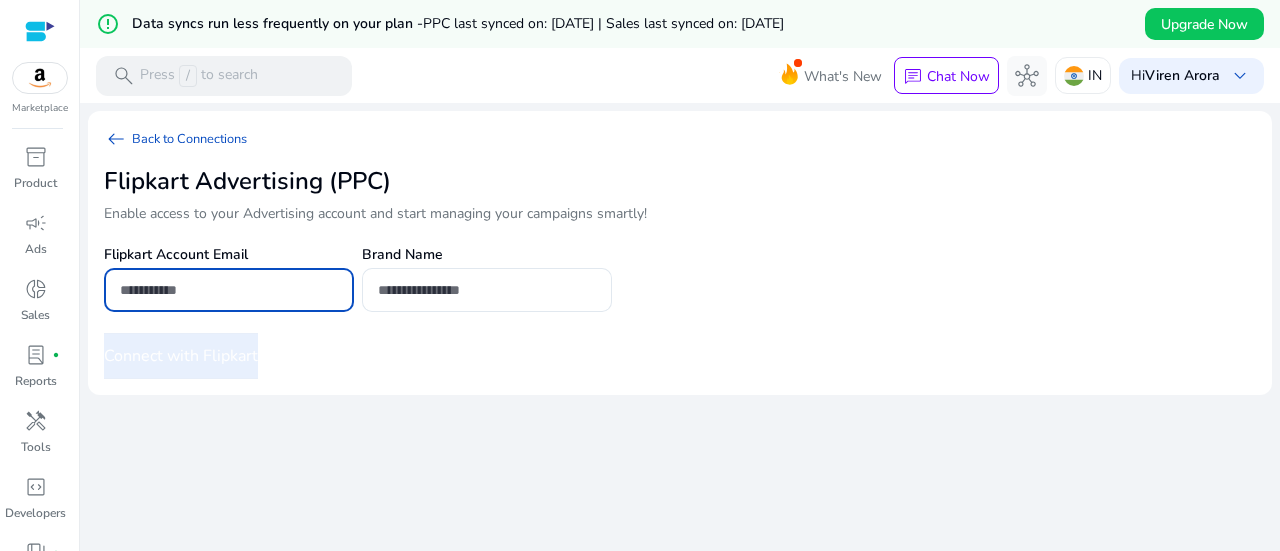 click at bounding box center [229, 290] 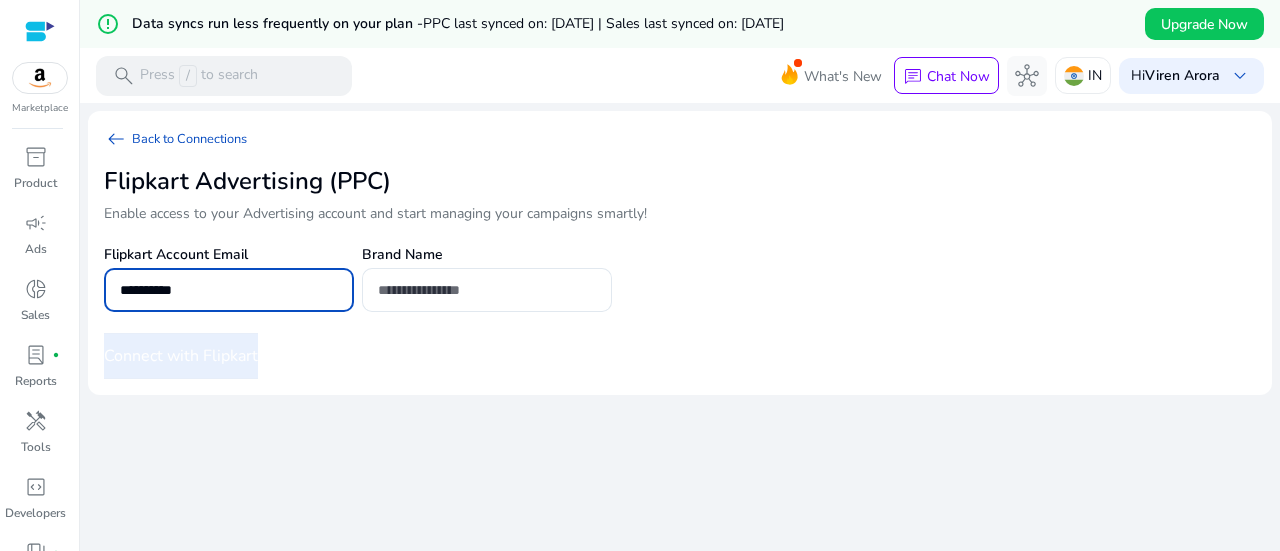 type on "**********" 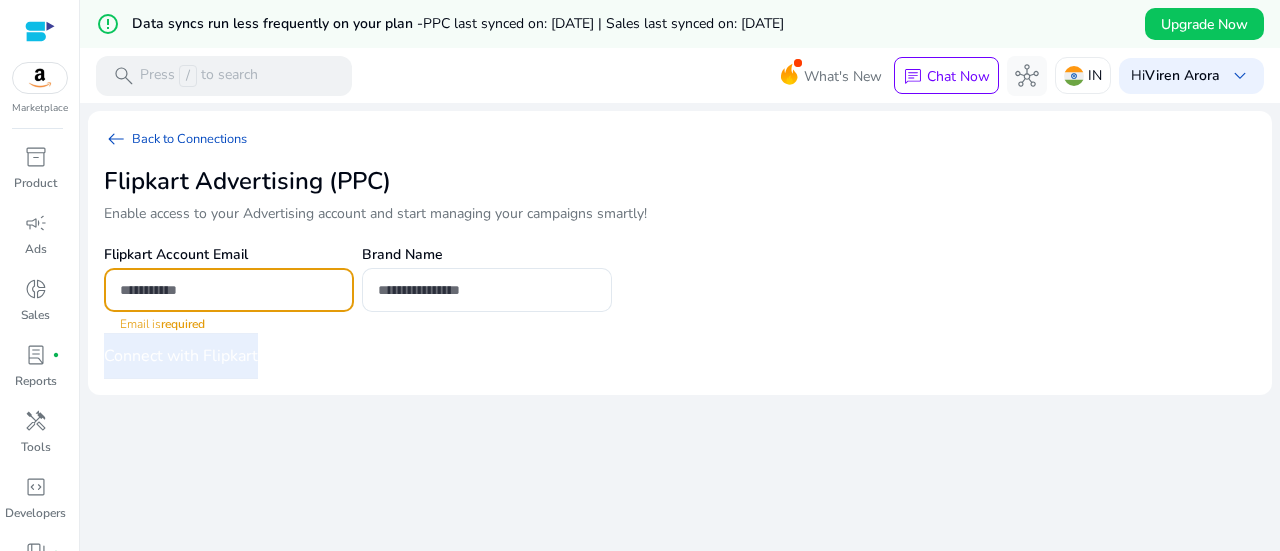 paste on "**********" 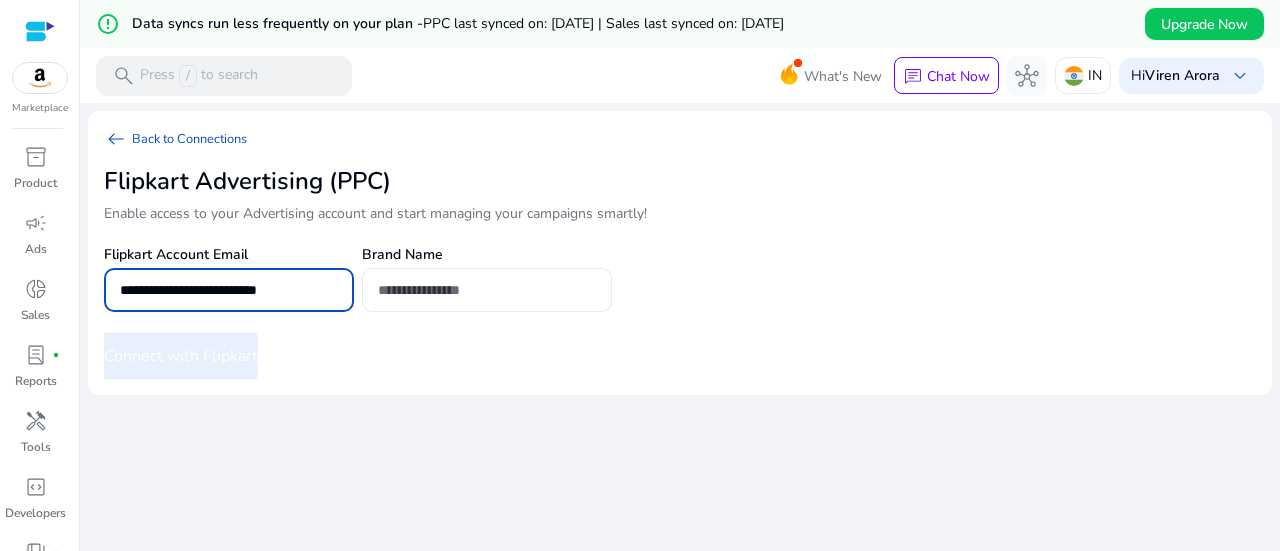 type on "**********" 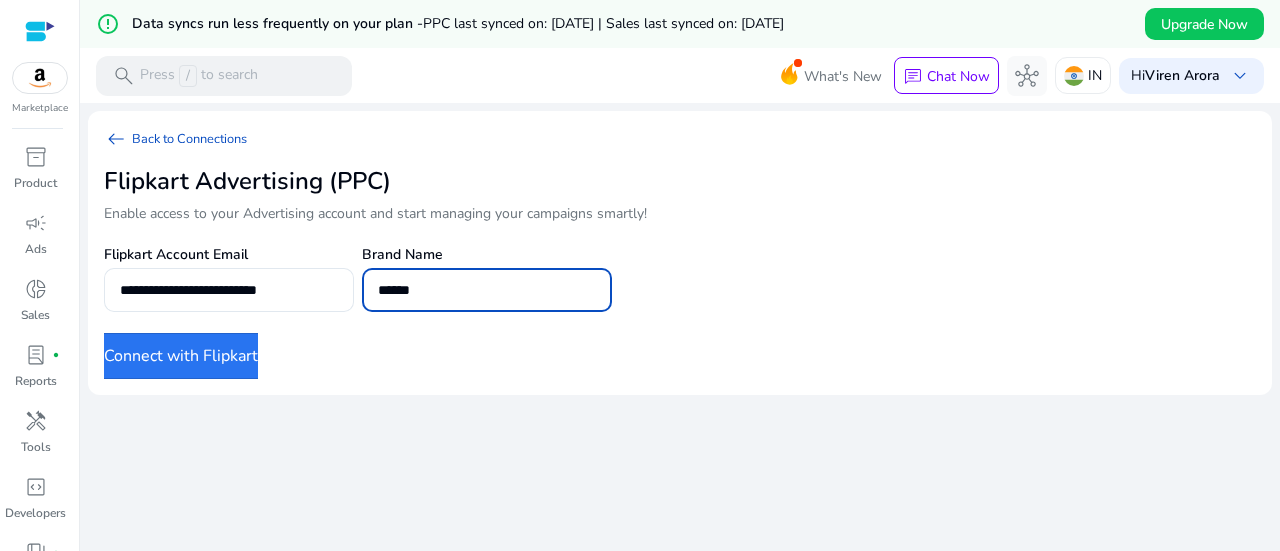type on "******" 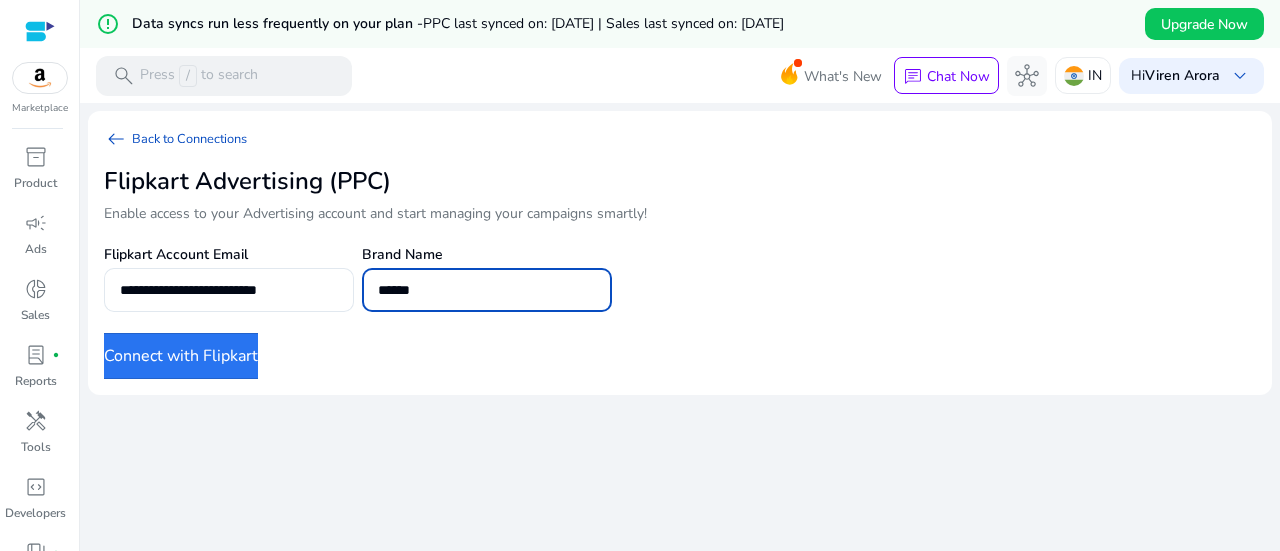 click on "Connect with Flipkart" at bounding box center (181, 356) 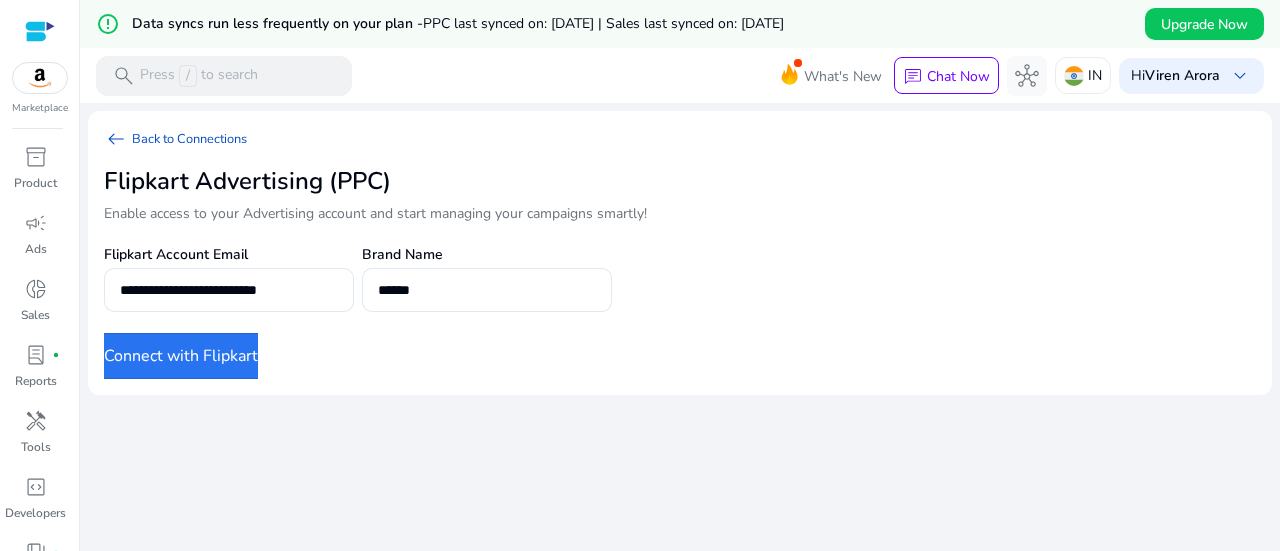 click on "Connect with Flipkart" at bounding box center [181, 356] 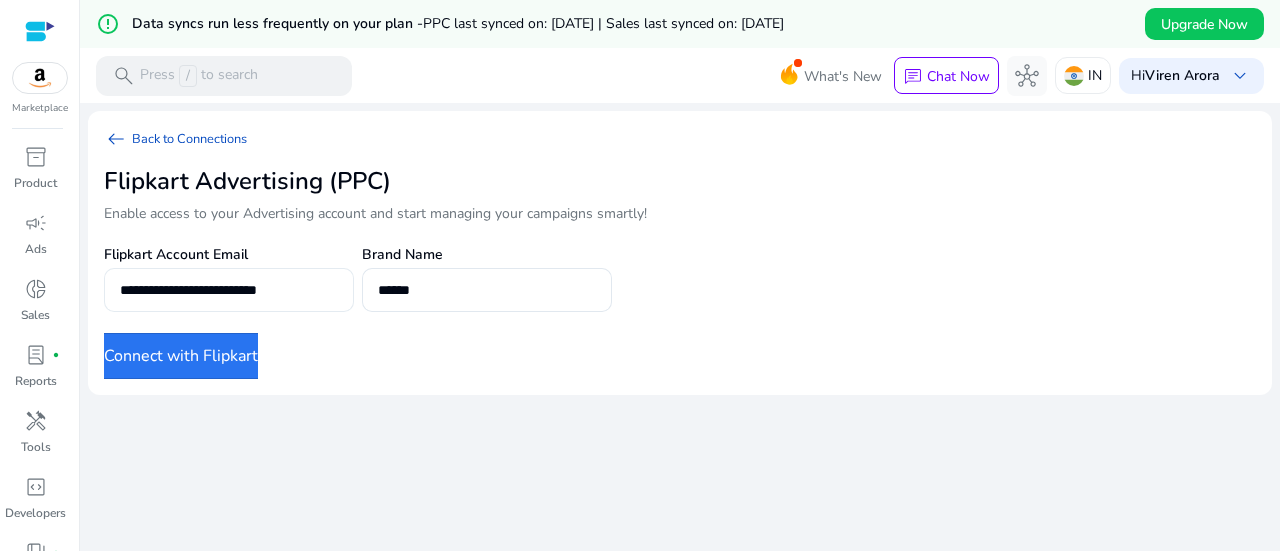 click on "**********" at bounding box center [229, 290] 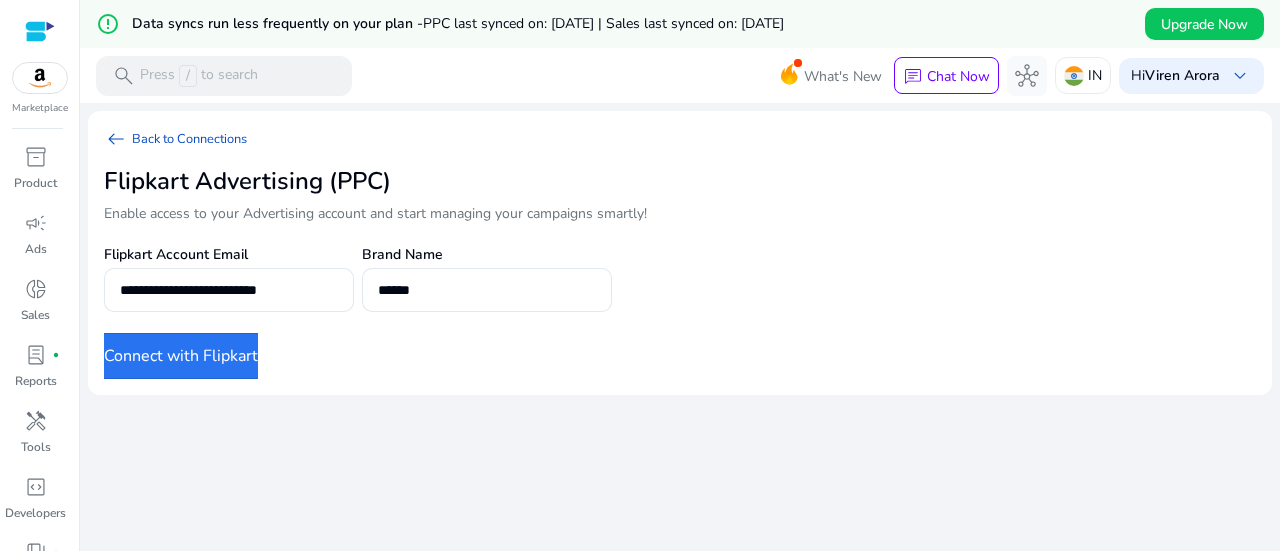 click at bounding box center (40, 31) 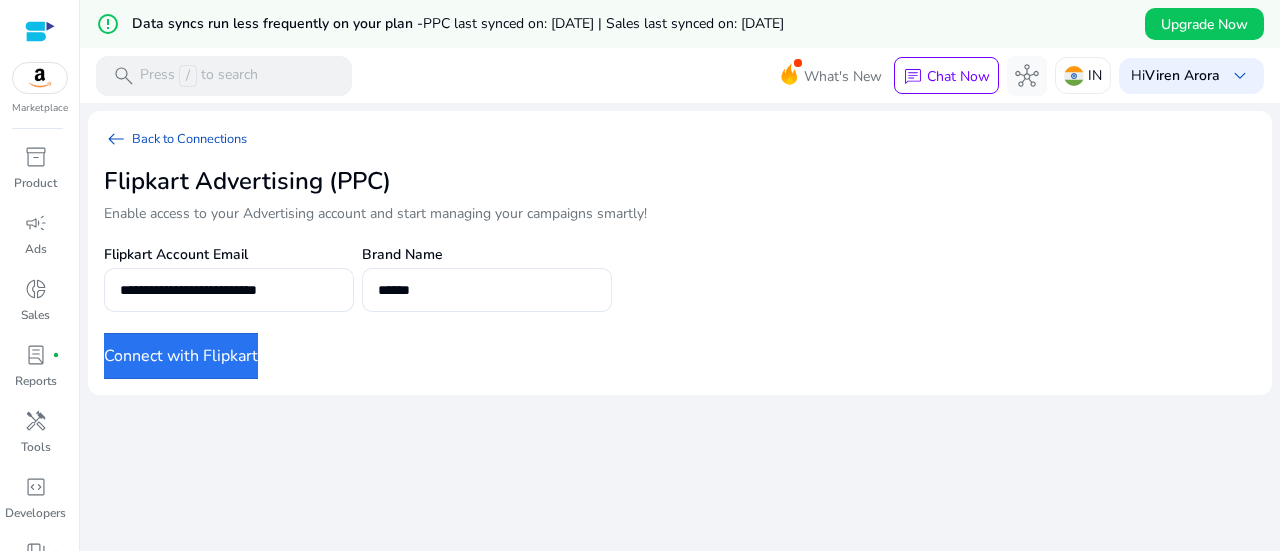 click at bounding box center [40, 31] 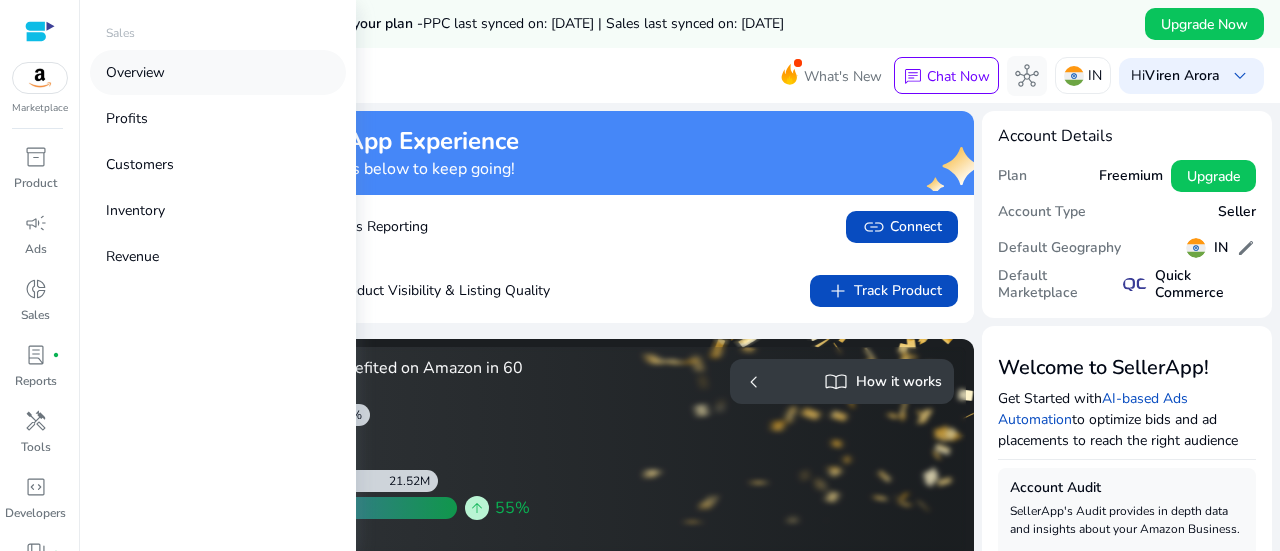 click on "Overview" at bounding box center [135, 72] 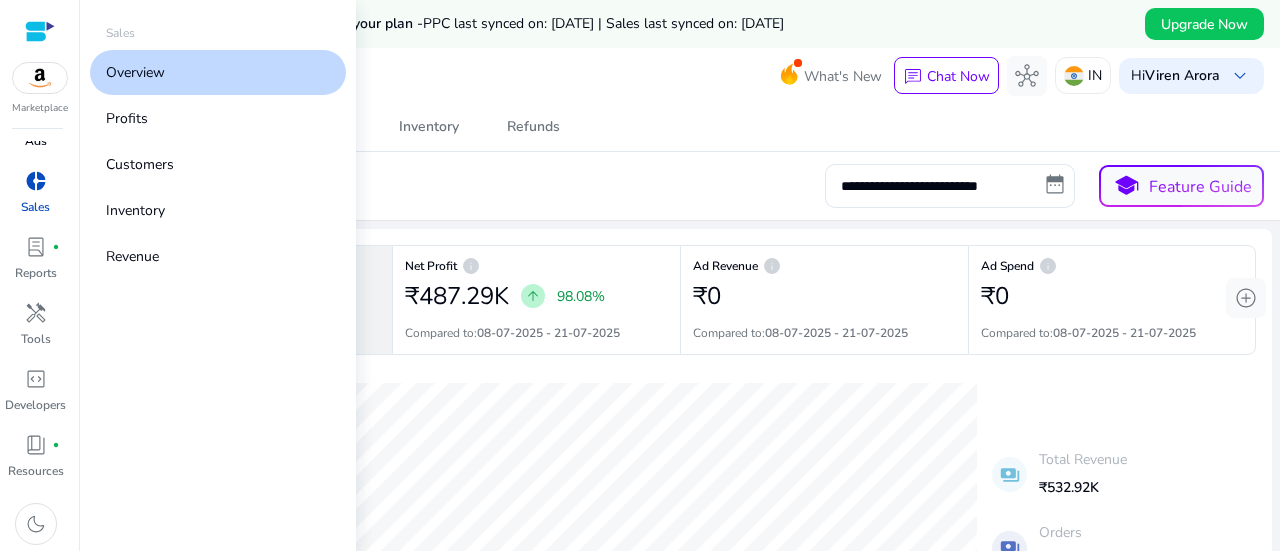 scroll, scrollTop: 0, scrollLeft: 0, axis: both 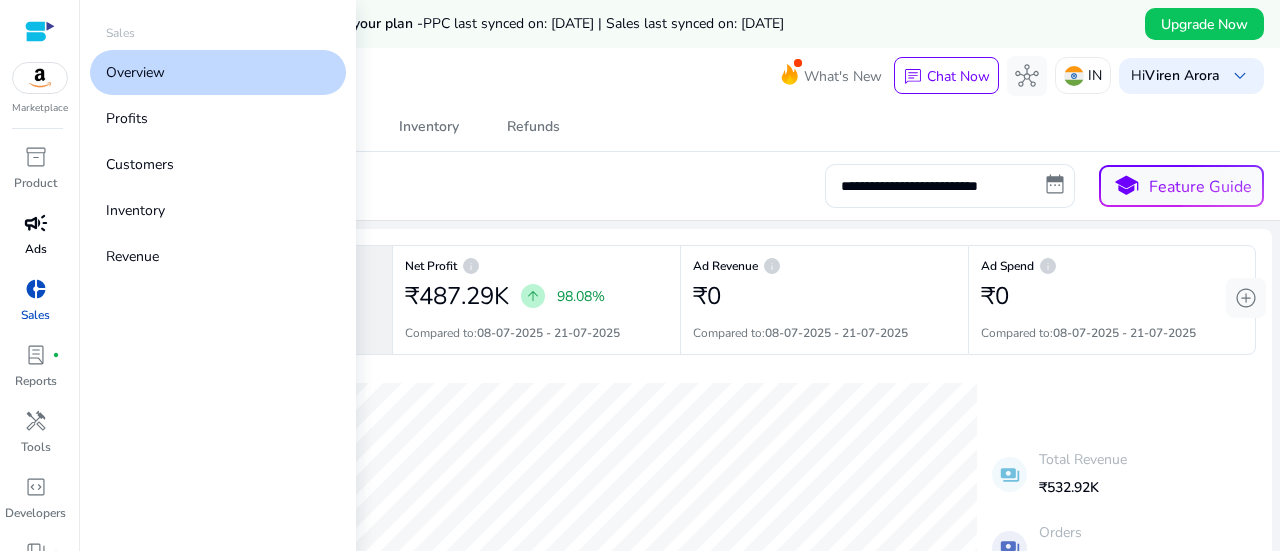 click on "campaign" at bounding box center [36, 223] 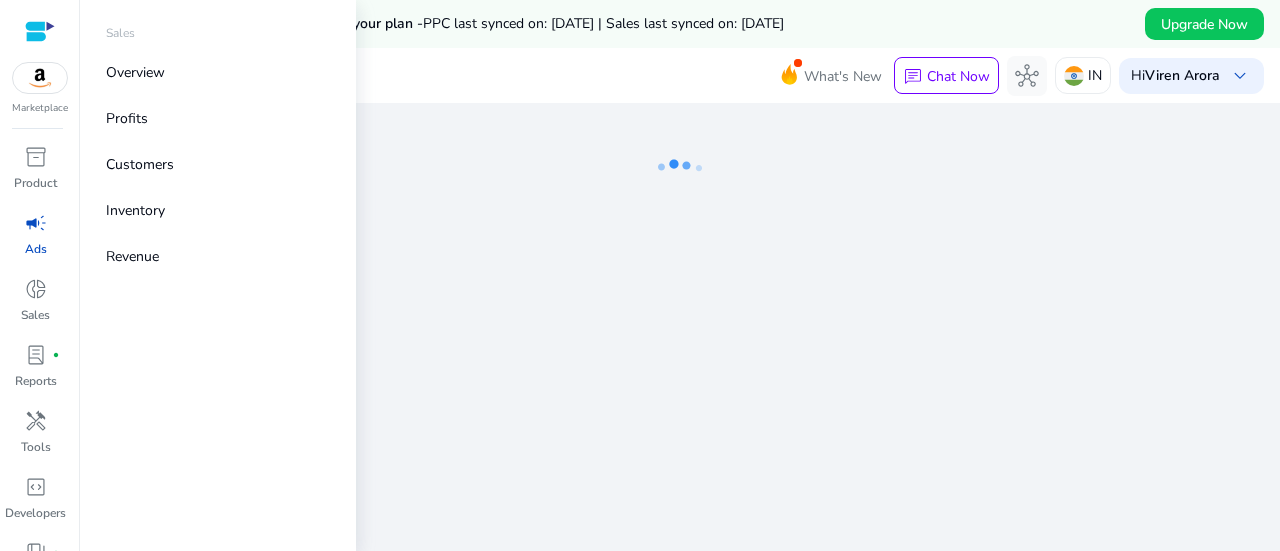 select on "*" 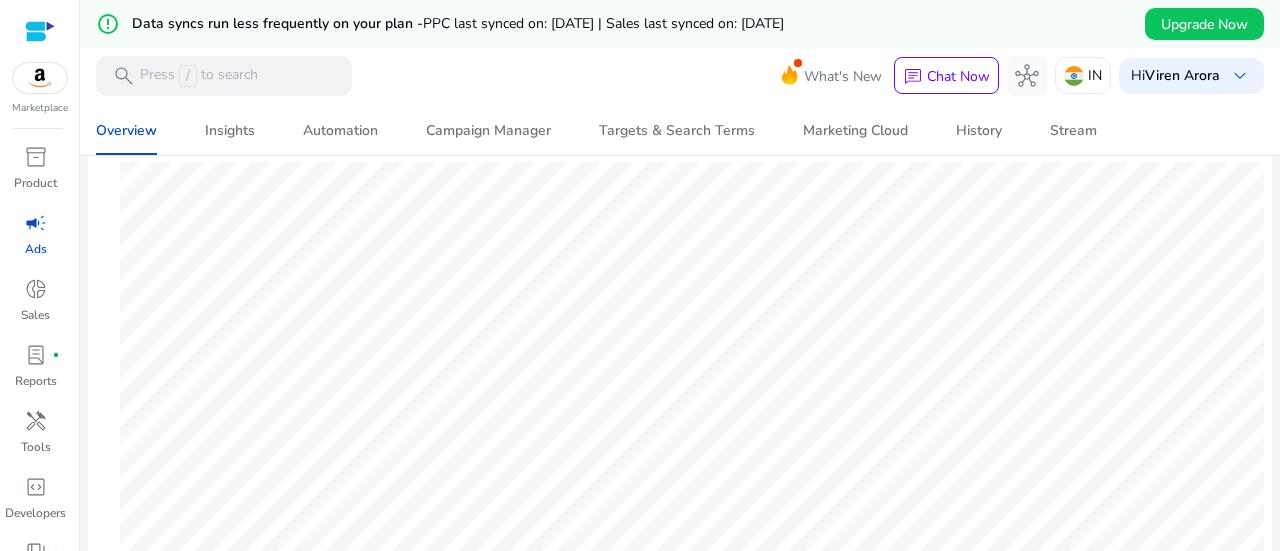 scroll, scrollTop: 0, scrollLeft: 0, axis: both 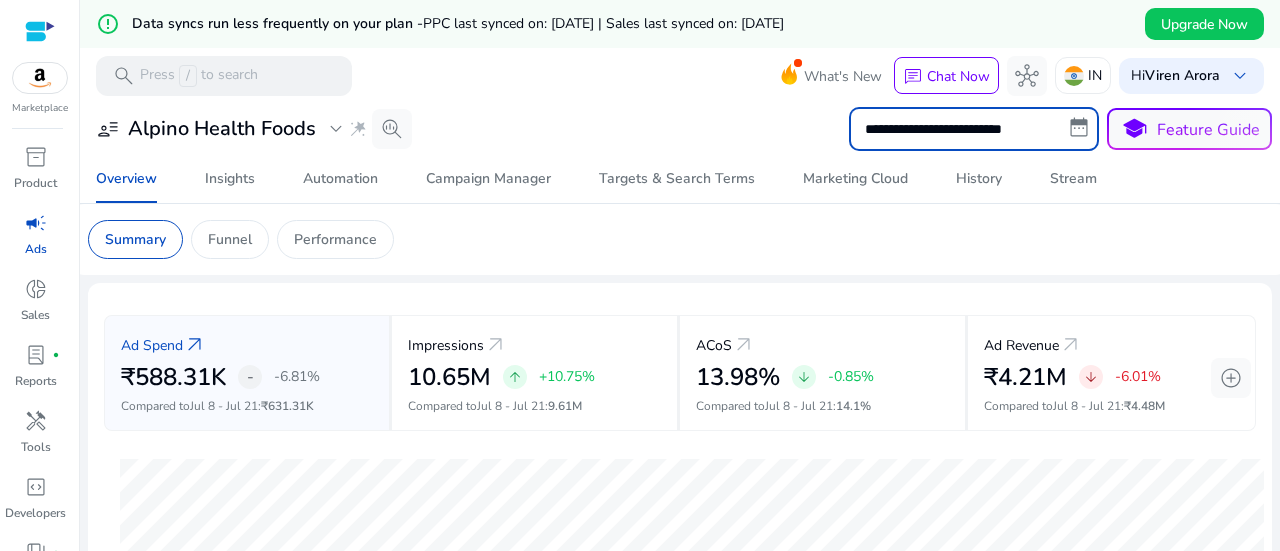 click on "**********" at bounding box center (974, 129) 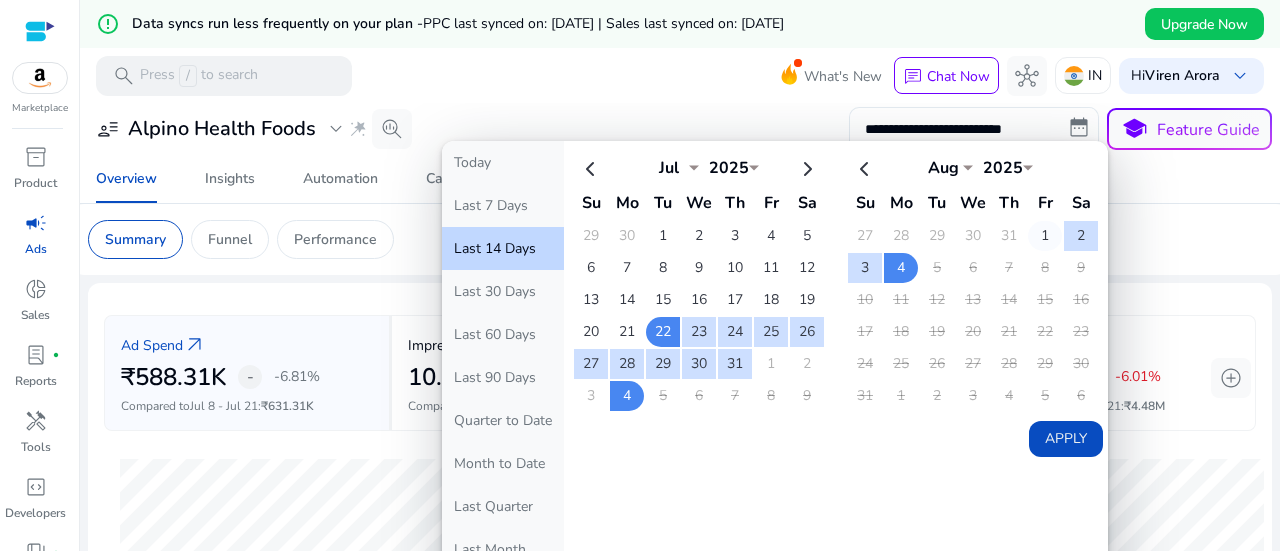 click on "1" 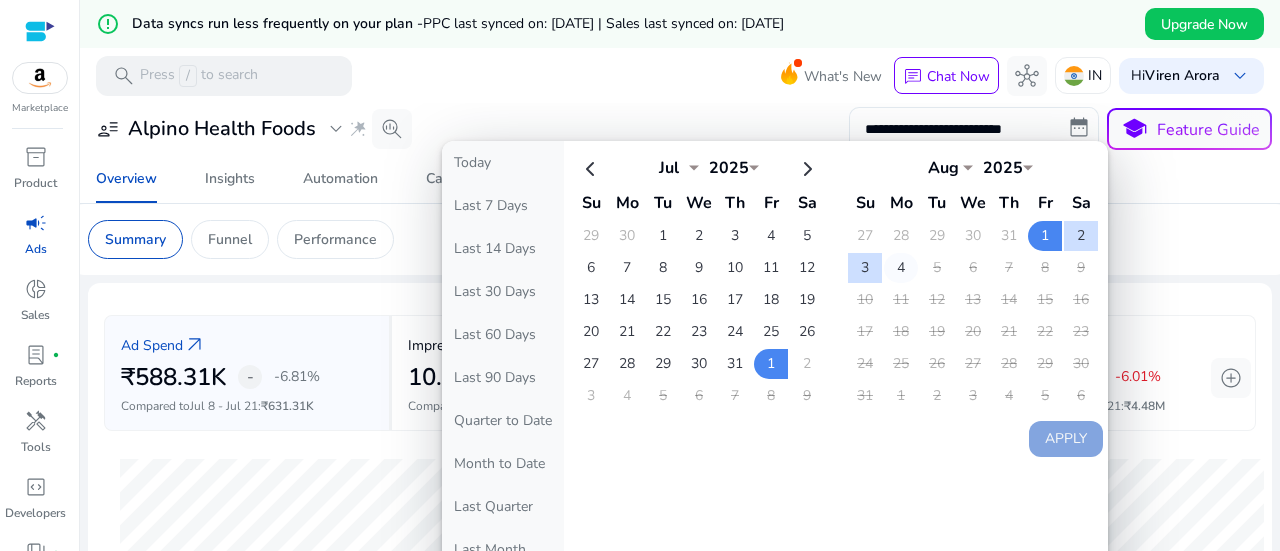 click on "4" 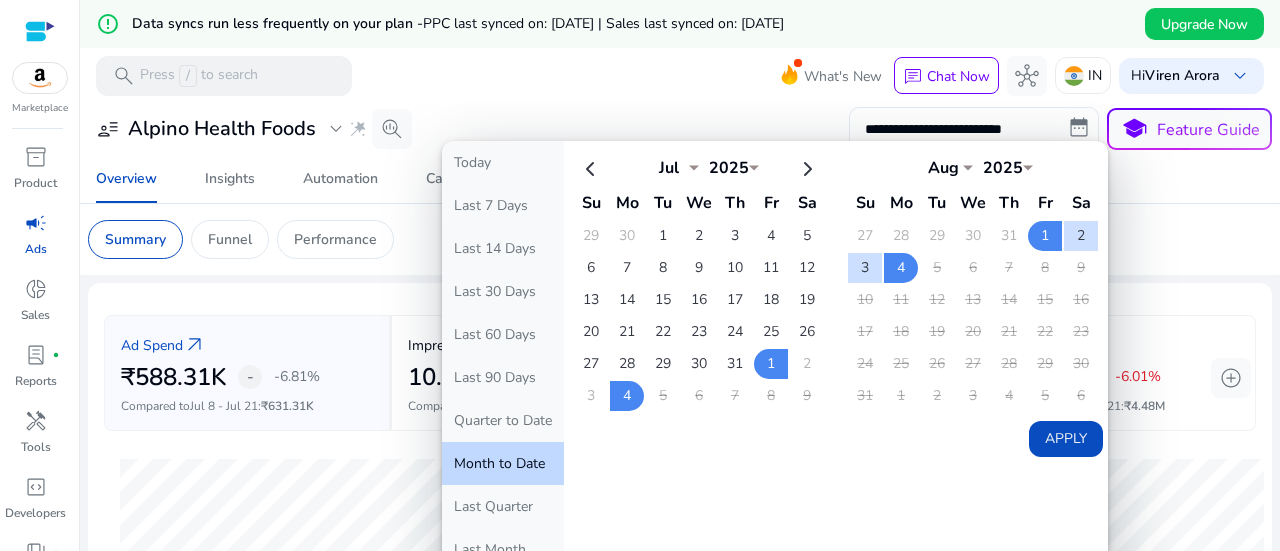 click on "Apply" 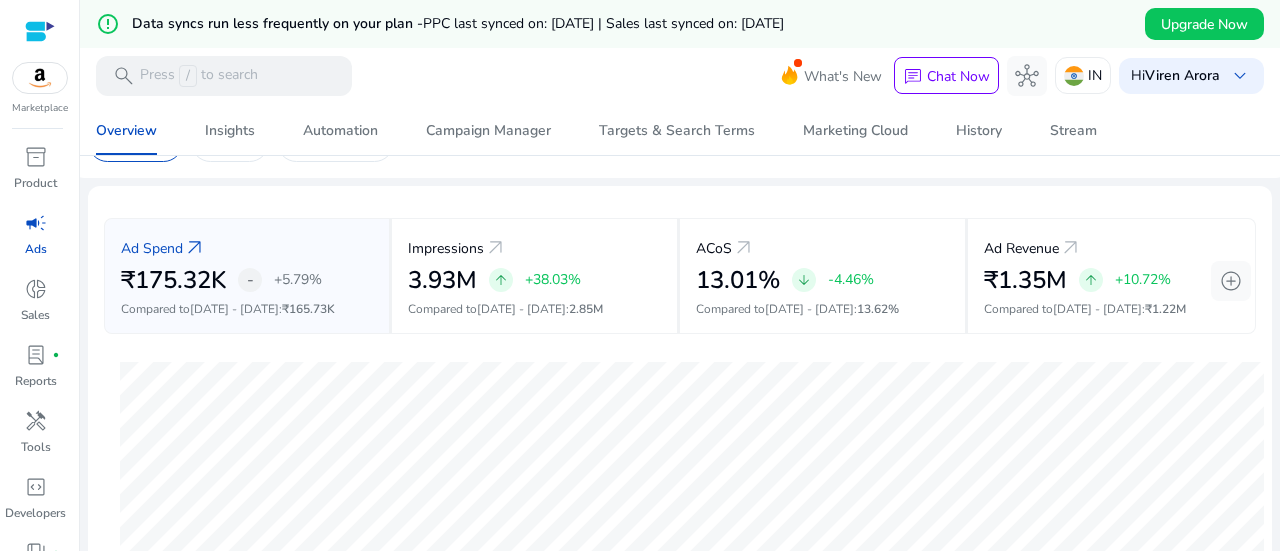 scroll, scrollTop: 0, scrollLeft: 0, axis: both 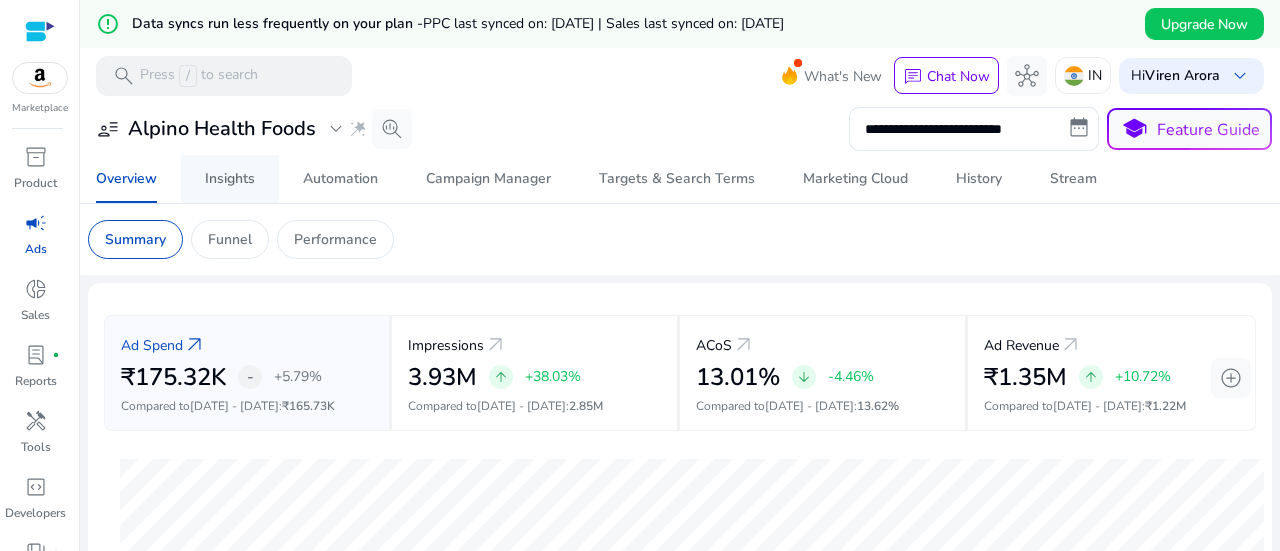 click on "Insights" at bounding box center [230, 179] 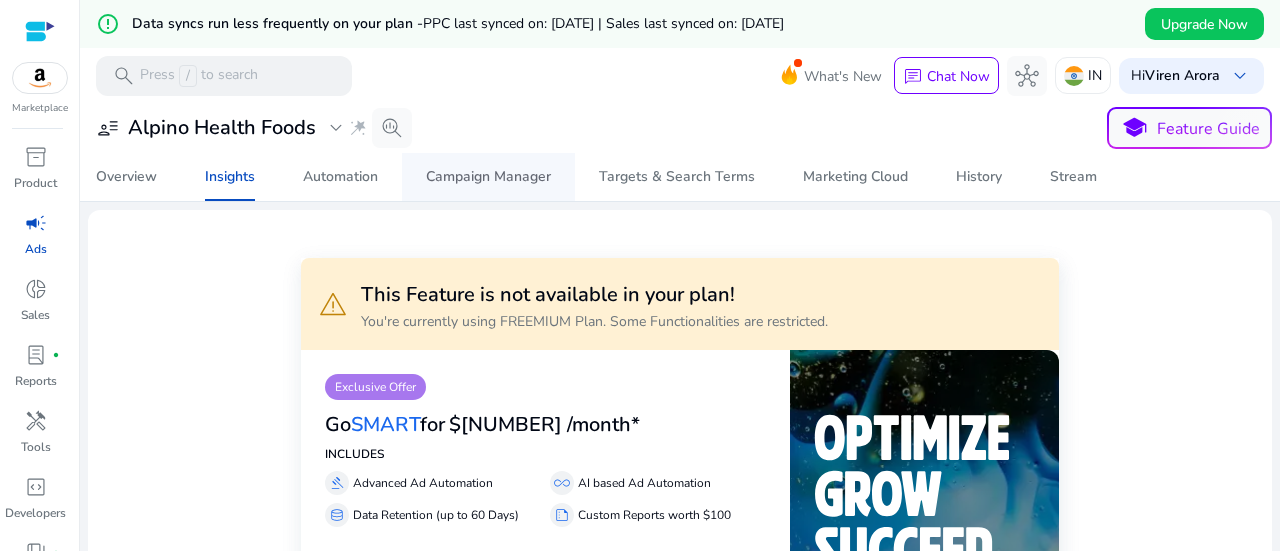 click on "Campaign Manager" at bounding box center (488, 177) 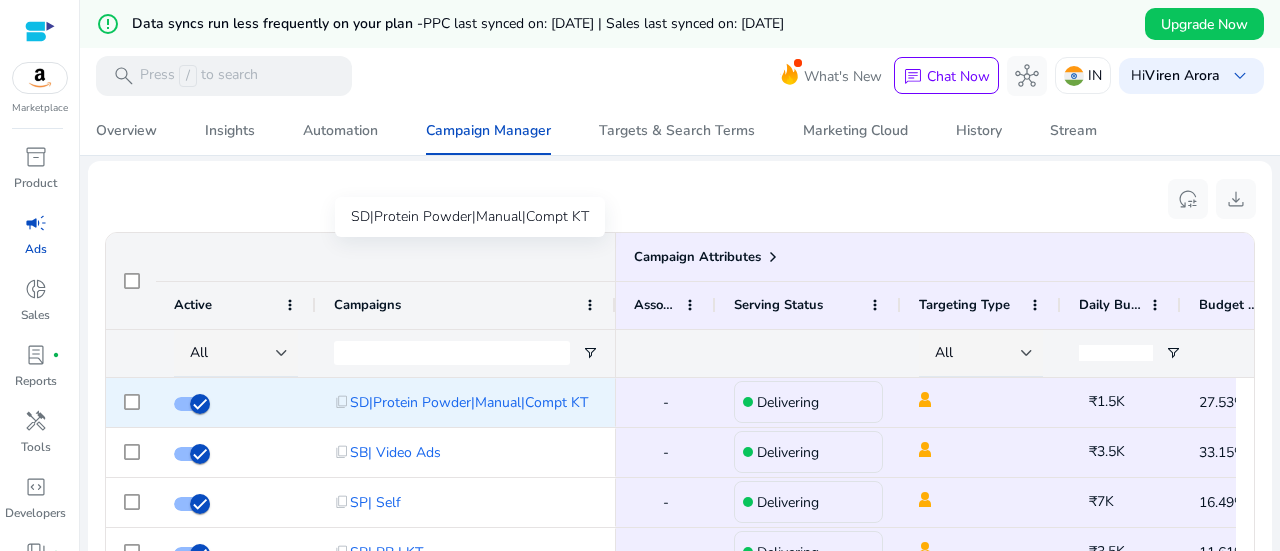 scroll, scrollTop: 1449, scrollLeft: 0, axis: vertical 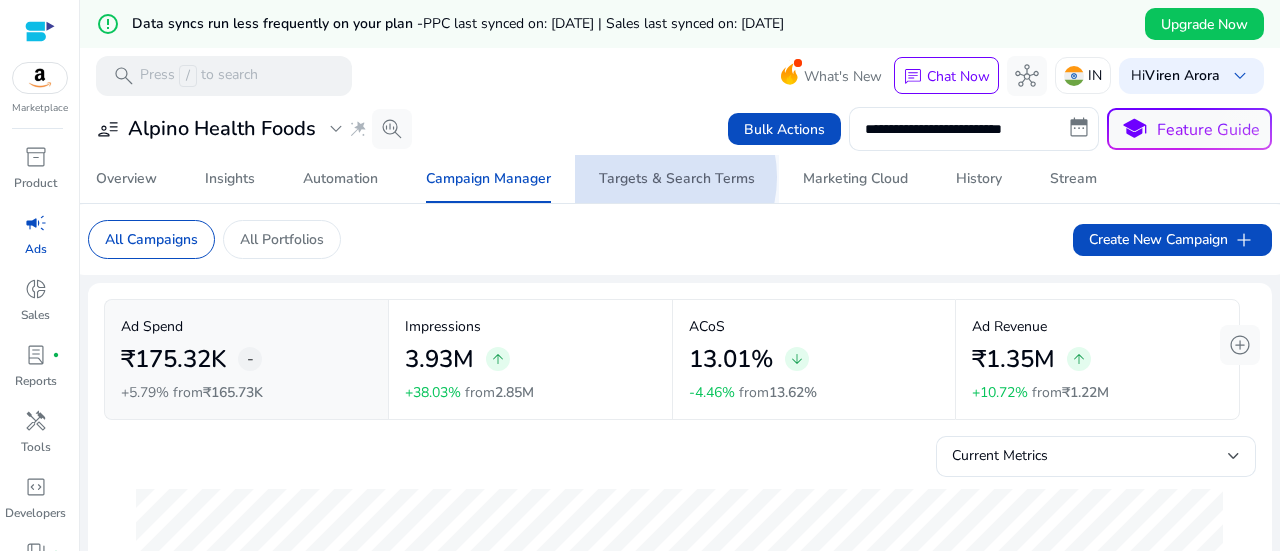 click on "Targets & Search Terms" at bounding box center [677, 179] 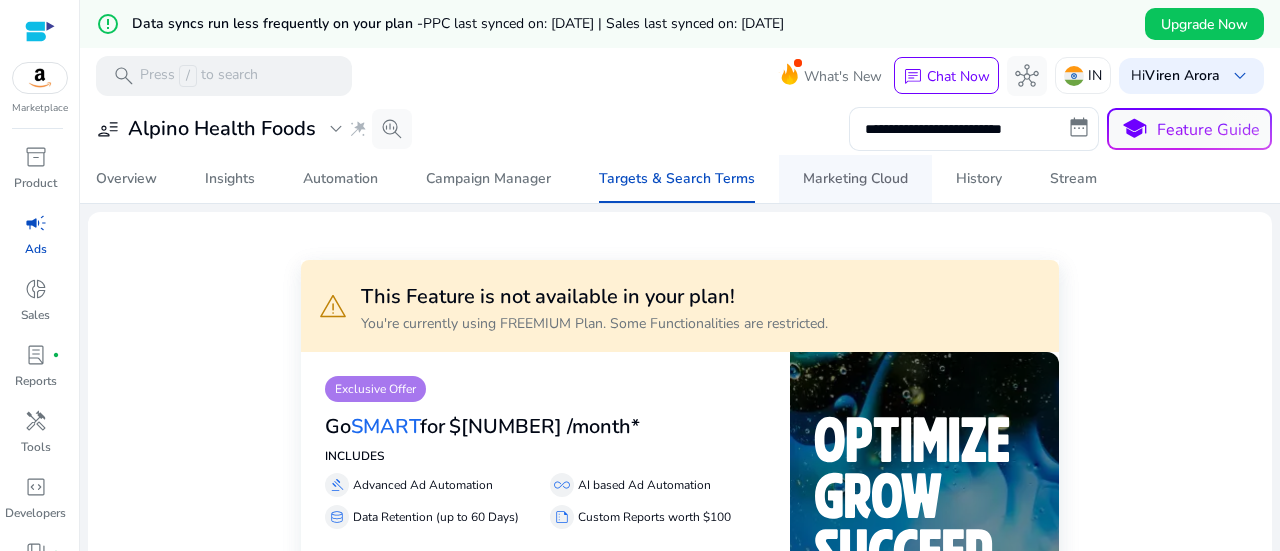 click on "Marketing Cloud" at bounding box center [855, 179] 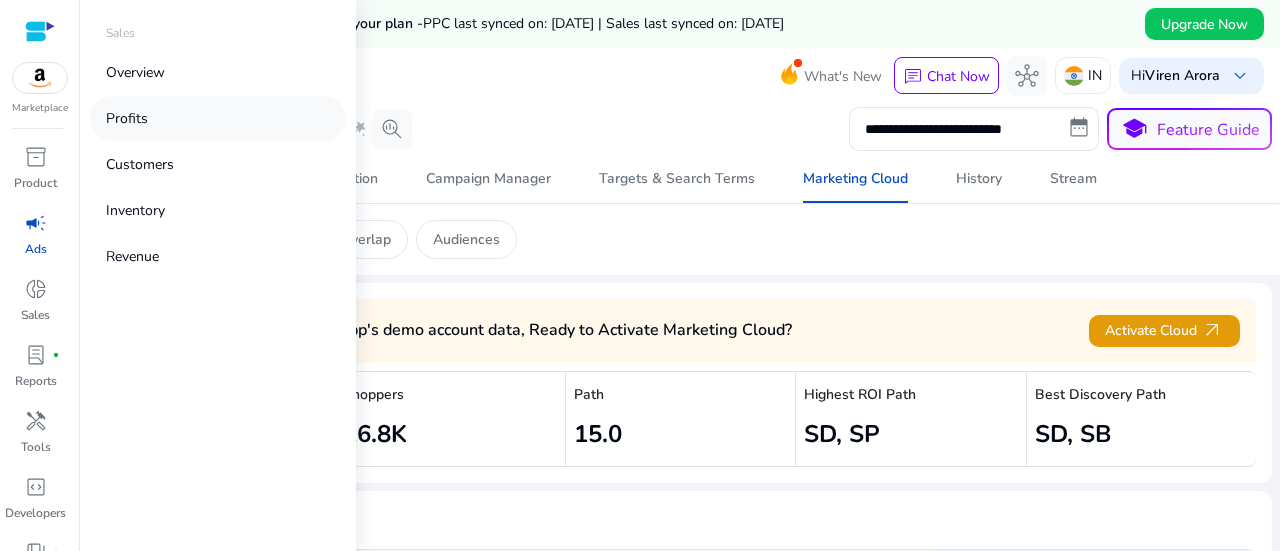 click on "Profits" at bounding box center (127, 118) 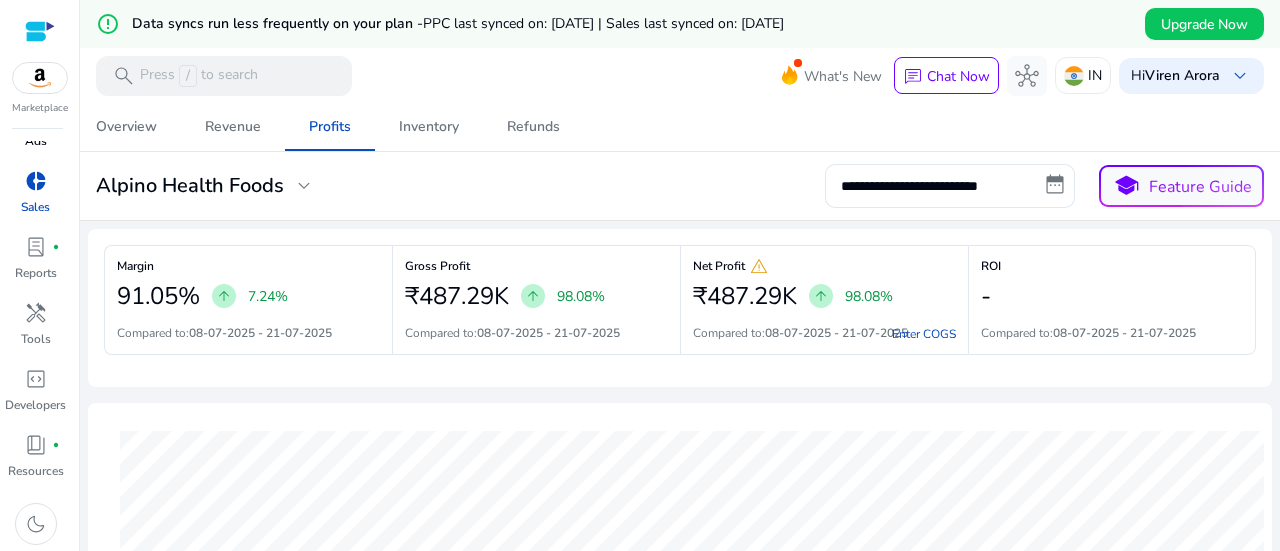 scroll, scrollTop: 0, scrollLeft: 0, axis: both 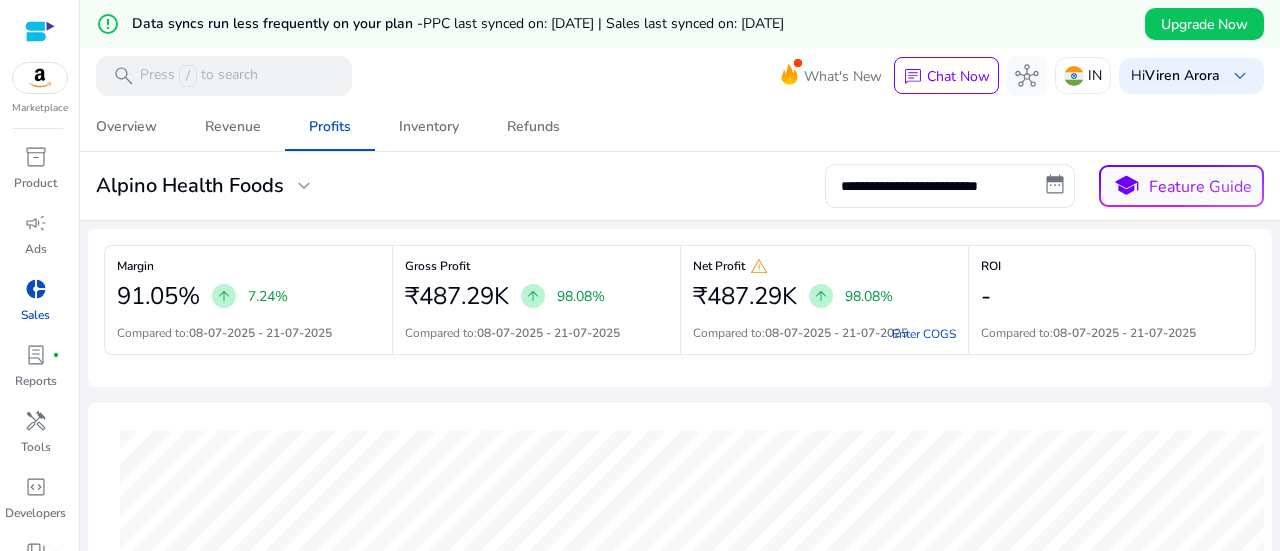 click at bounding box center [40, 31] 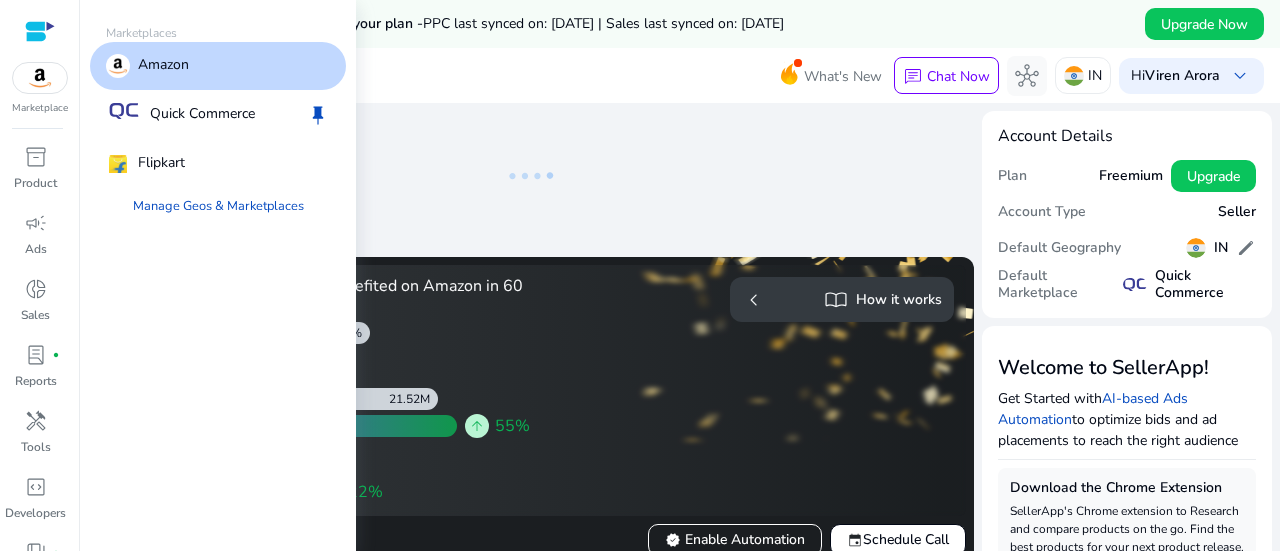 click at bounding box center (40, 78) 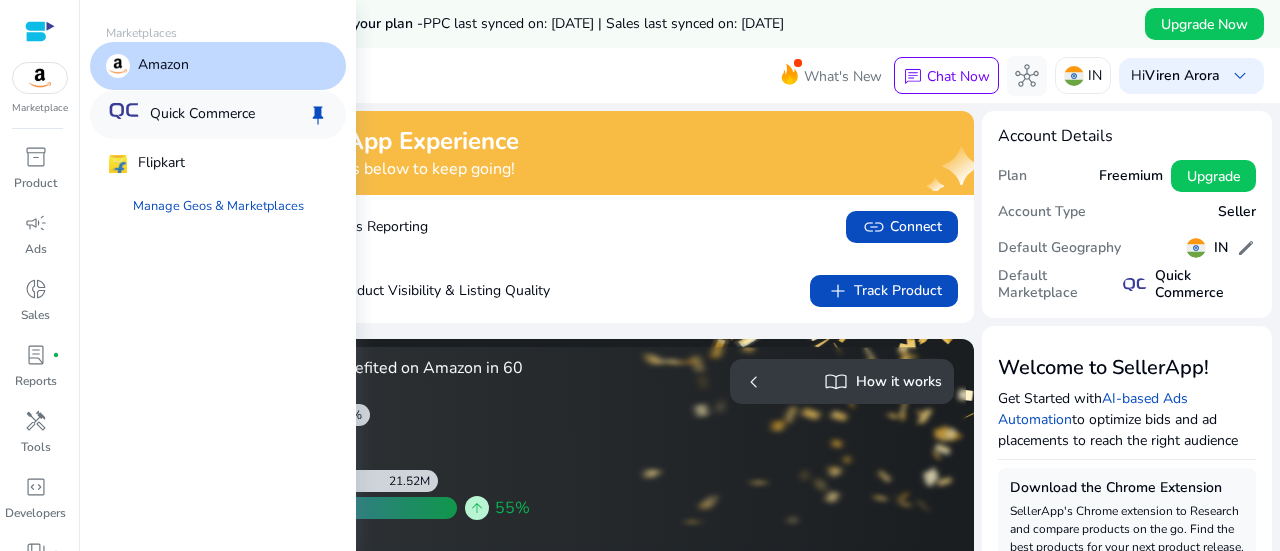 click on "Quick Commerce" at bounding box center (202, 115) 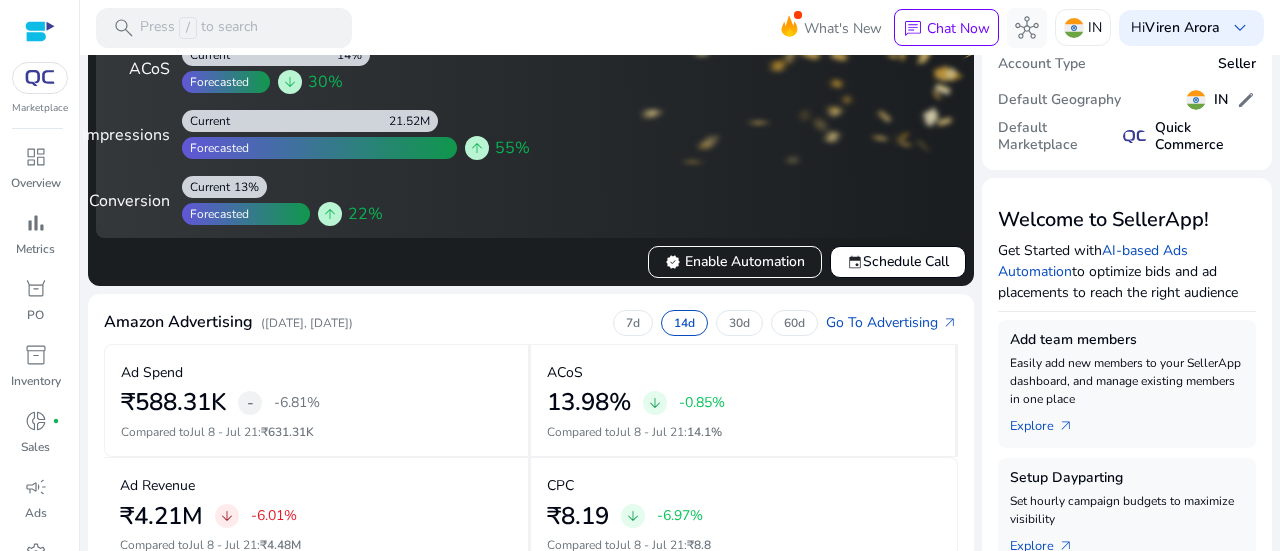 scroll, scrollTop: 200, scrollLeft: 0, axis: vertical 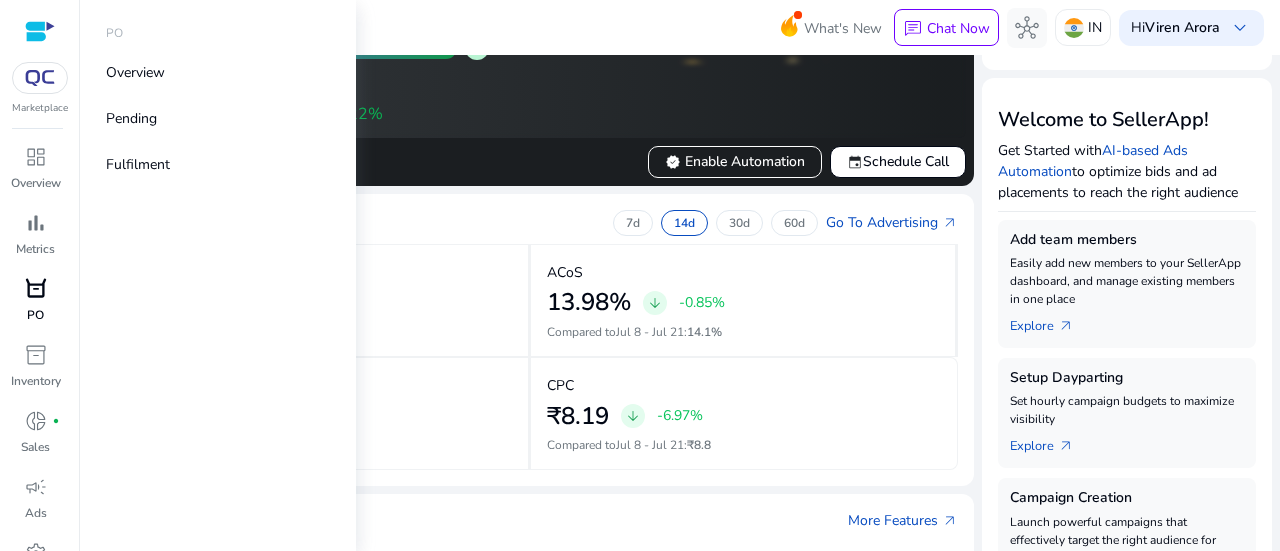 click on "PO" at bounding box center (35, 315) 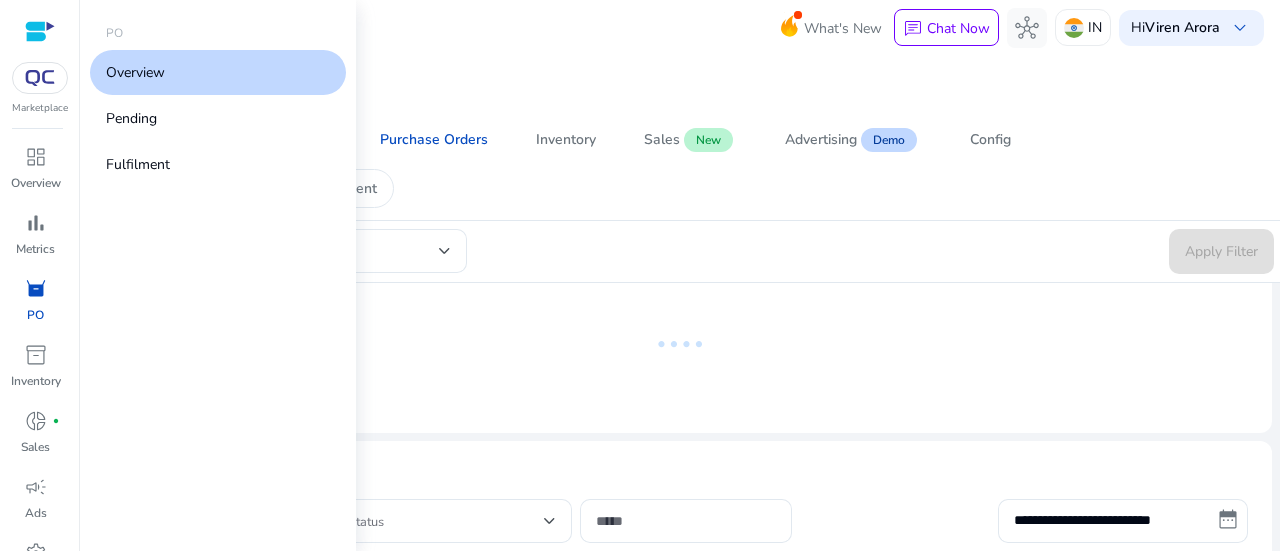 scroll, scrollTop: 0, scrollLeft: 0, axis: both 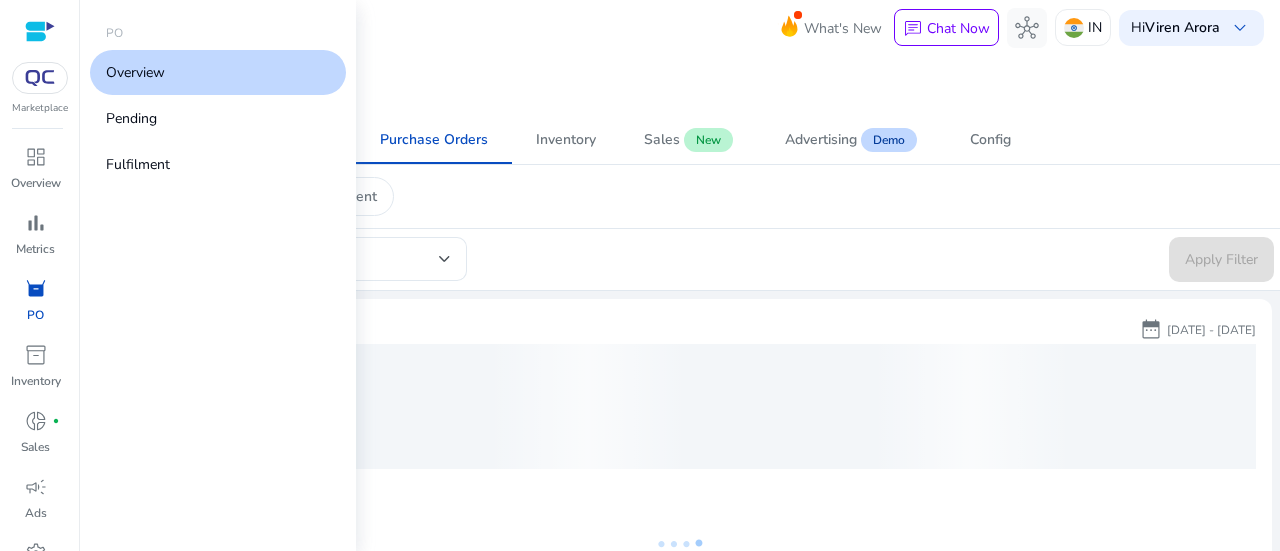 click on "Overview" at bounding box center (218, 72) 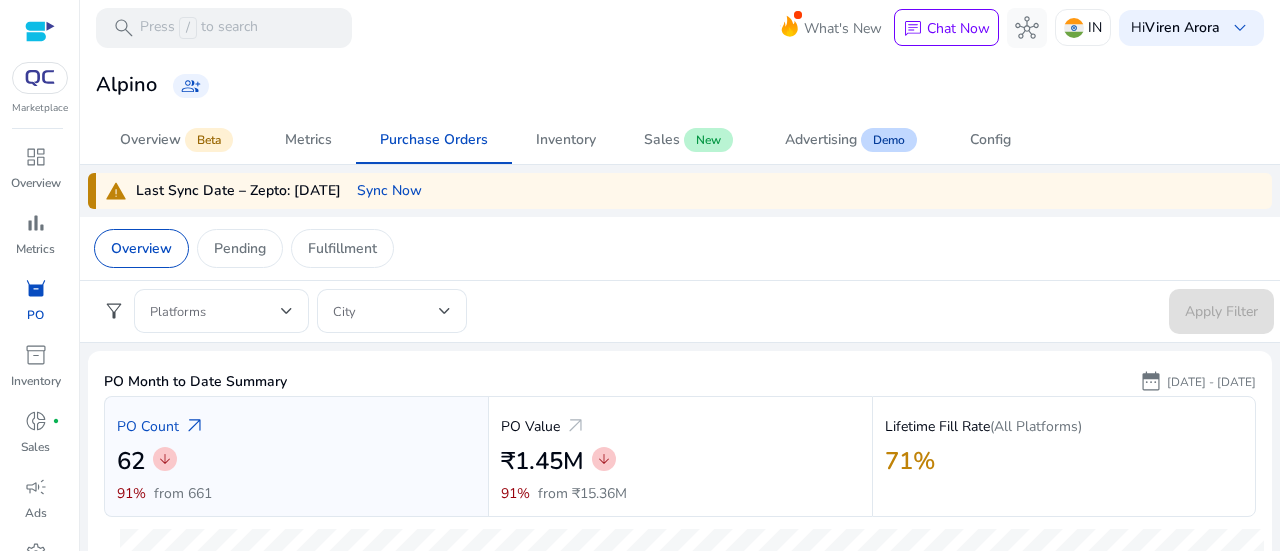scroll, scrollTop: 500, scrollLeft: 0, axis: vertical 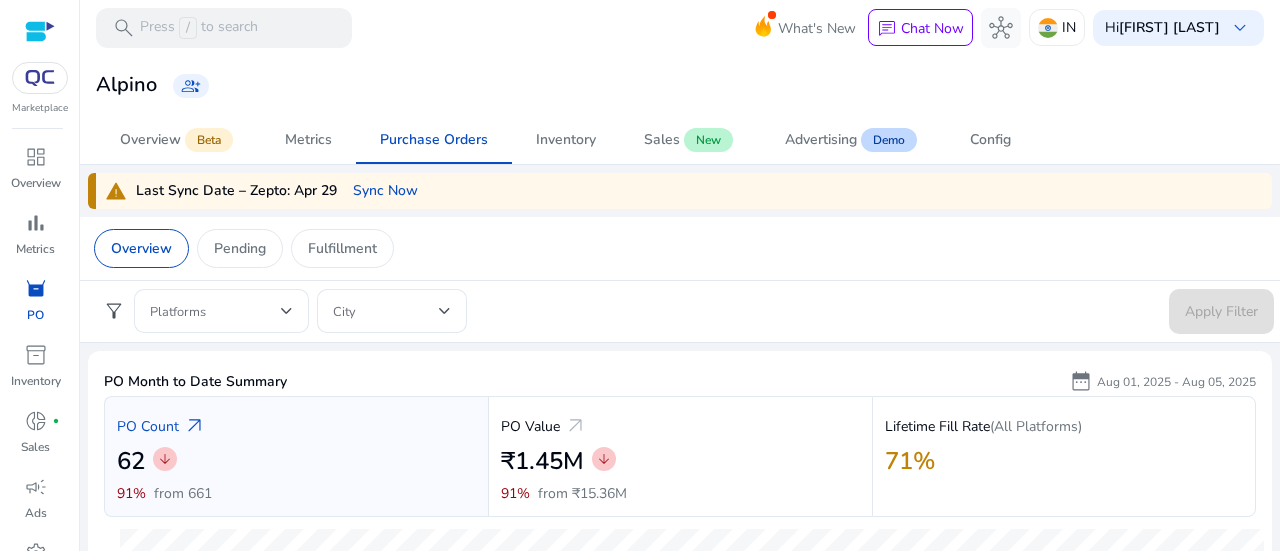 click on "**********" 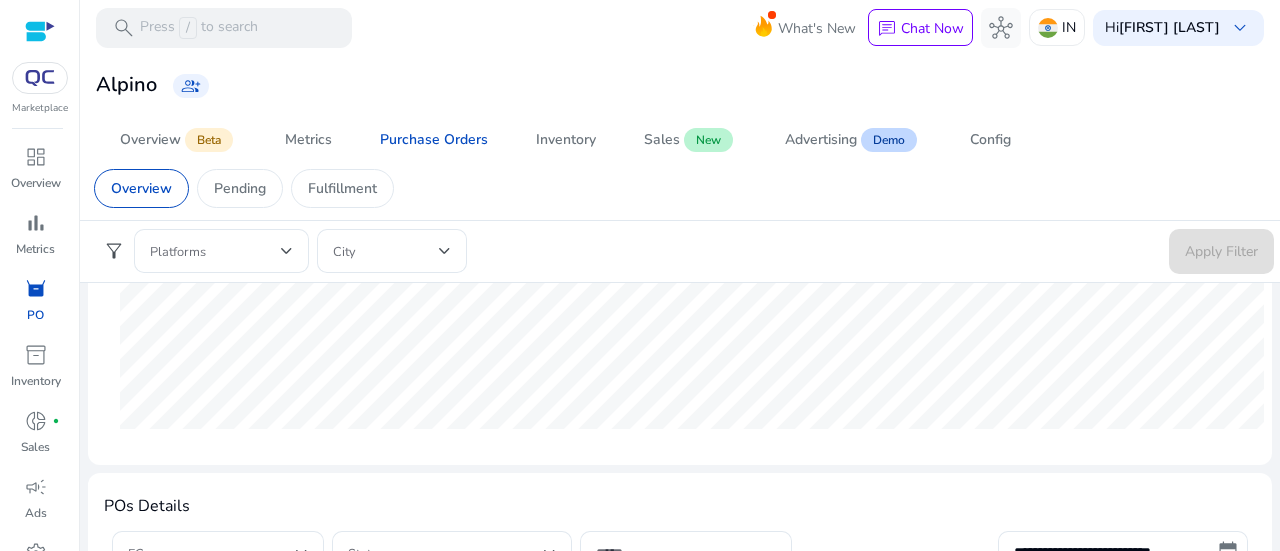 scroll, scrollTop: 900, scrollLeft: 0, axis: vertical 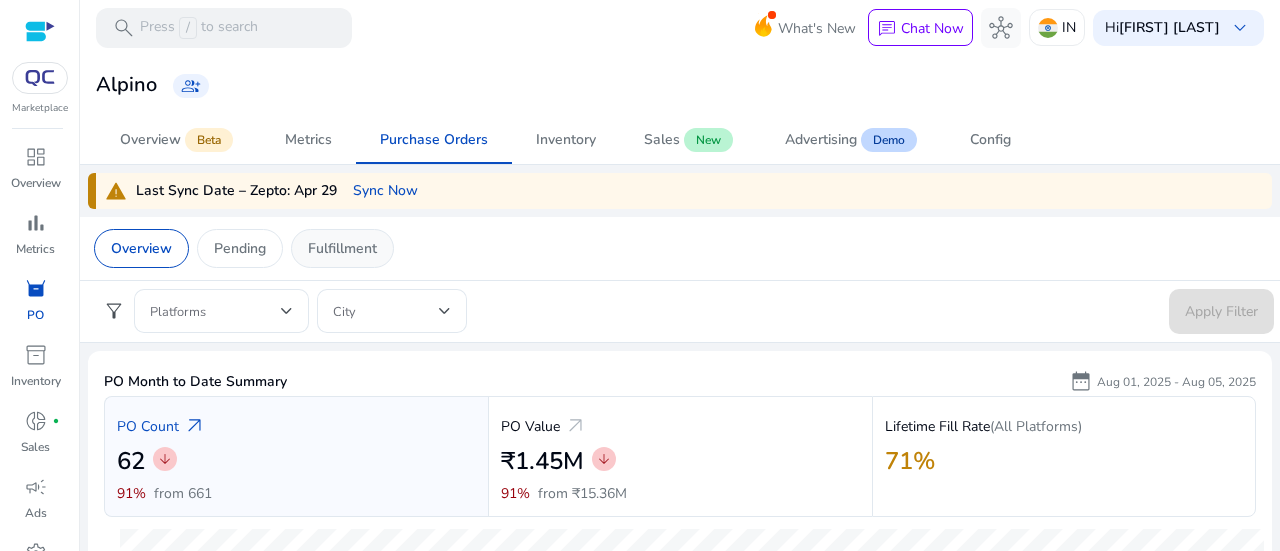 click on "Fulfillment" 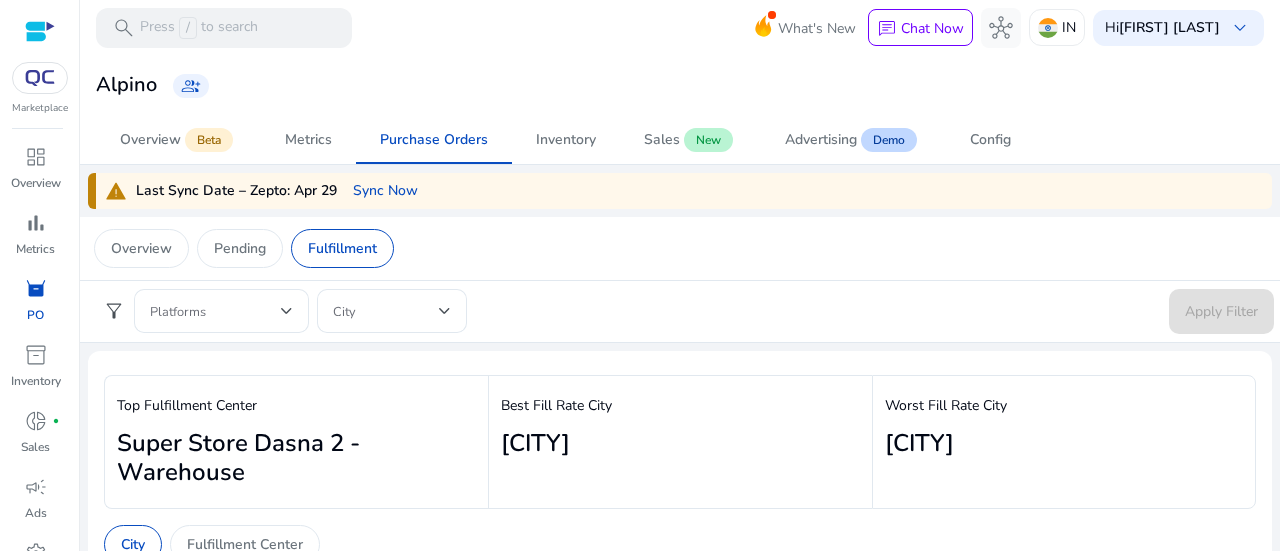 scroll, scrollTop: 100, scrollLeft: 0, axis: vertical 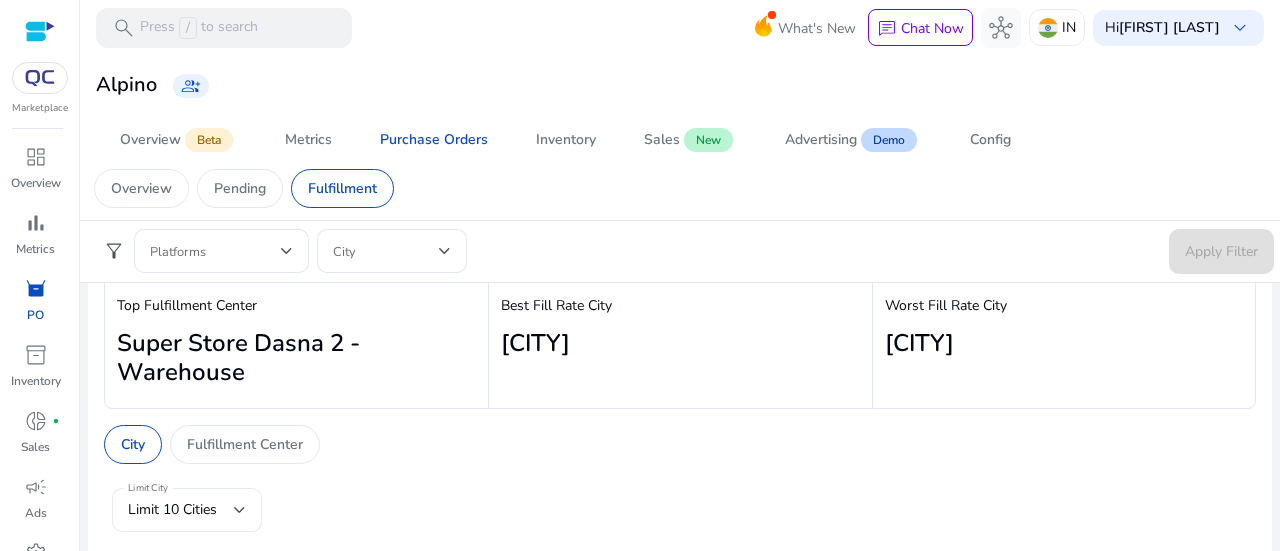 click on "Limit 10 Cities" at bounding box center [172, 509] 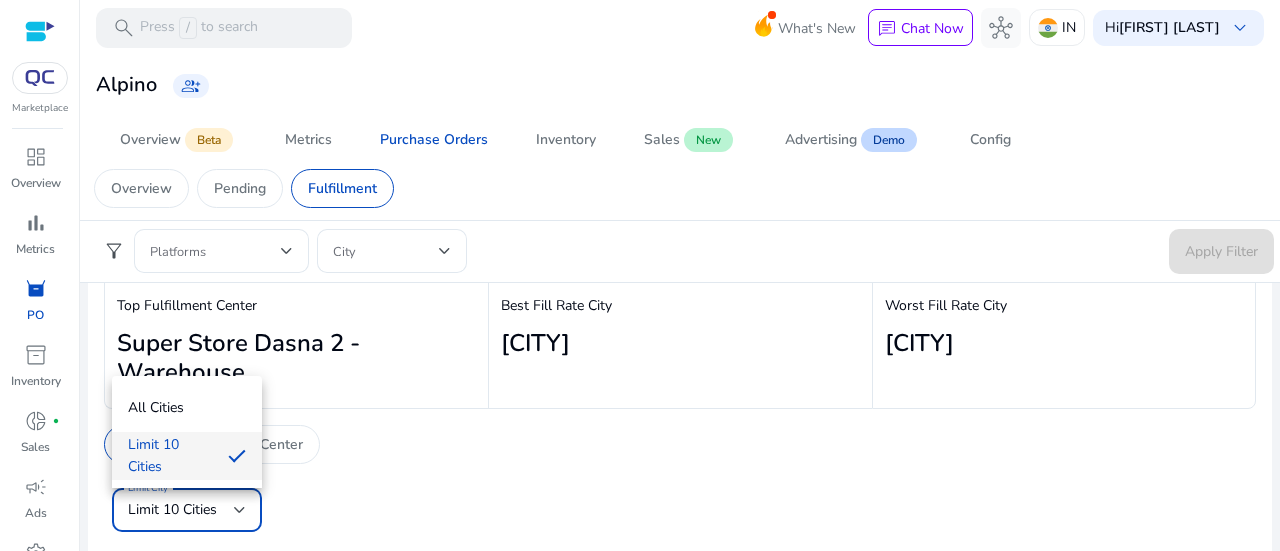 click at bounding box center (640, 275) 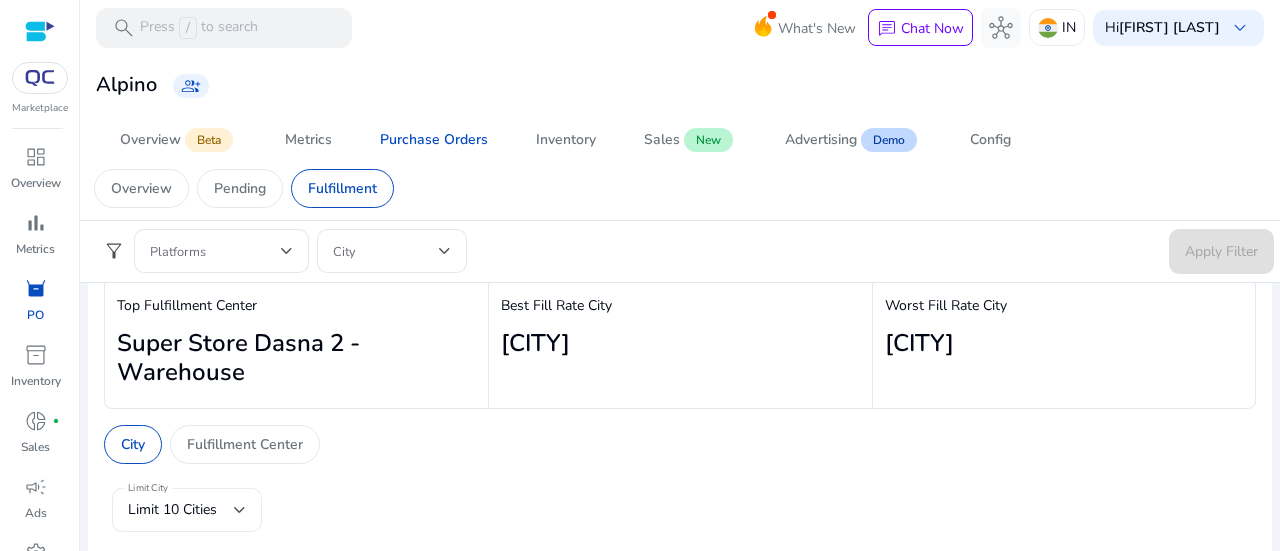 click on "Limit 10 Cities" at bounding box center [172, 509] 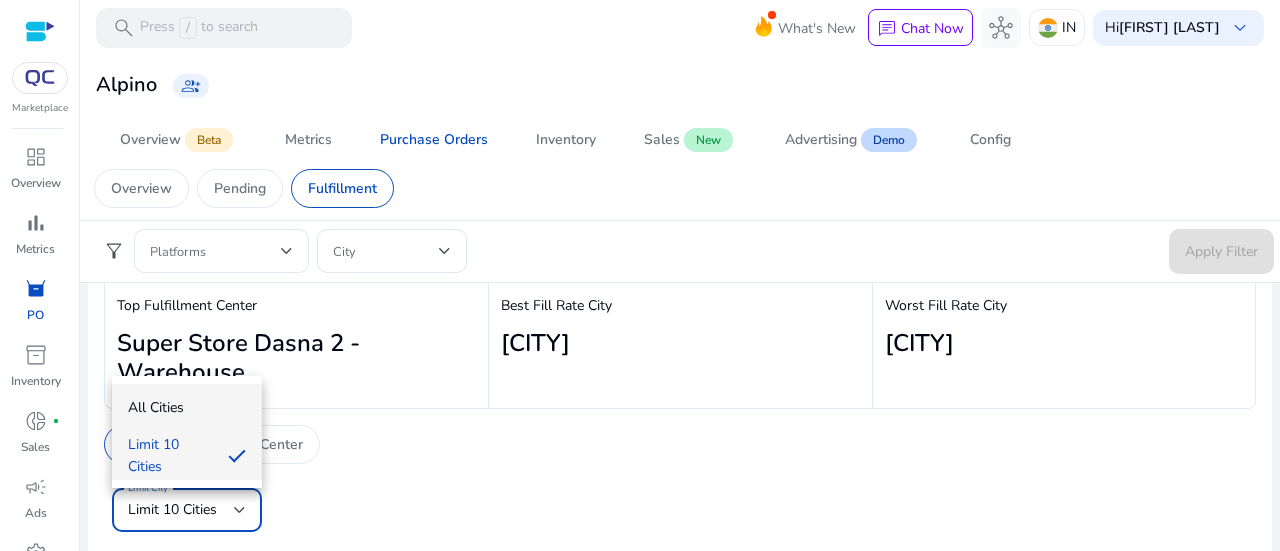 click on "All Cities" at bounding box center (187, 408) 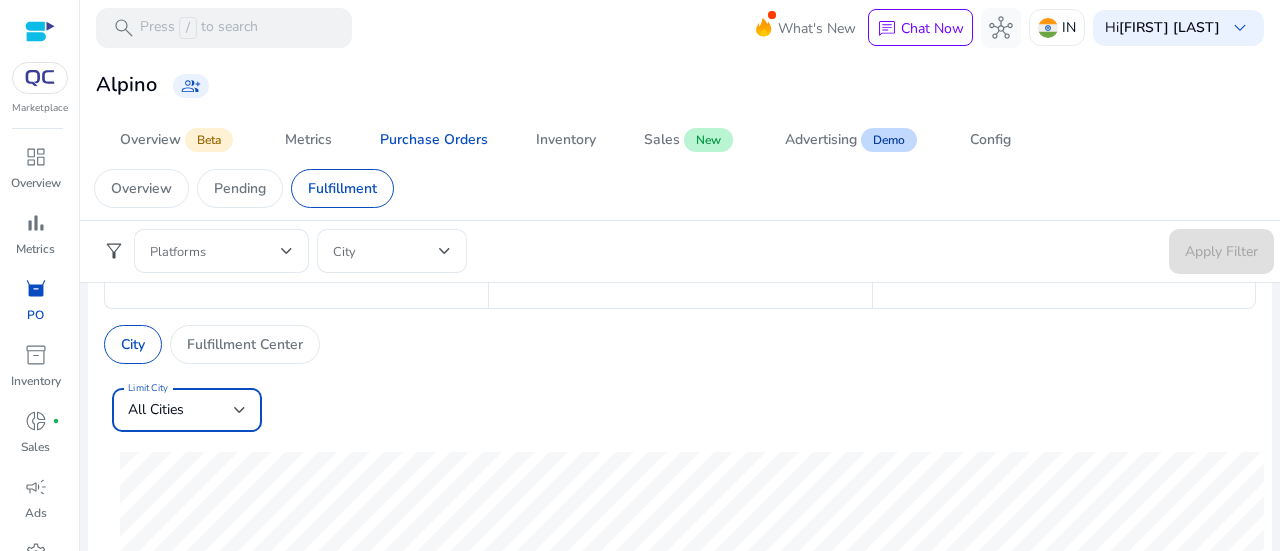 scroll, scrollTop: 0, scrollLeft: 0, axis: both 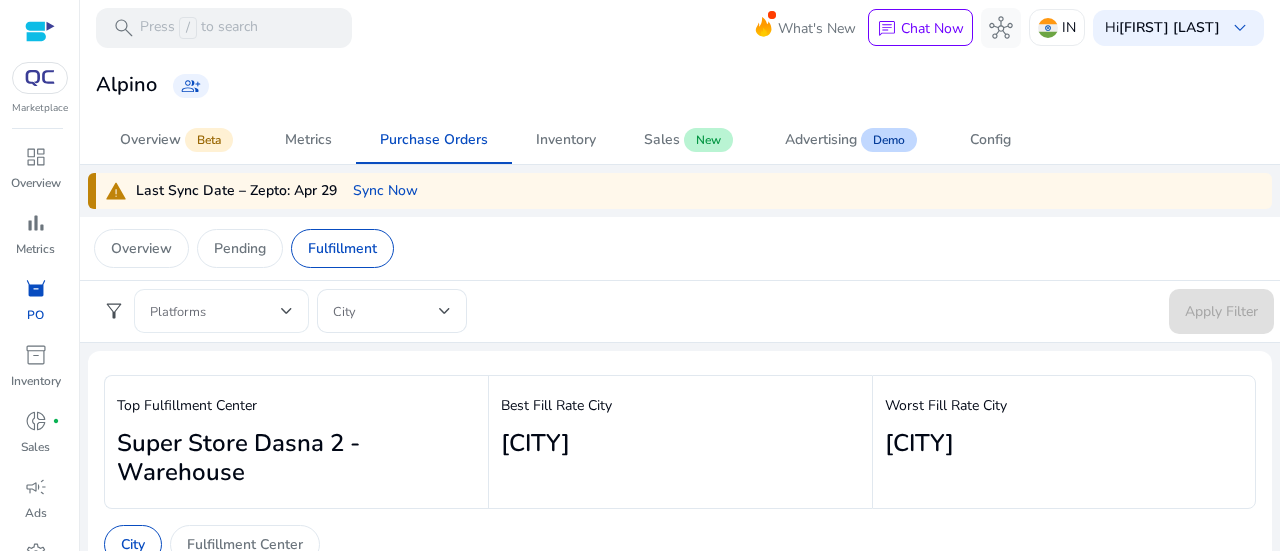click at bounding box center [215, 311] 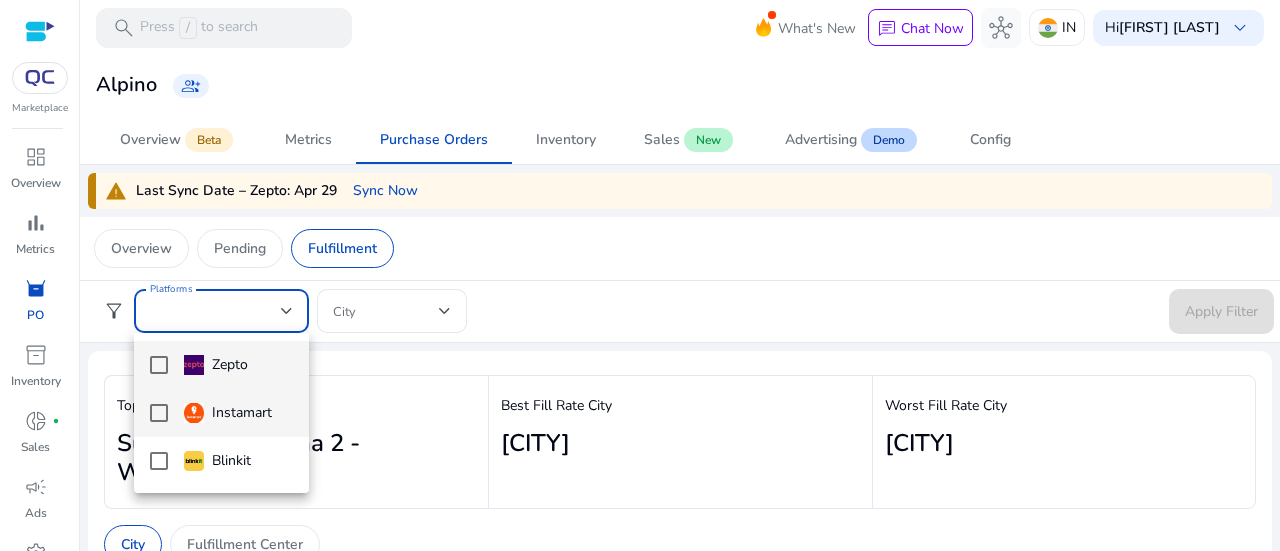 click on "Instamart" at bounding box center [228, 413] 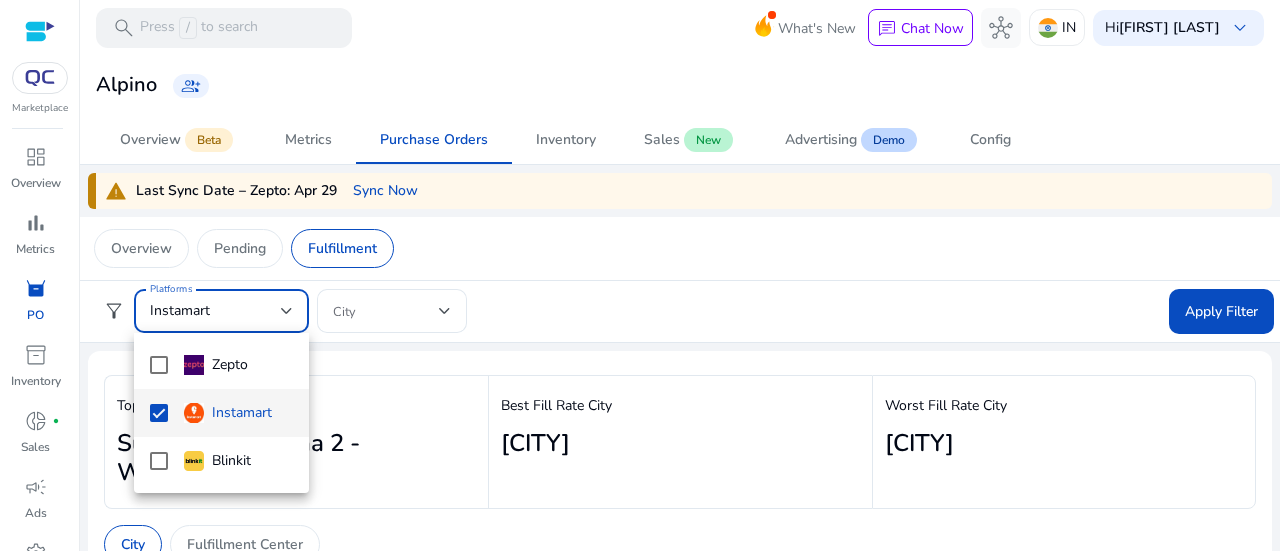 click at bounding box center (640, 275) 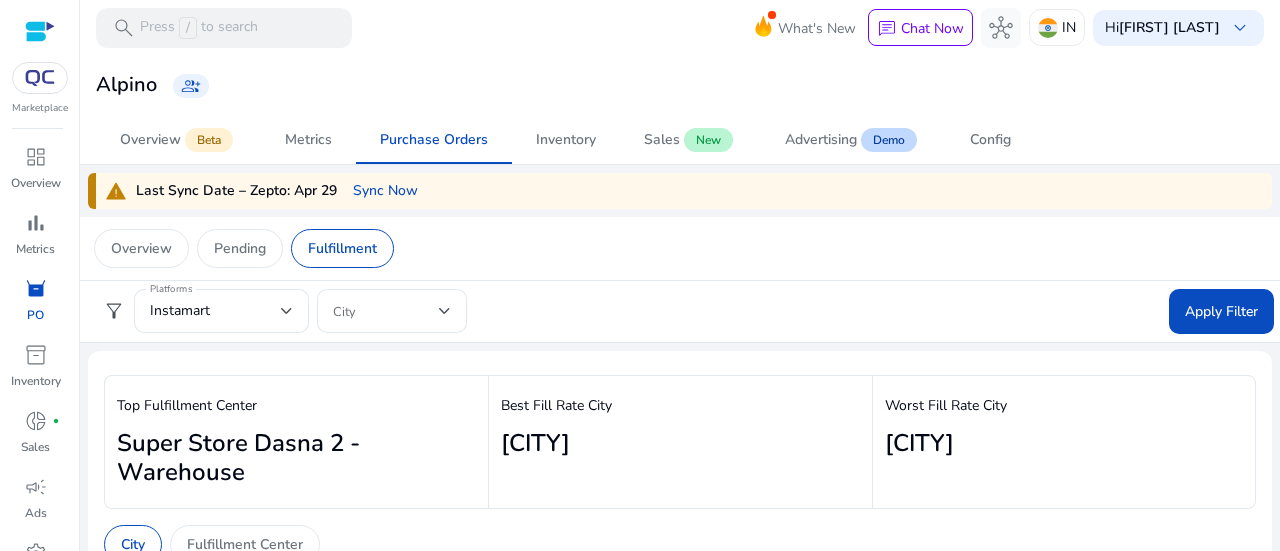 click on "Apply Filter" 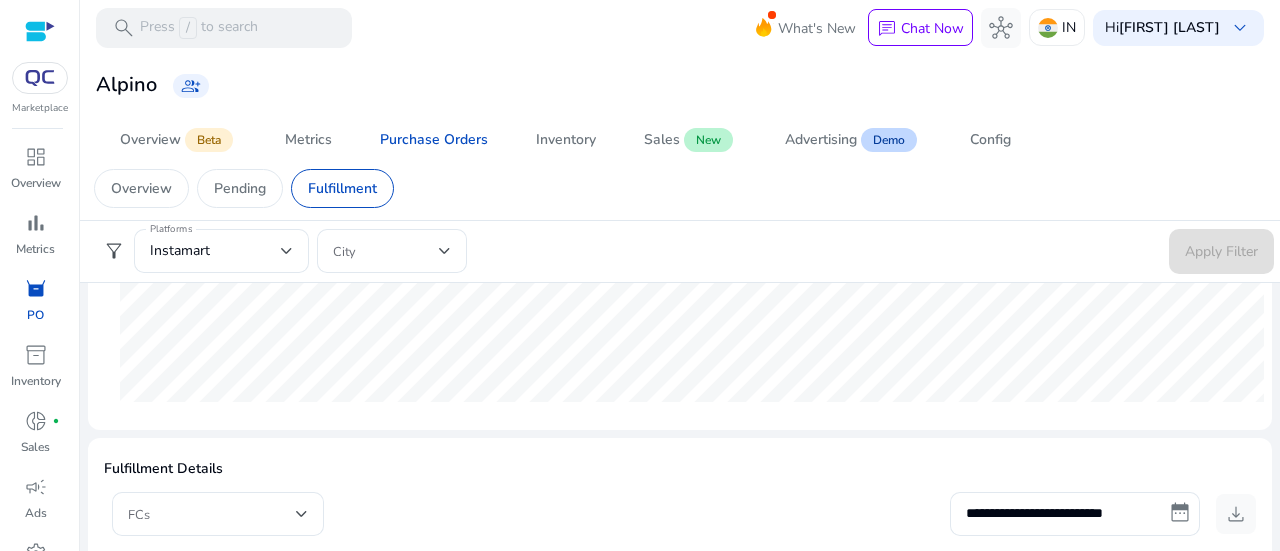 scroll, scrollTop: 700, scrollLeft: 0, axis: vertical 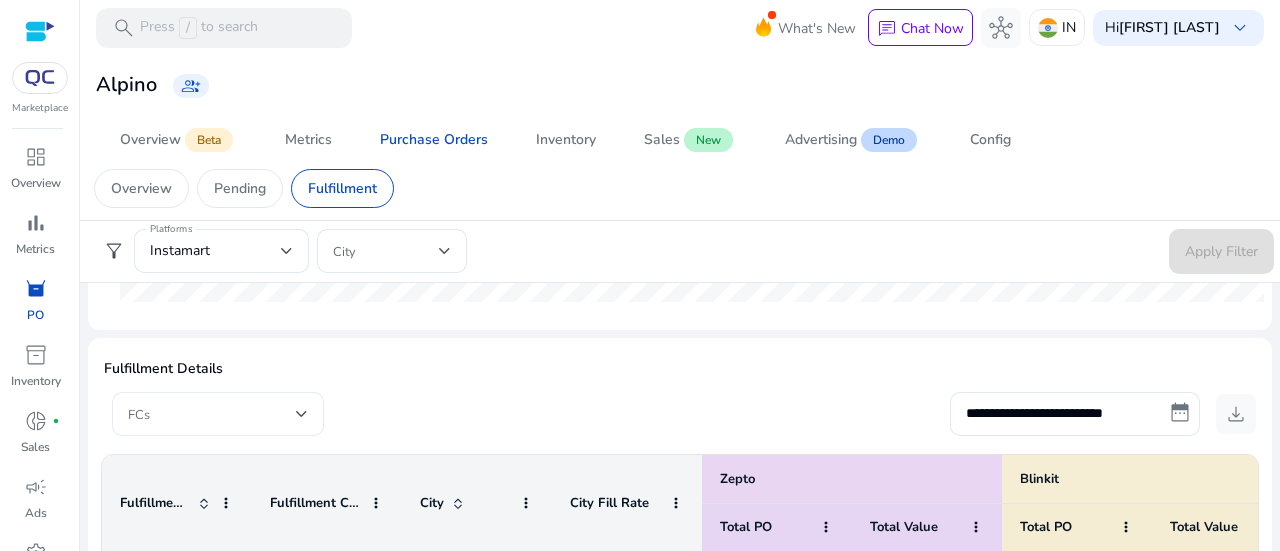 click at bounding box center [218, 414] 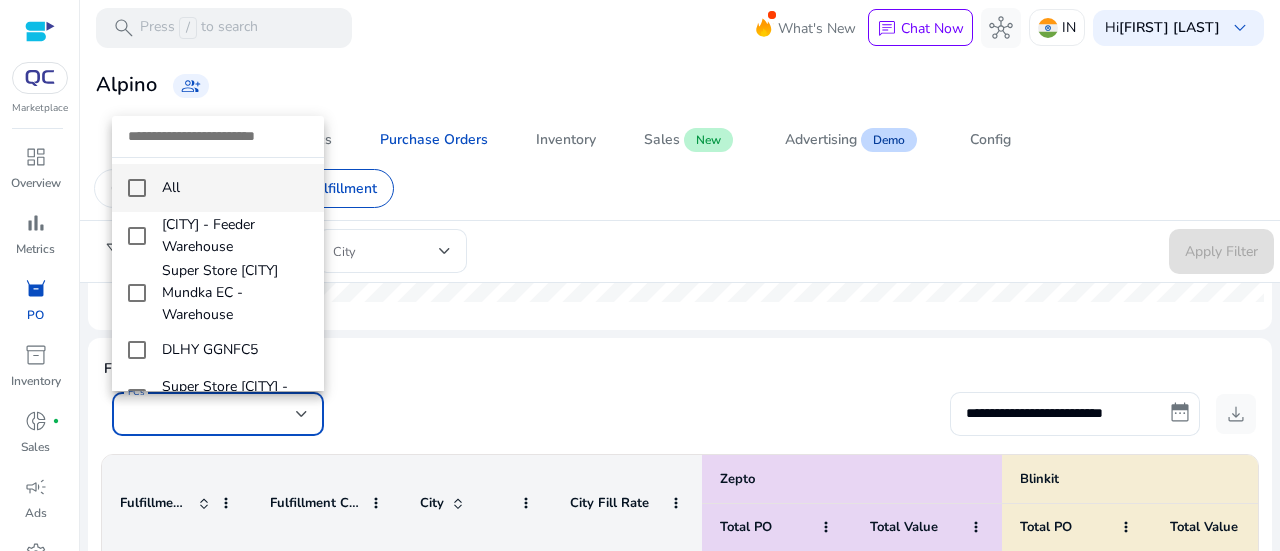 click on "all" at bounding box center [235, 188] 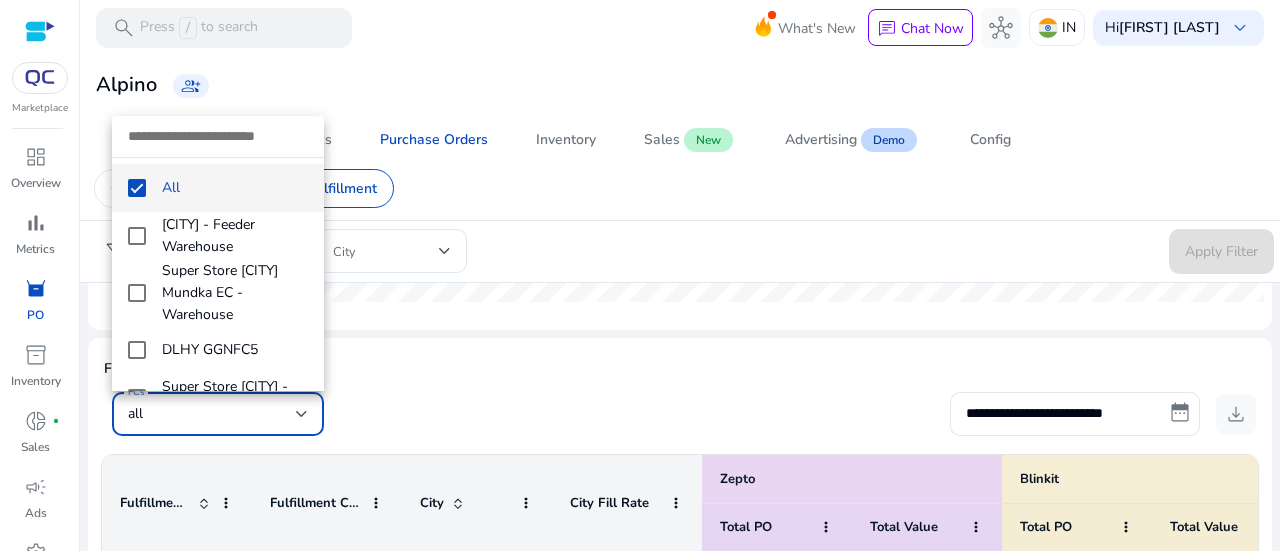 click at bounding box center [640, 275] 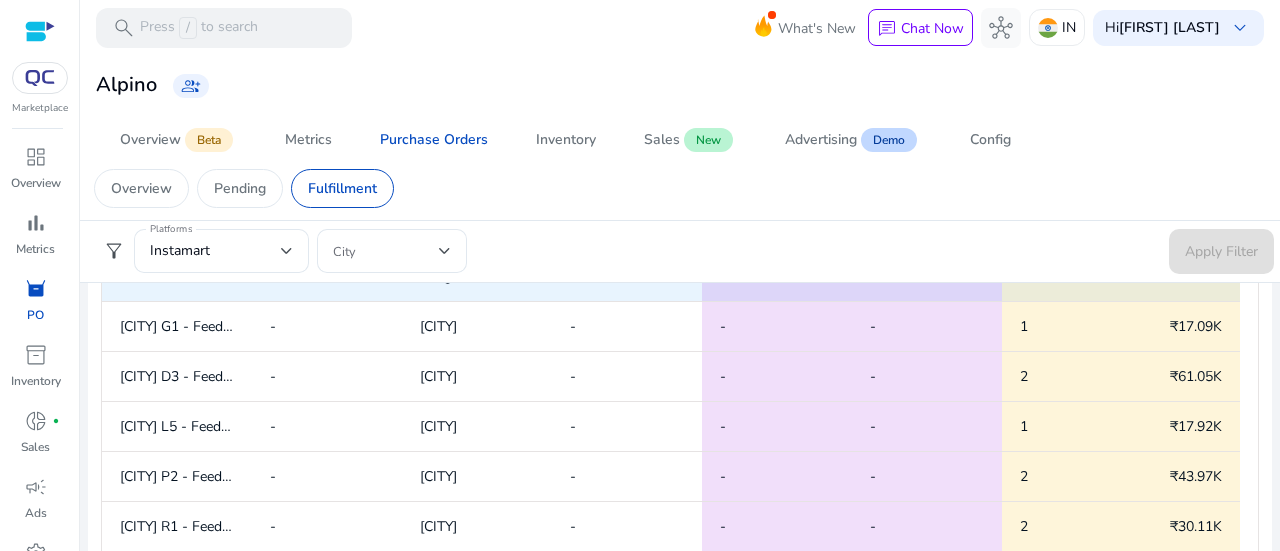 scroll, scrollTop: 900, scrollLeft: 0, axis: vertical 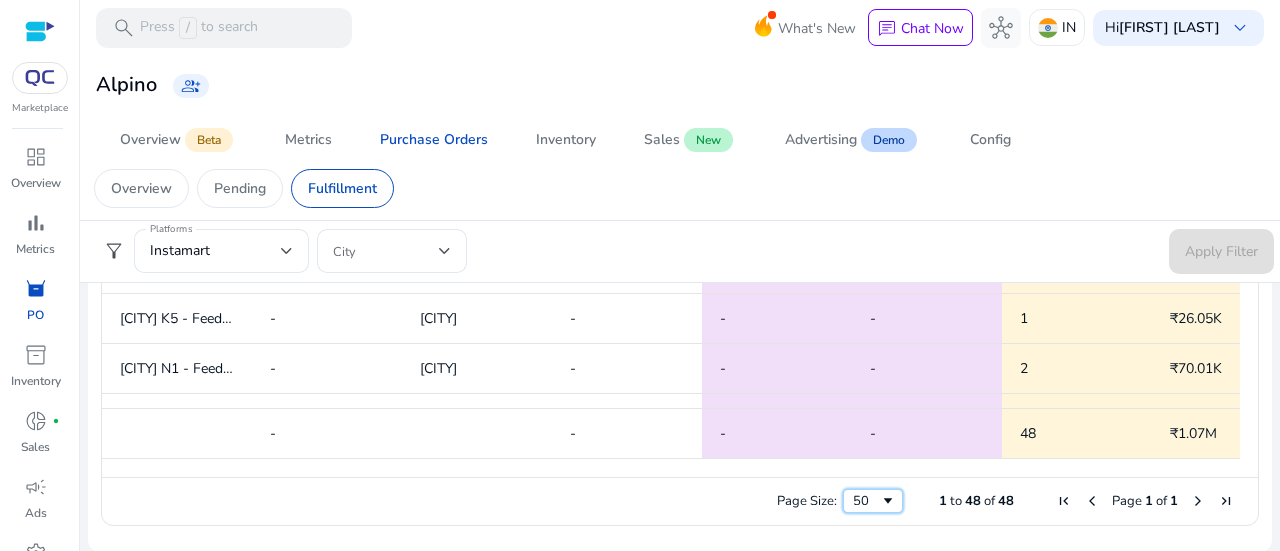 click on "50" at bounding box center [866, 501] 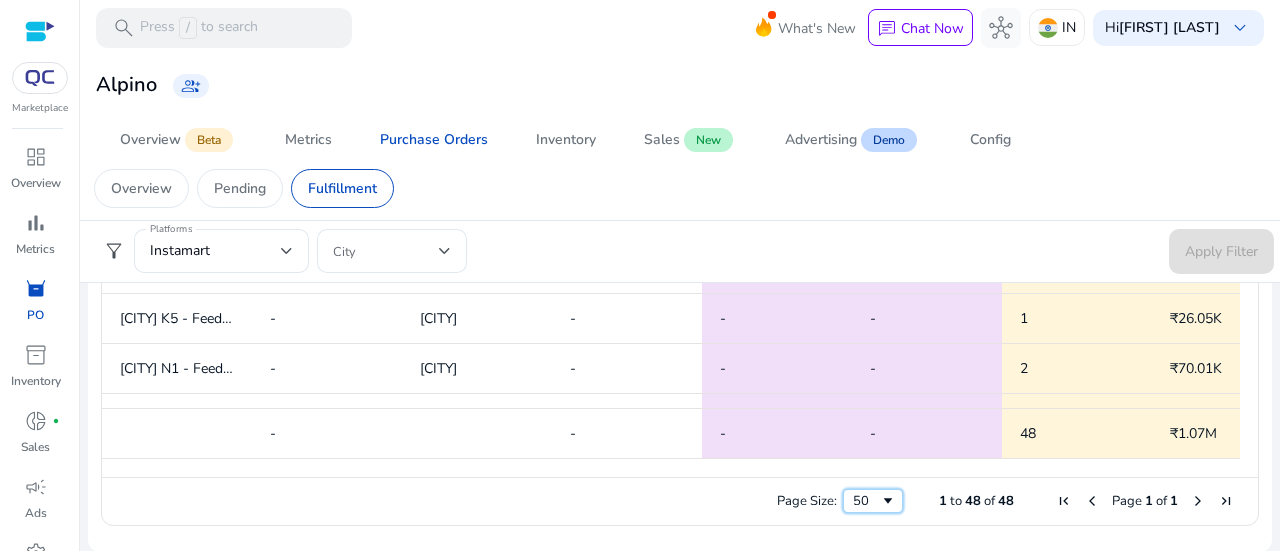 click on "50" at bounding box center [866, 501] 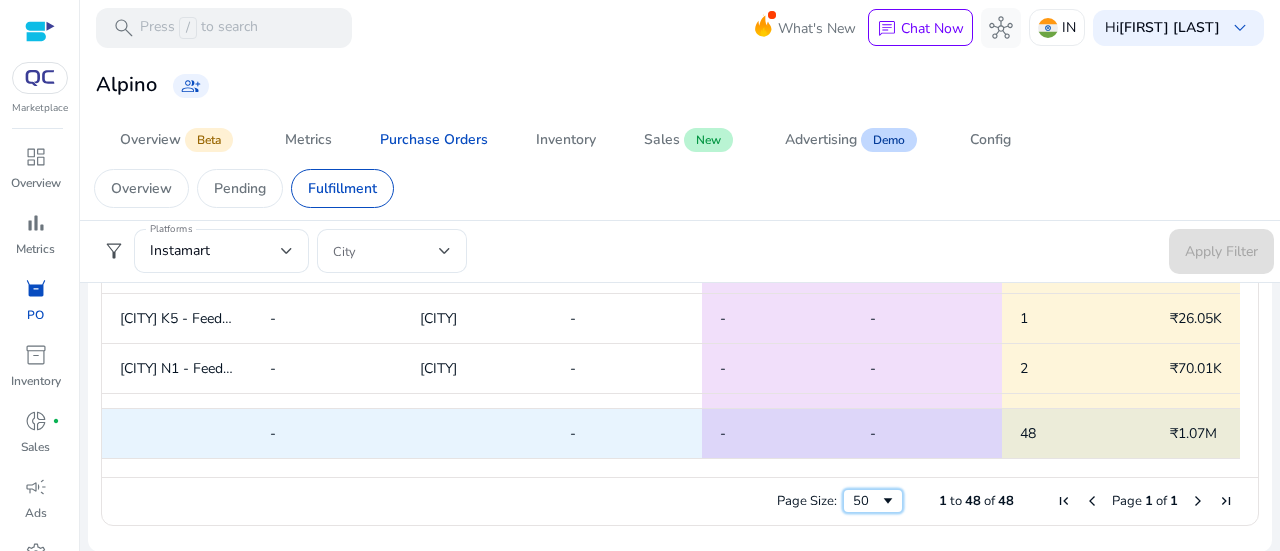scroll, scrollTop: 0, scrollLeft: 0, axis: both 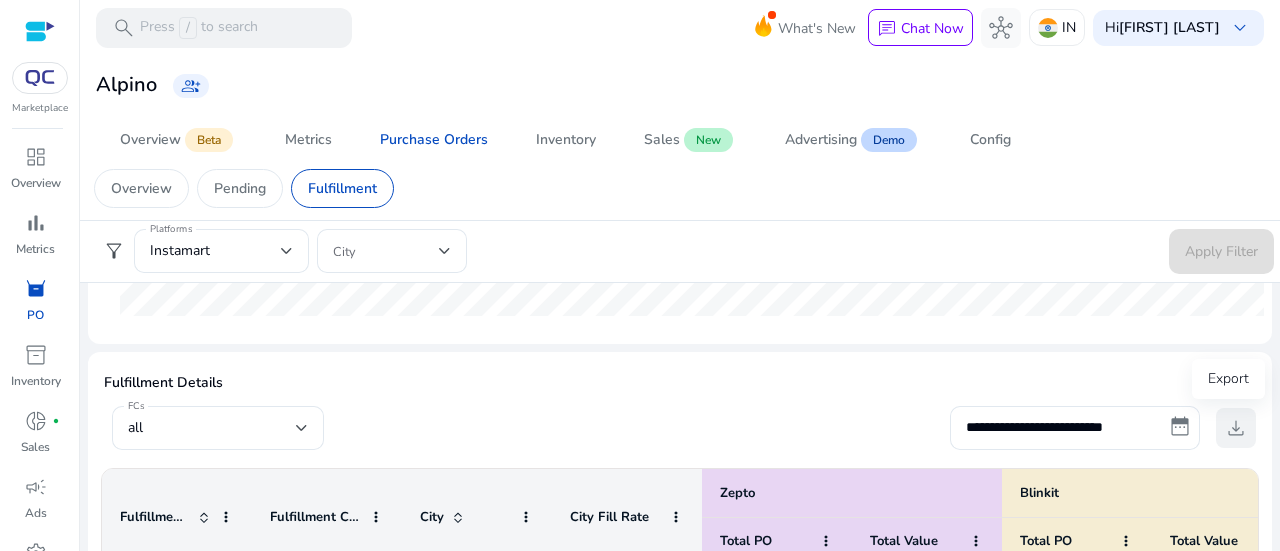 click on "download" 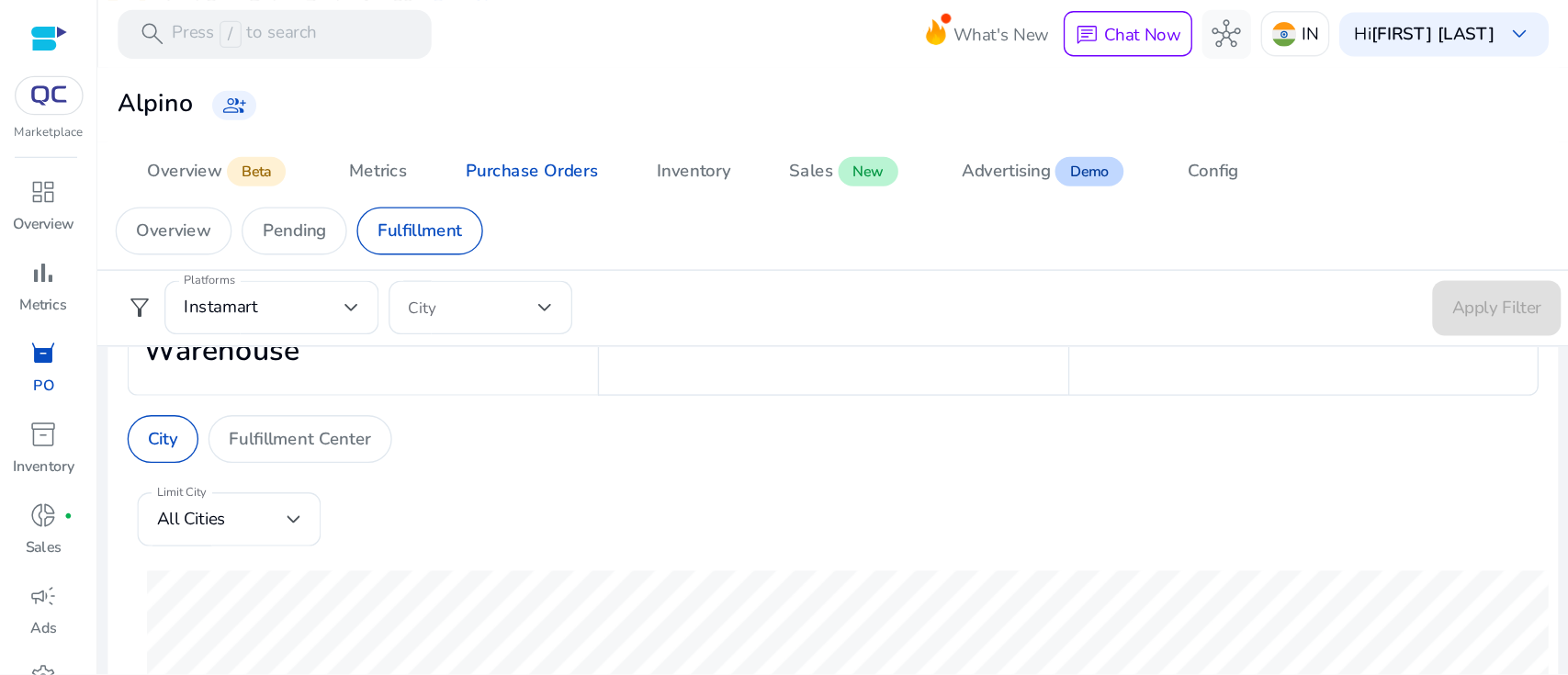 scroll, scrollTop: 0, scrollLeft: 0, axis: both 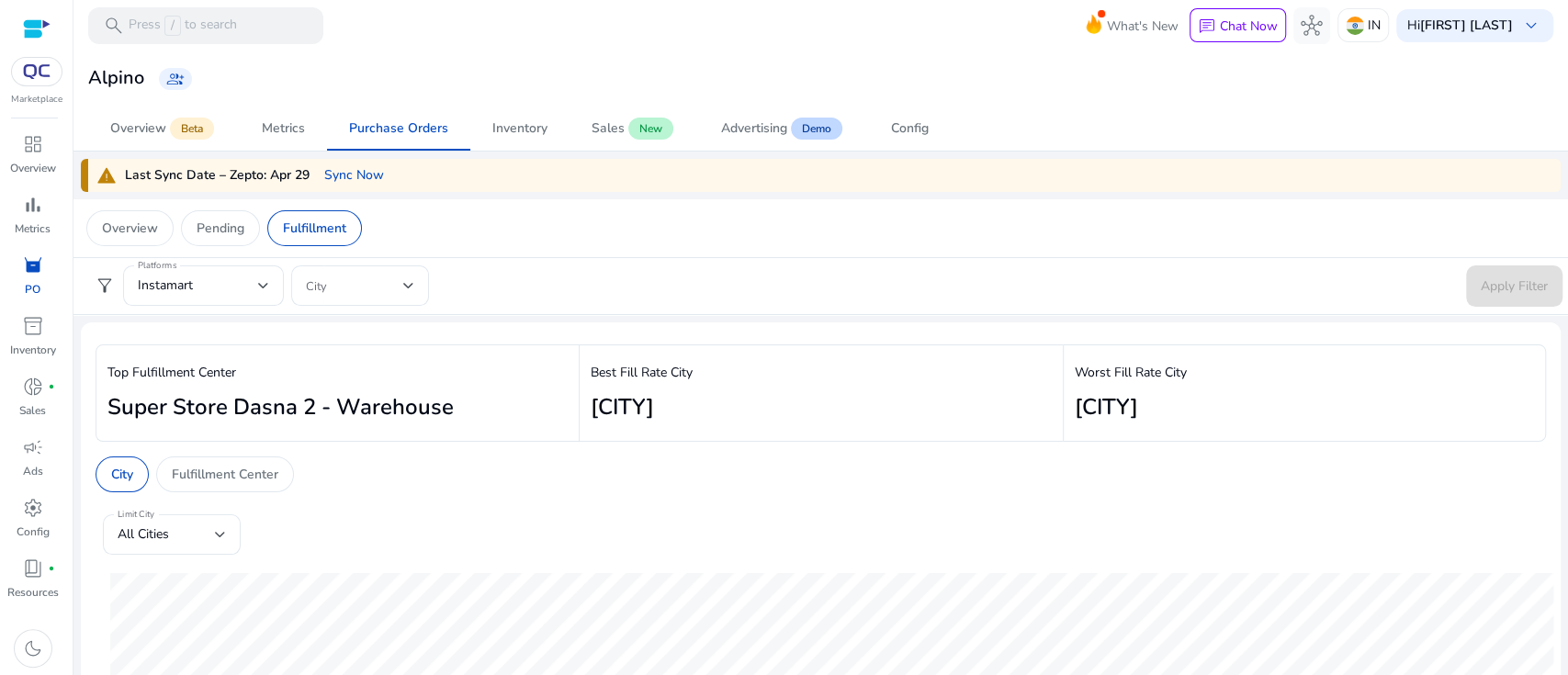 drag, startPoint x: 1148, startPoint y: 0, endPoint x: 705, endPoint y: 295, distance: 532.23491 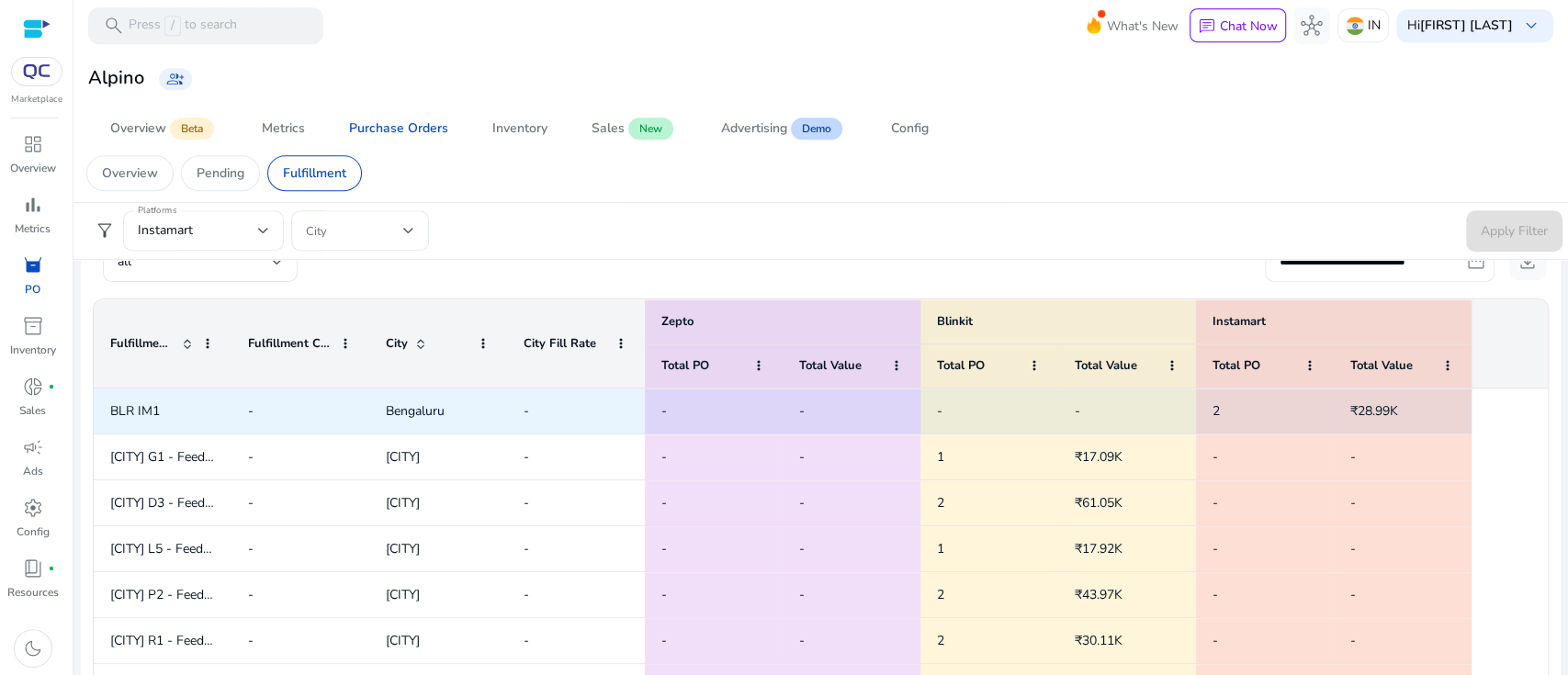 scroll, scrollTop: 612, scrollLeft: 0, axis: vertical 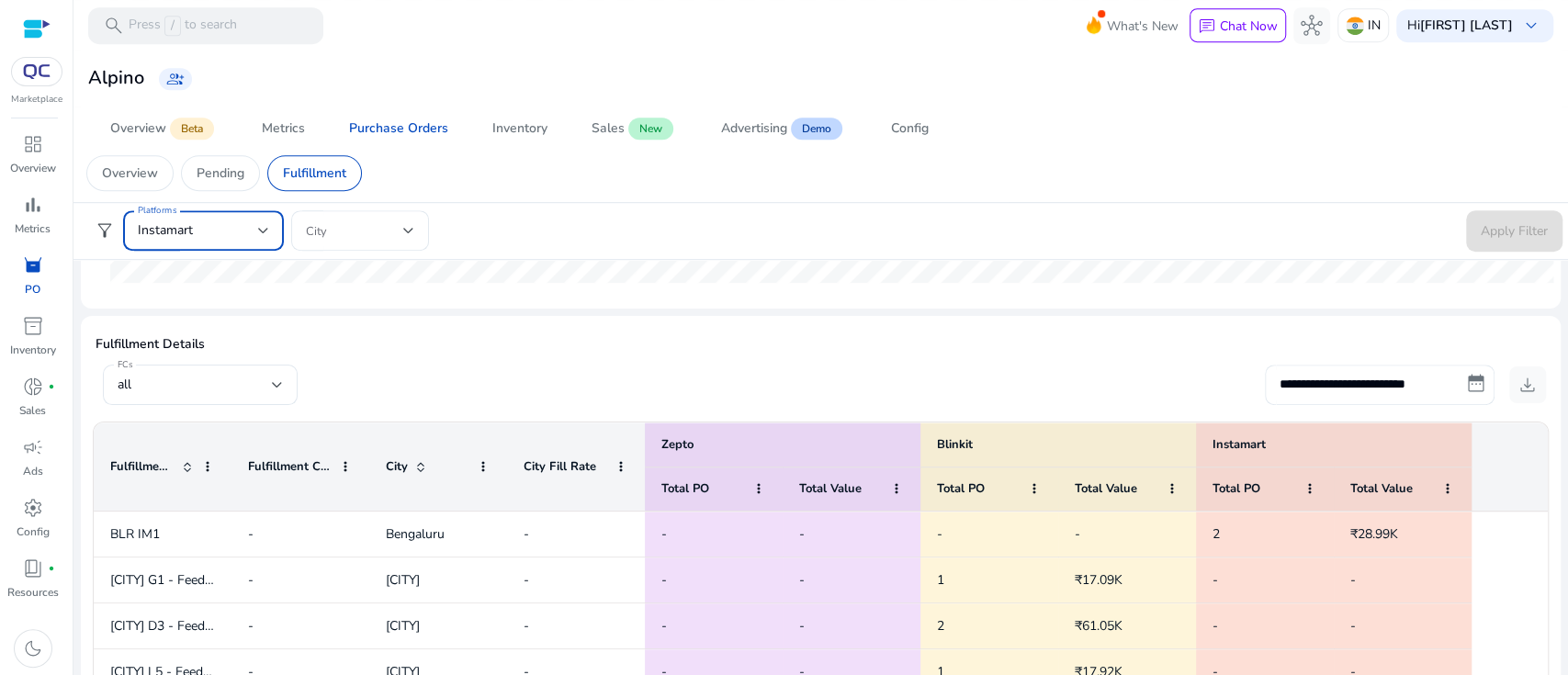 click on "Instamart" at bounding box center [197, 231] 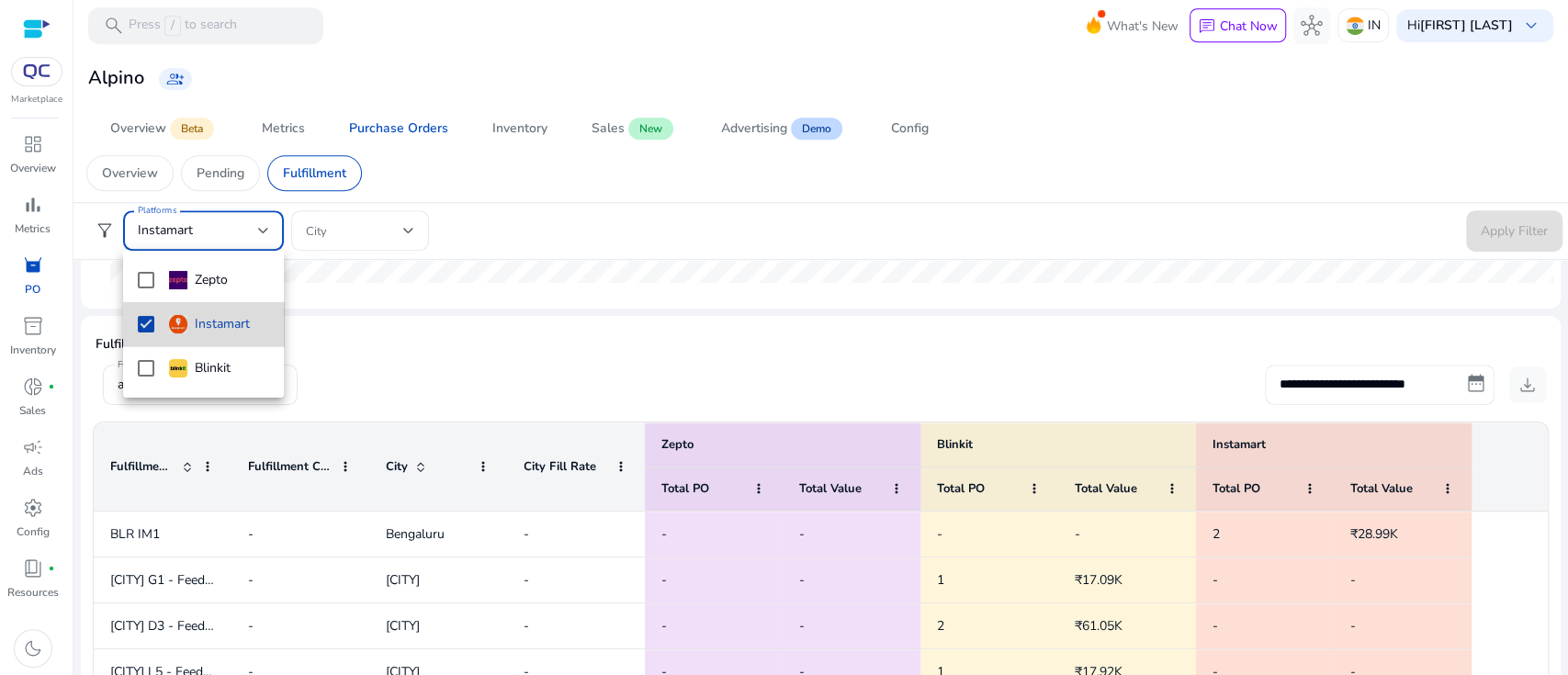 click on "Instamart" at bounding box center [209, 324] 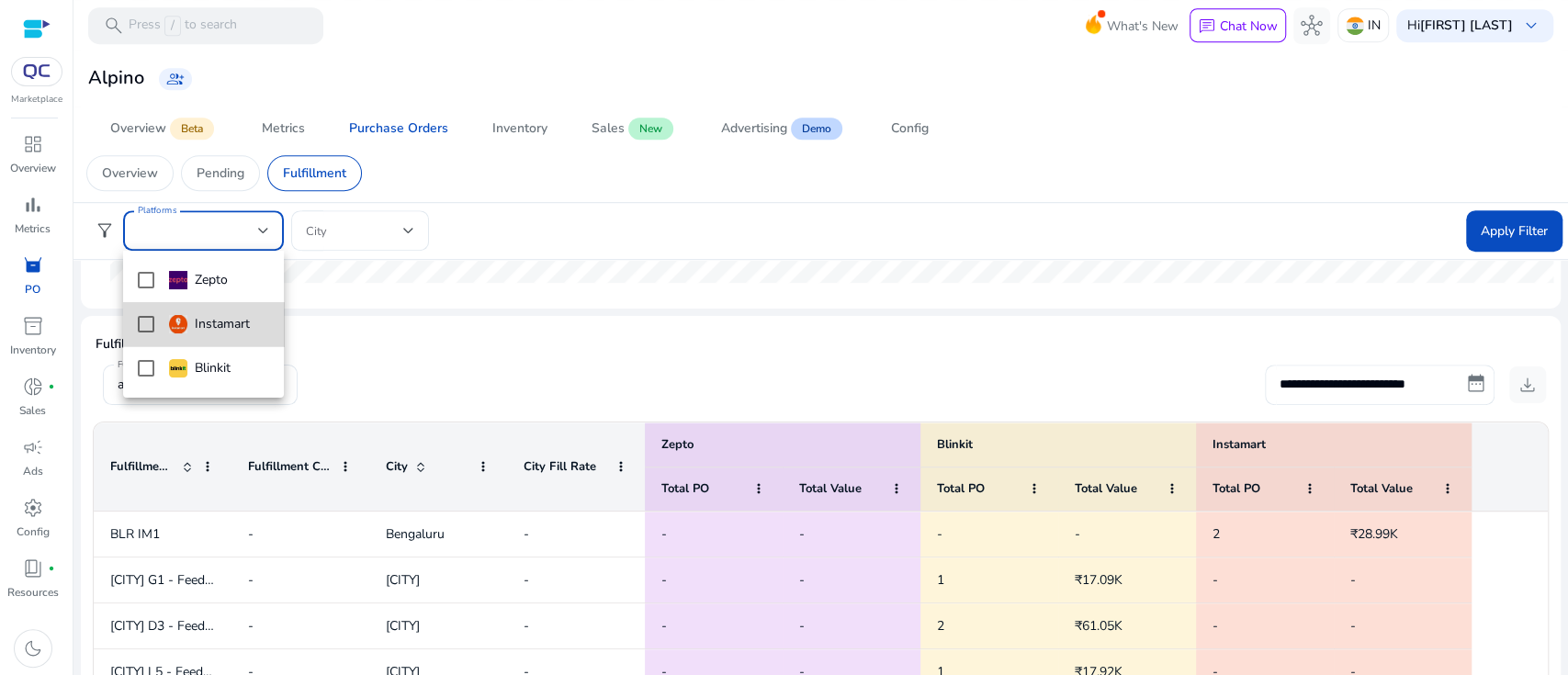 click on "Instamart" at bounding box center [209, 324] 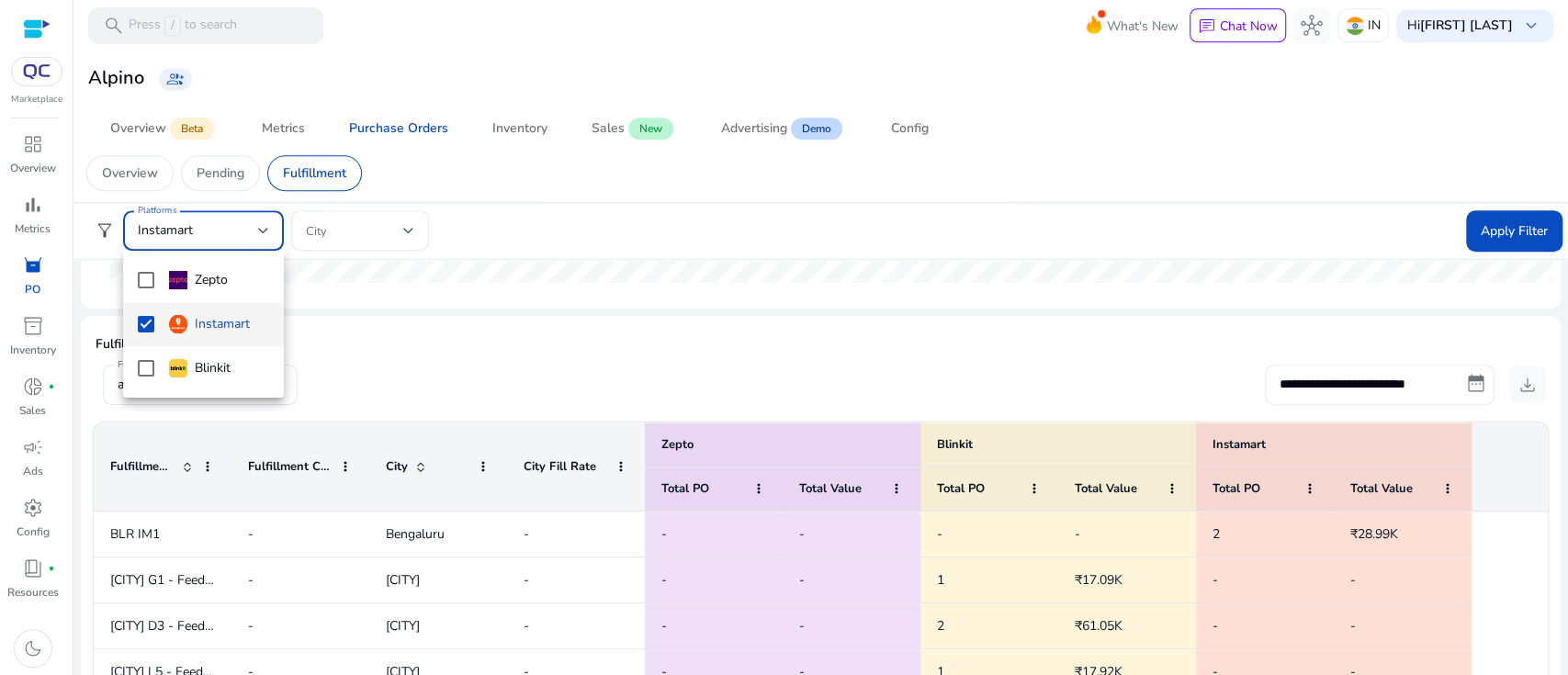 click at bounding box center [784, 337] 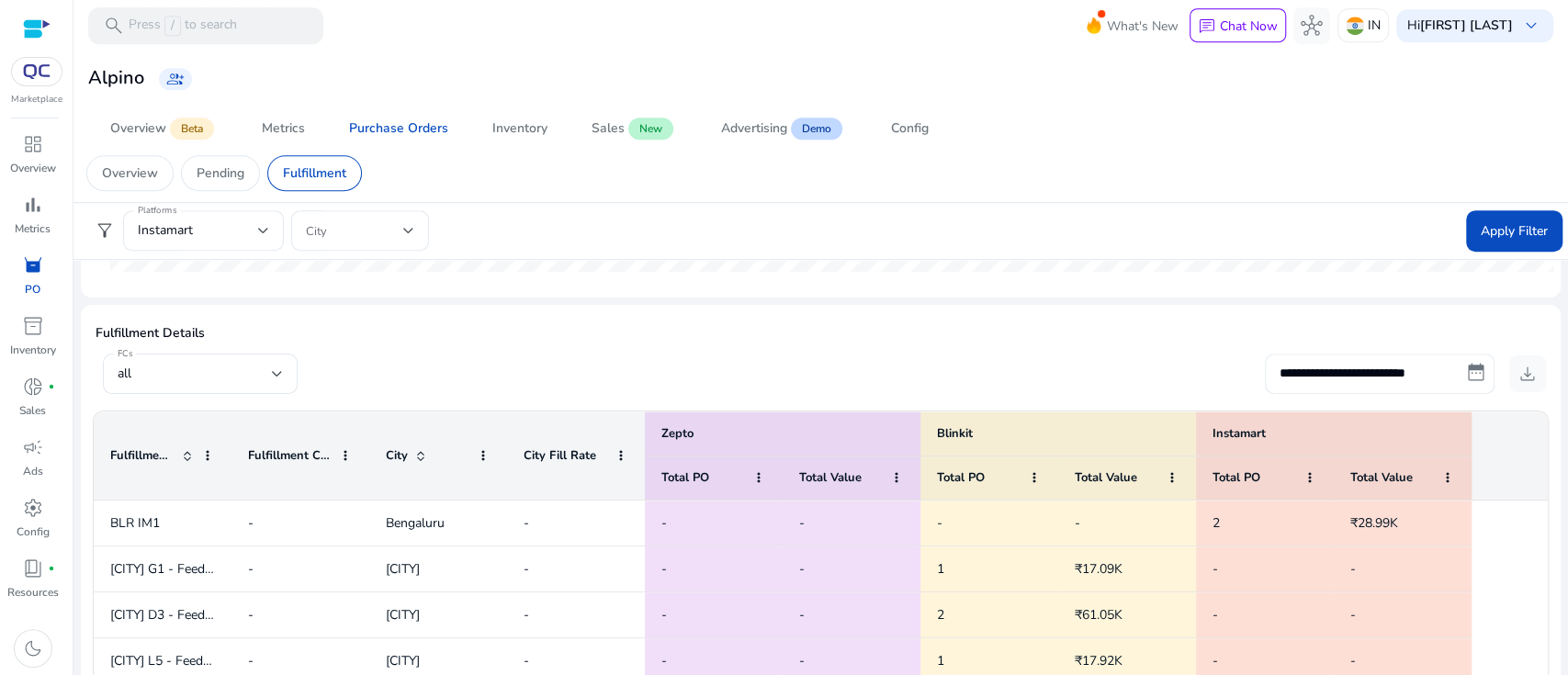 scroll, scrollTop: 745, scrollLeft: 0, axis: vertical 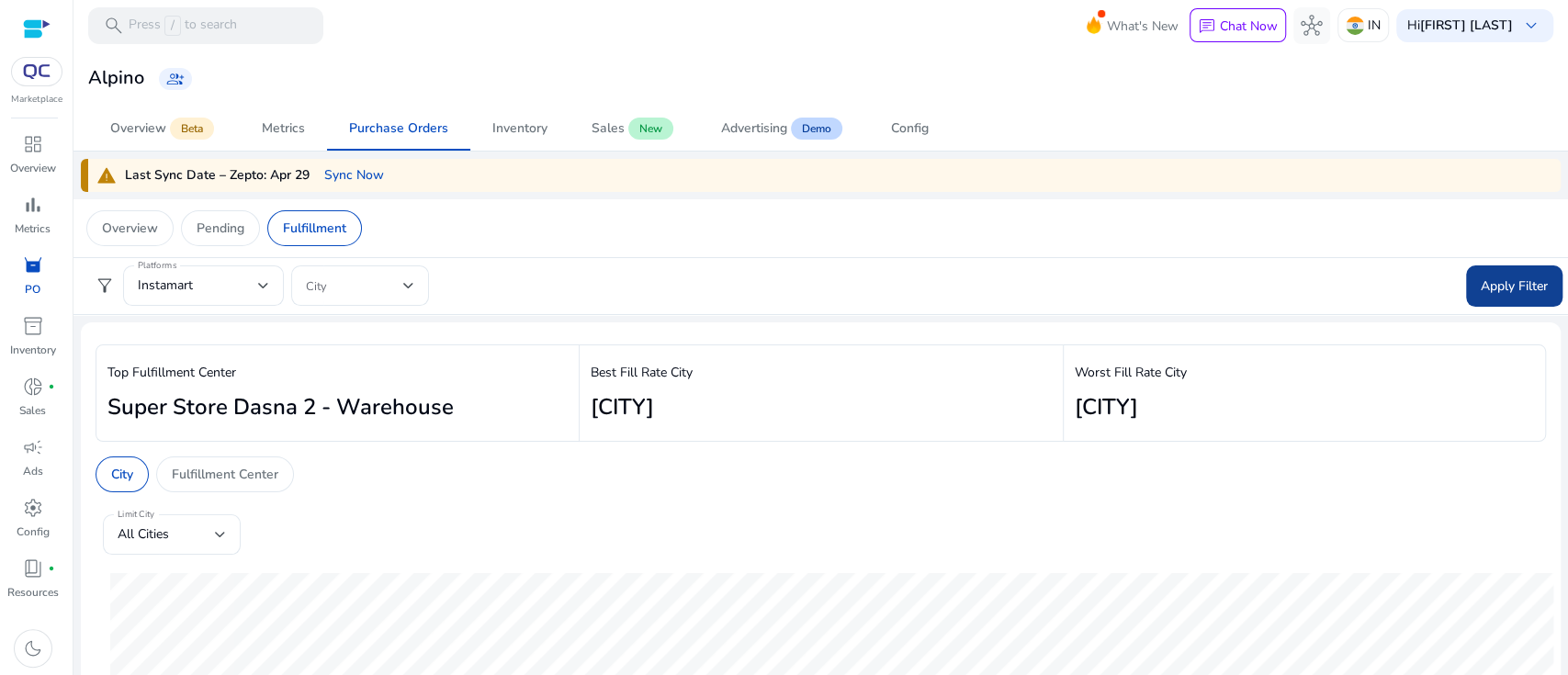 click on "Apply Filter" 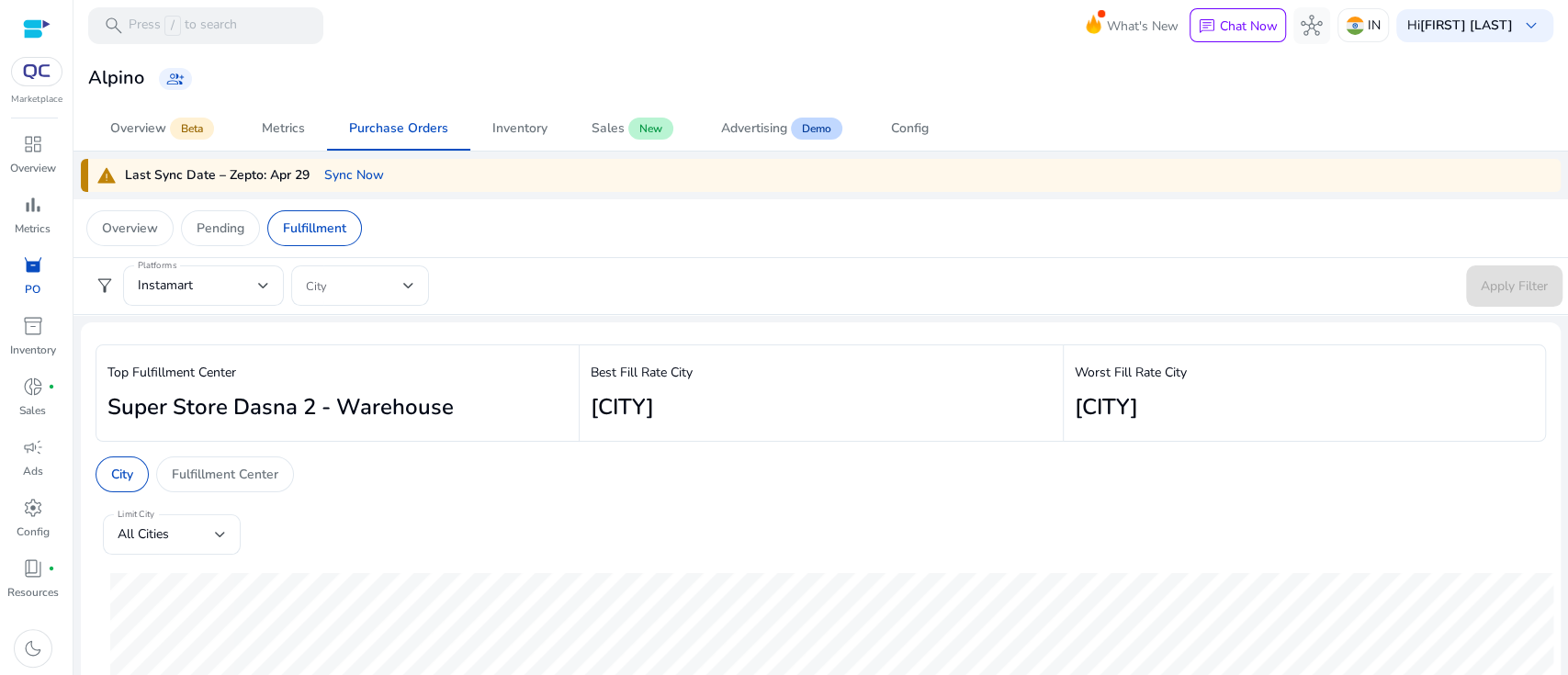 scroll, scrollTop: 244, scrollLeft: 0, axis: vertical 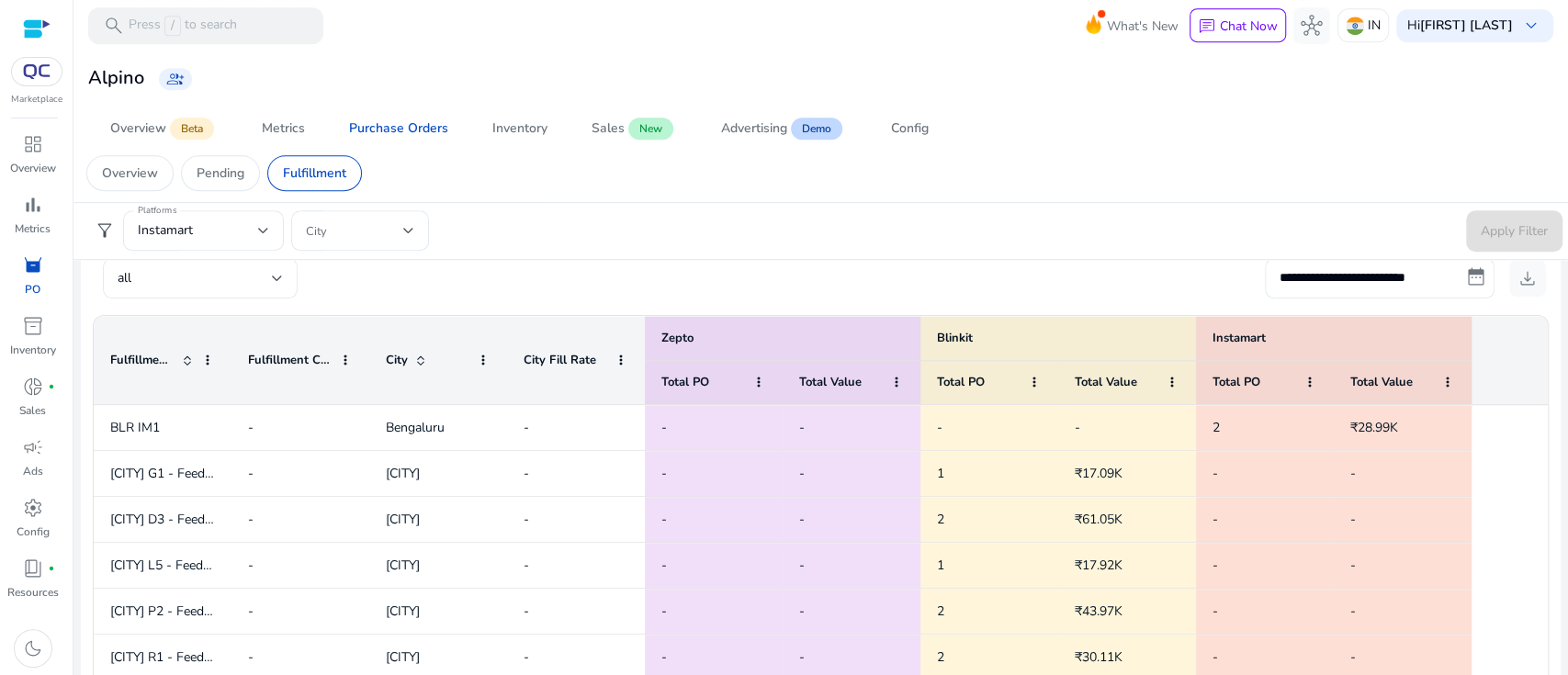 click on "all" at bounding box center [195, 278] 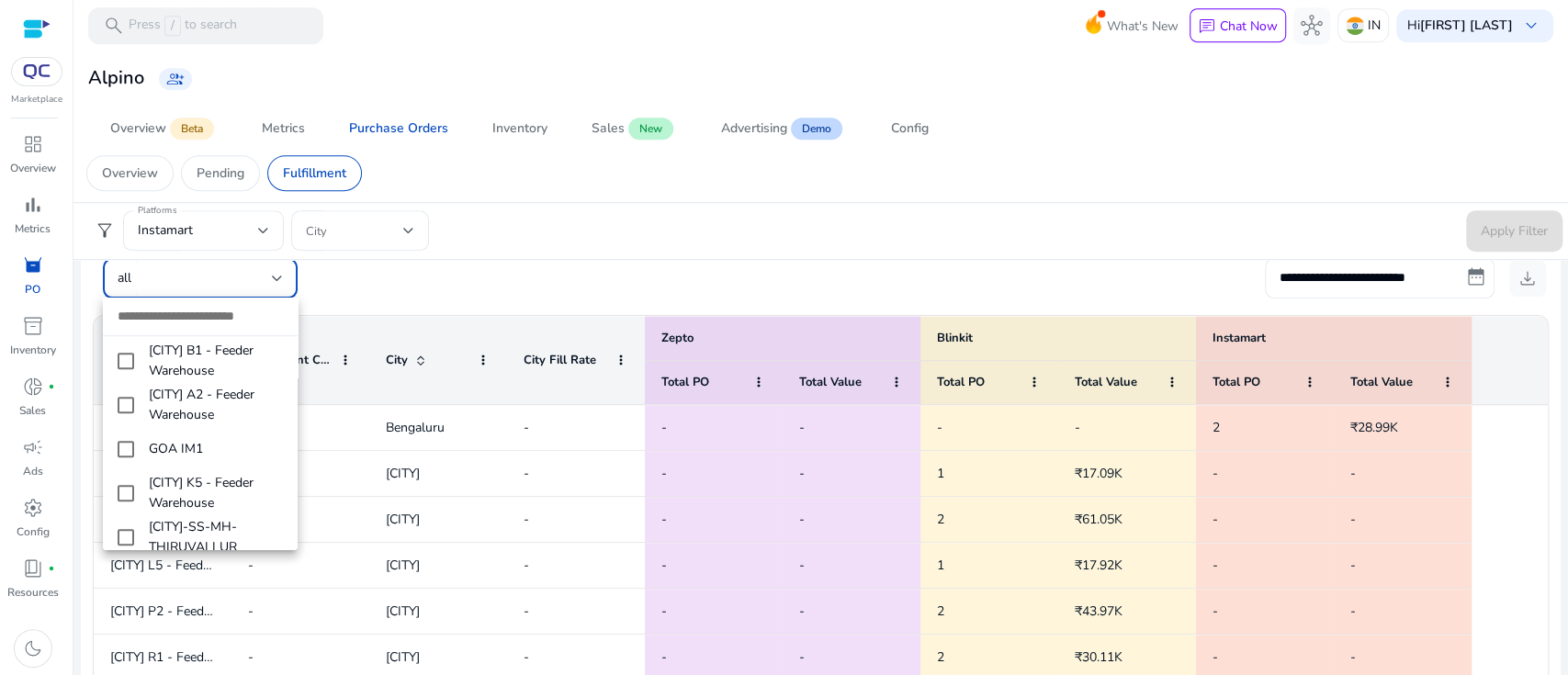 scroll, scrollTop: 1231, scrollLeft: 0, axis: vertical 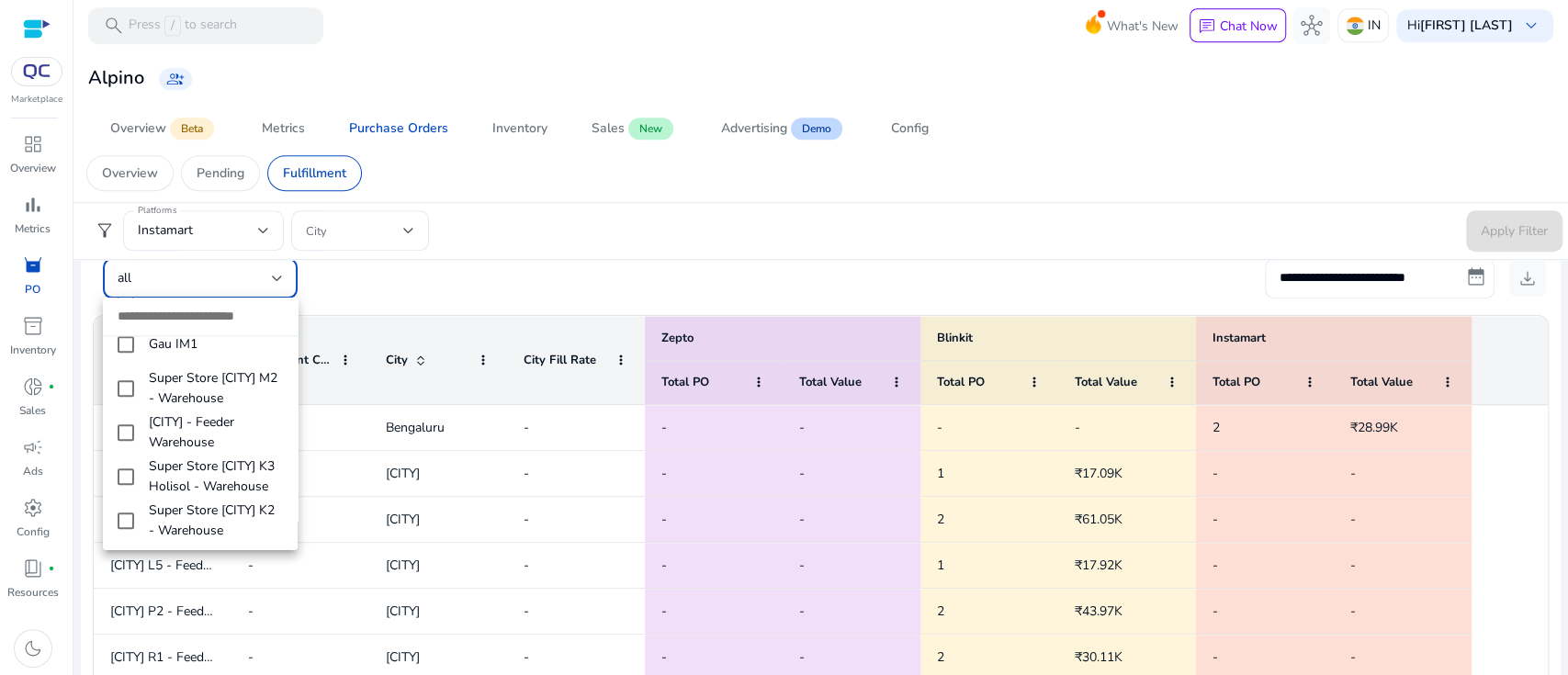 click at bounding box center (784, 337) 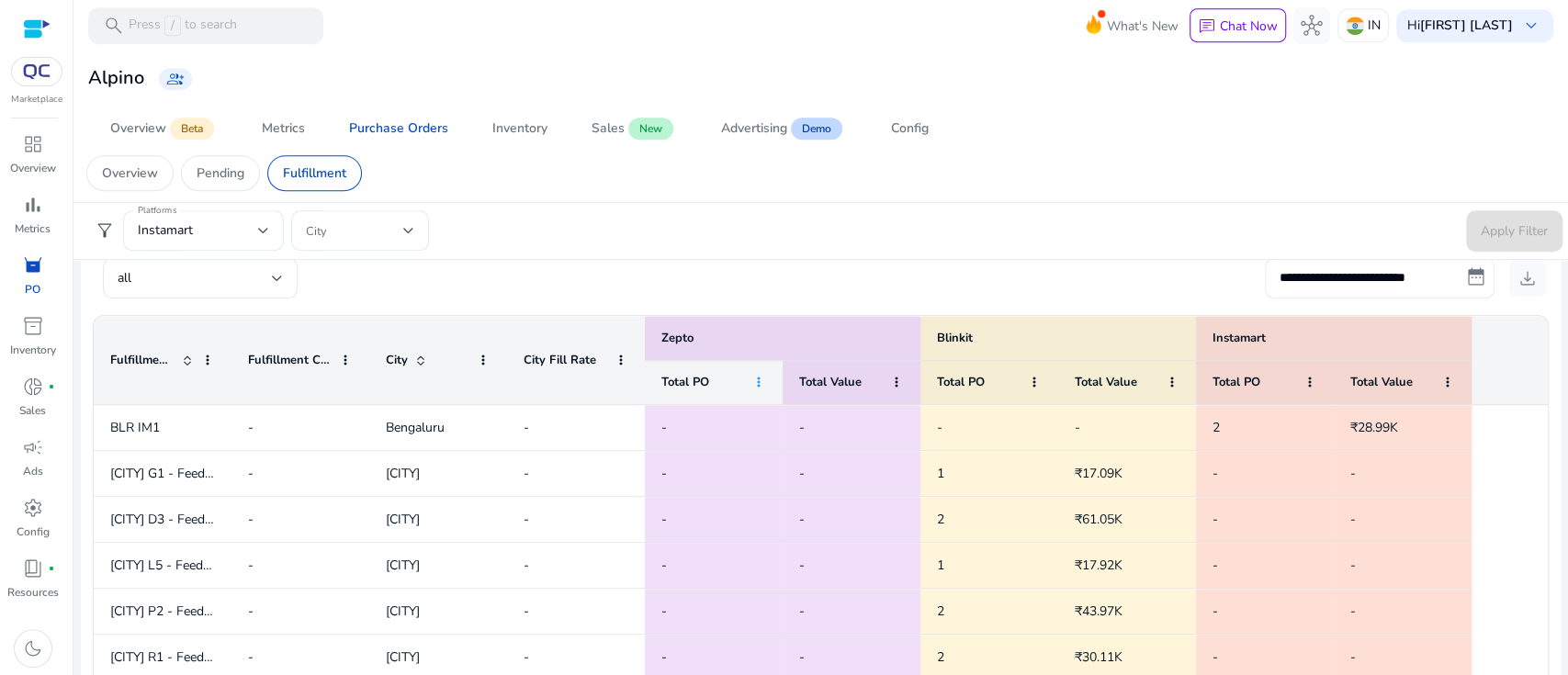 click 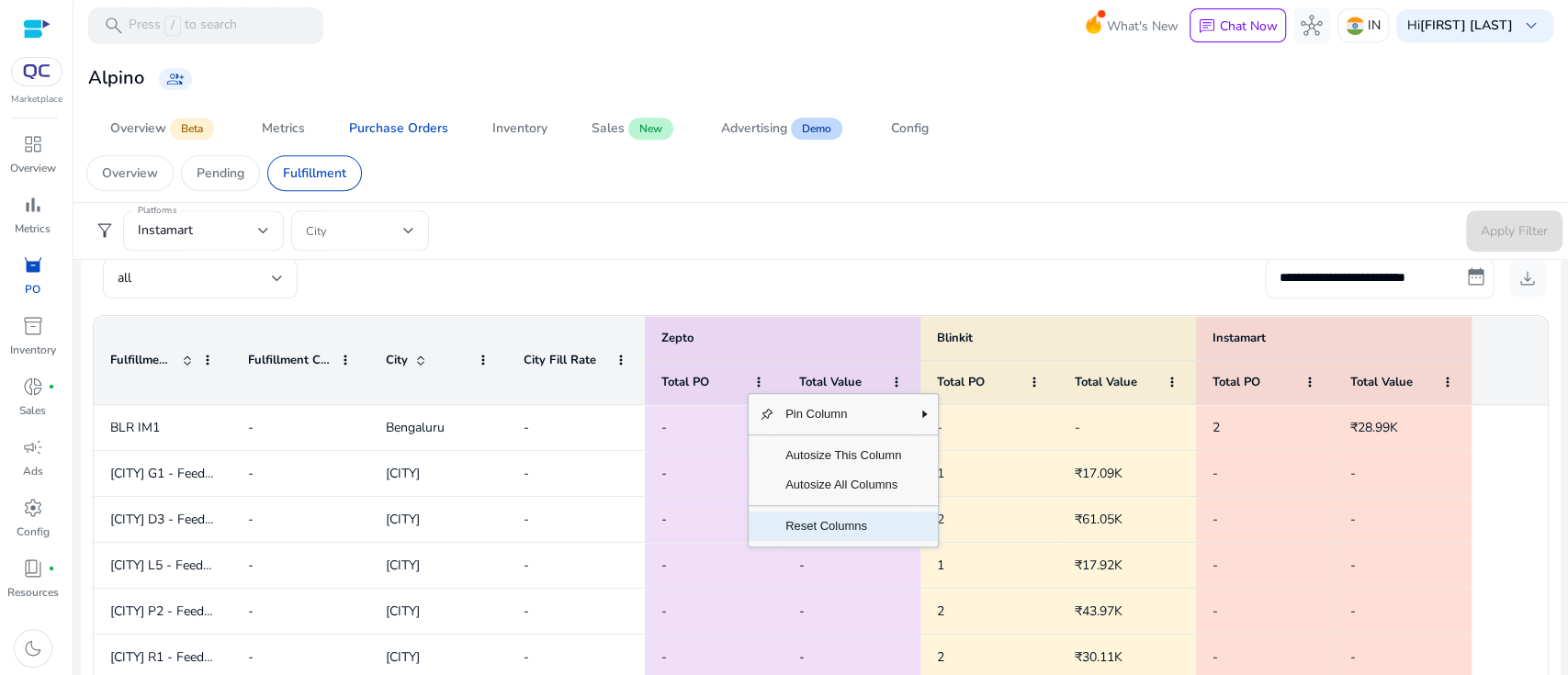 click on "Reset Columns" 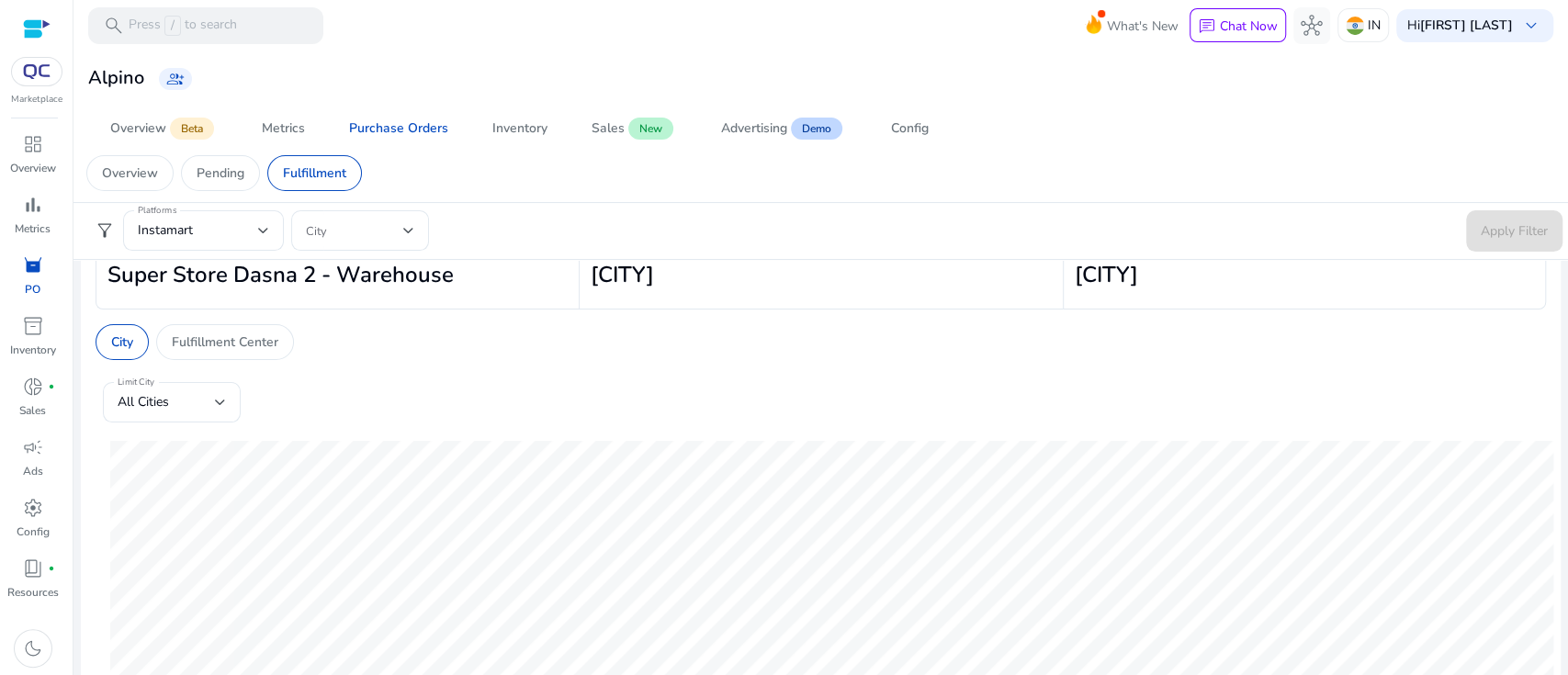 scroll, scrollTop: 0, scrollLeft: 0, axis: both 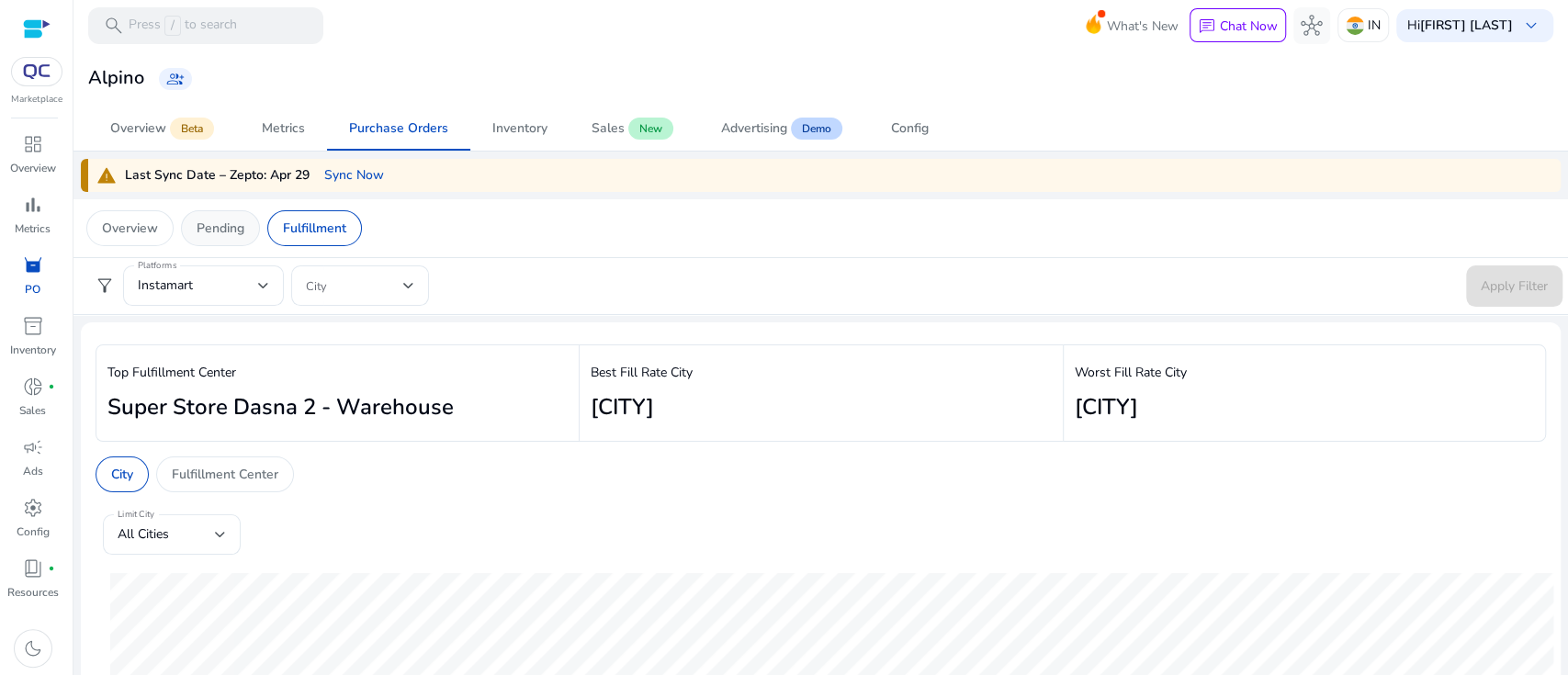 click on "Pending" 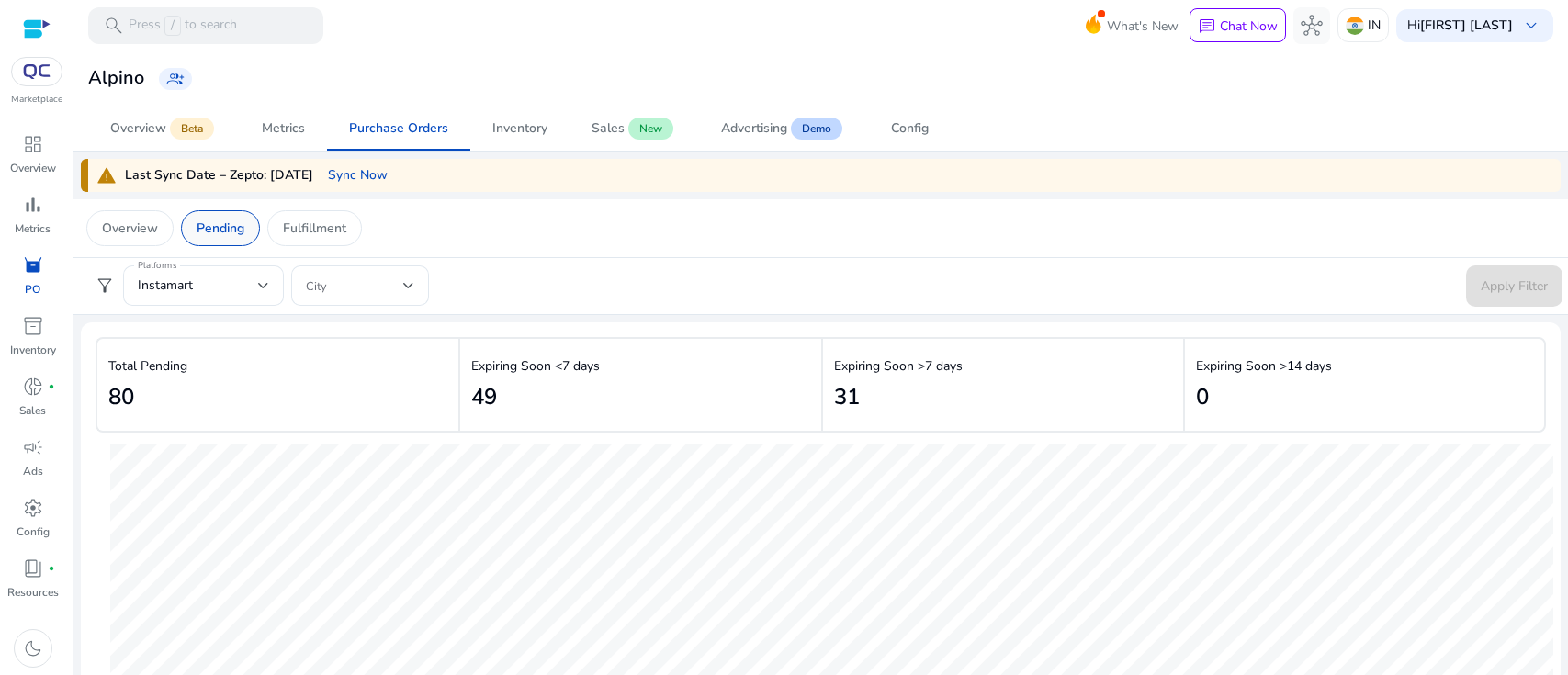 scroll, scrollTop: 0, scrollLeft: 0, axis: both 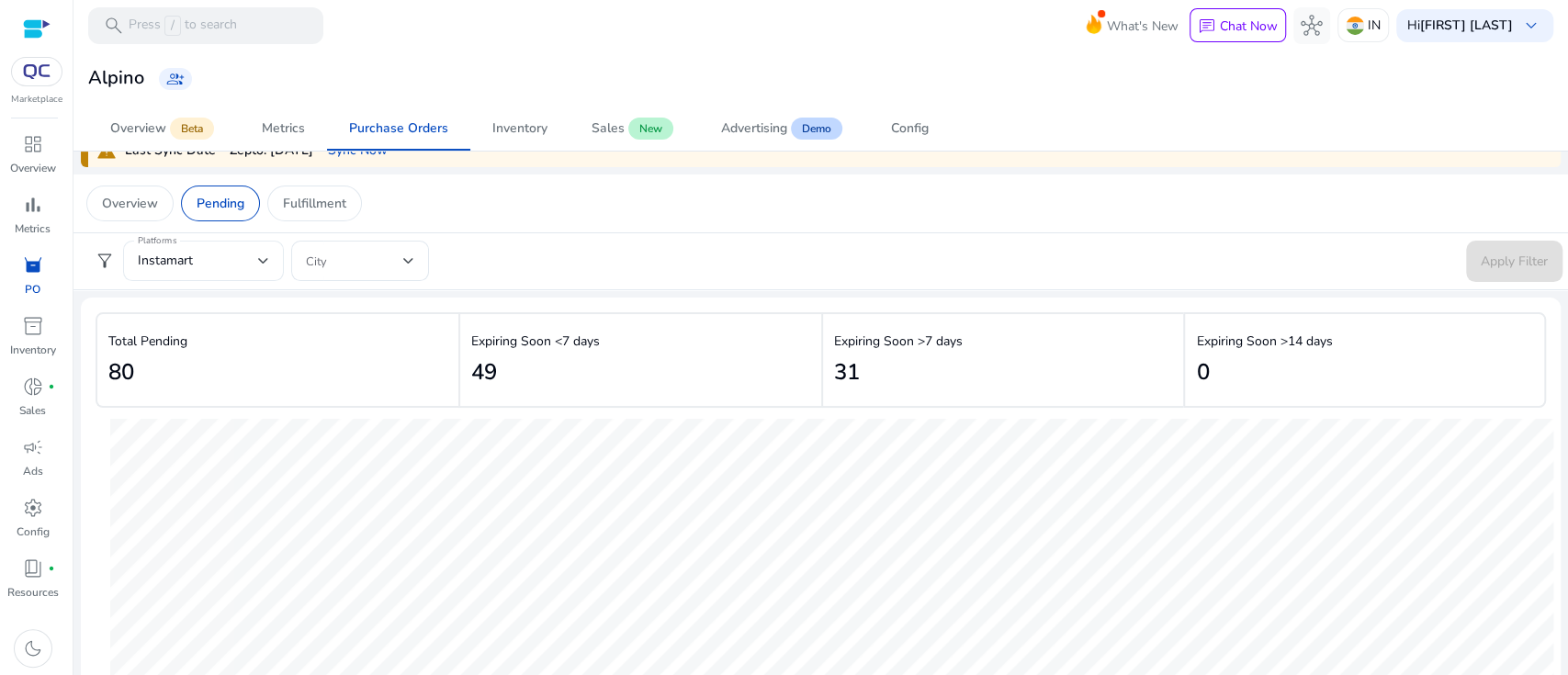 click on "Instamart" at bounding box center (165, 260) 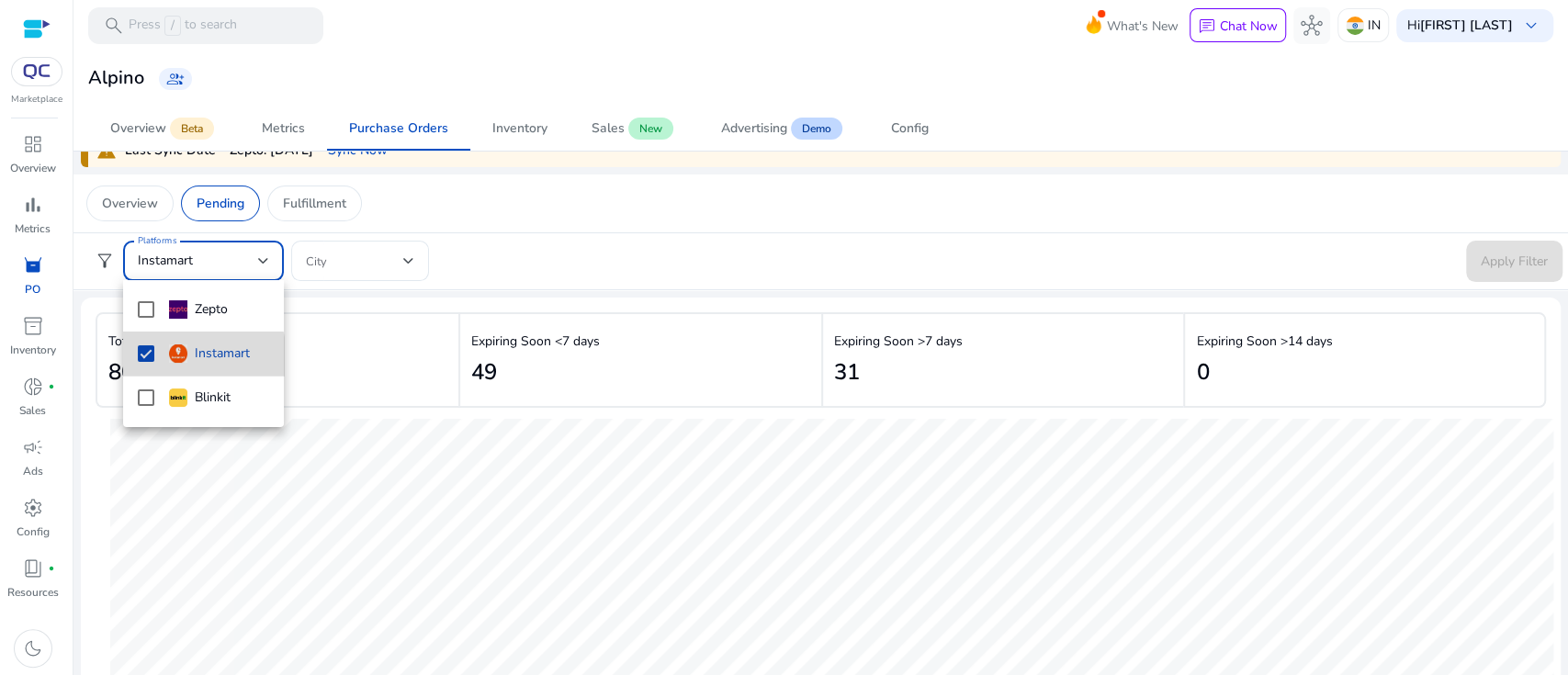 click on "Instamart" at bounding box center [209, 354] 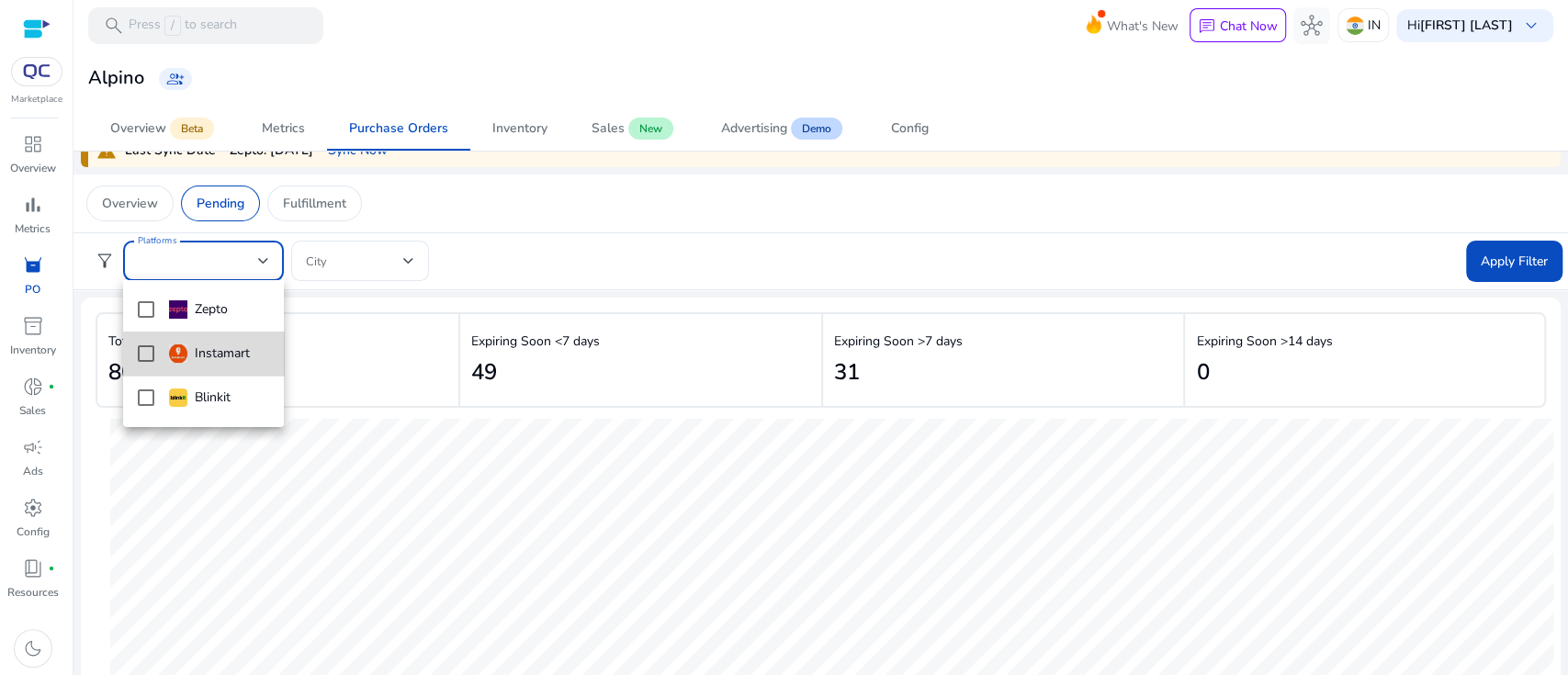 click on "Instamart" at bounding box center (209, 354) 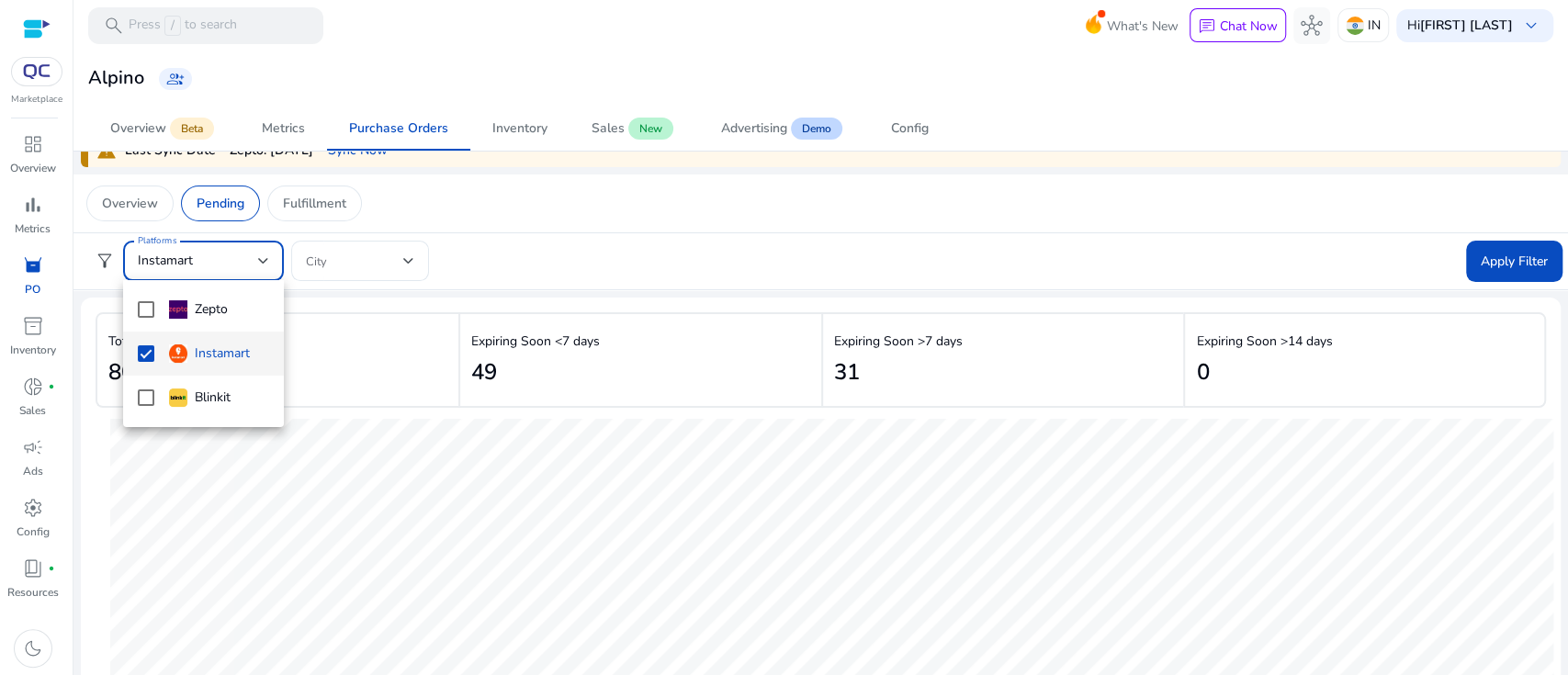 click at bounding box center (784, 337) 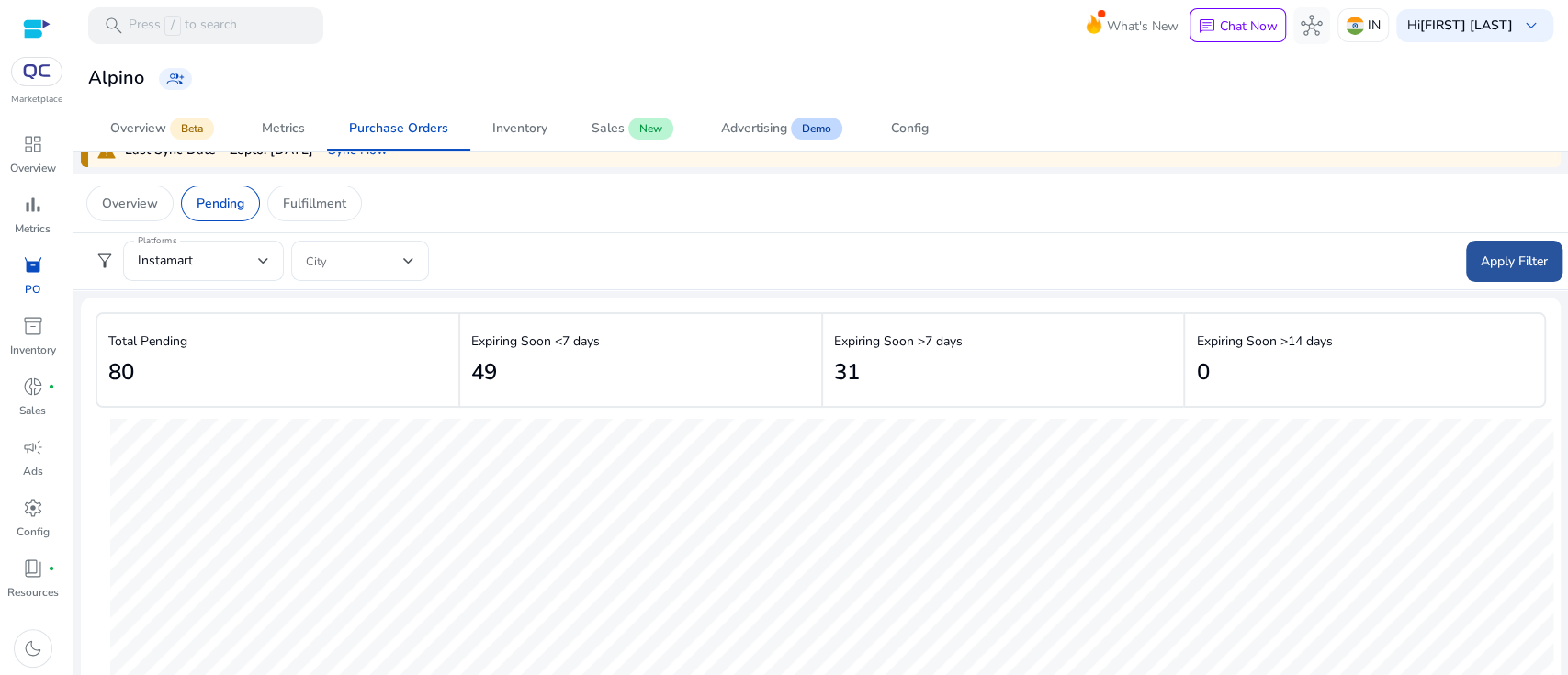 click on "Apply Filter" 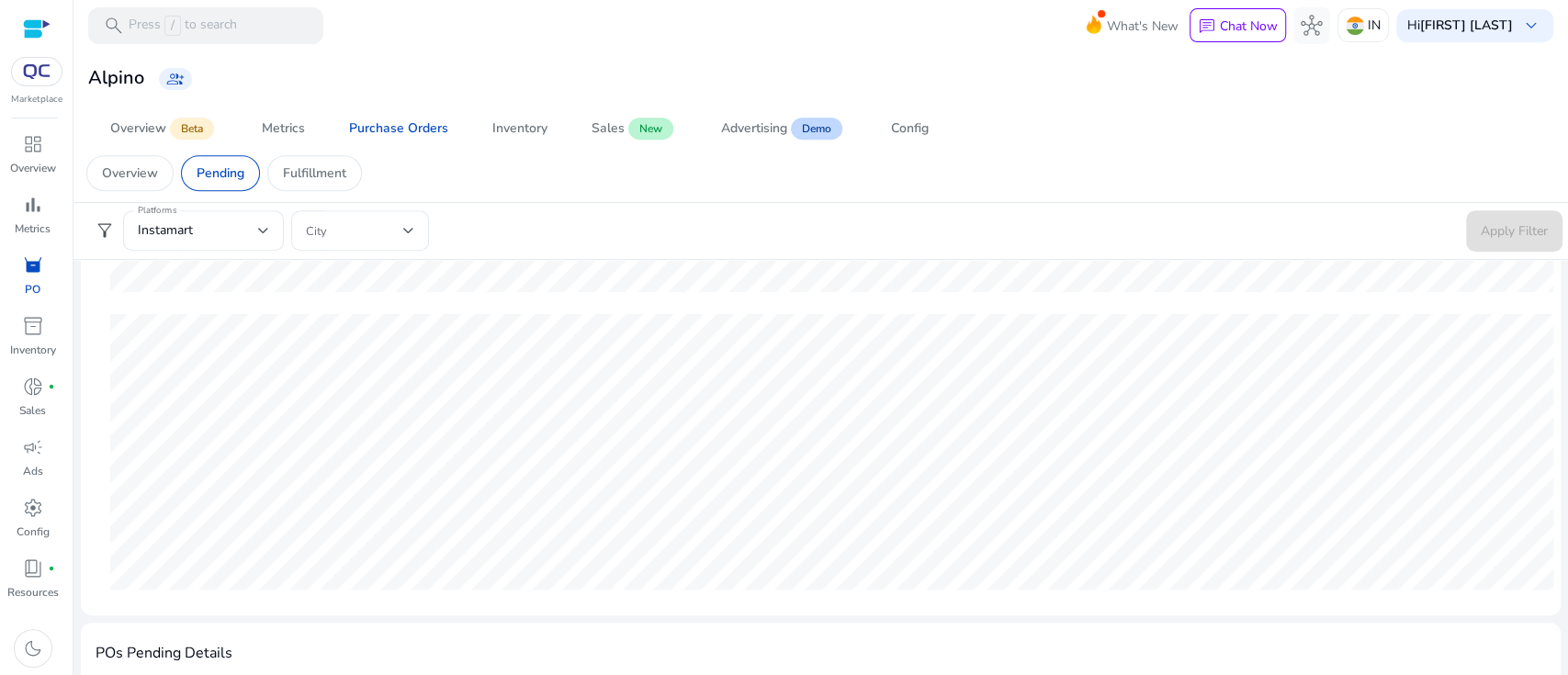 scroll, scrollTop: 369, scrollLeft: 0, axis: vertical 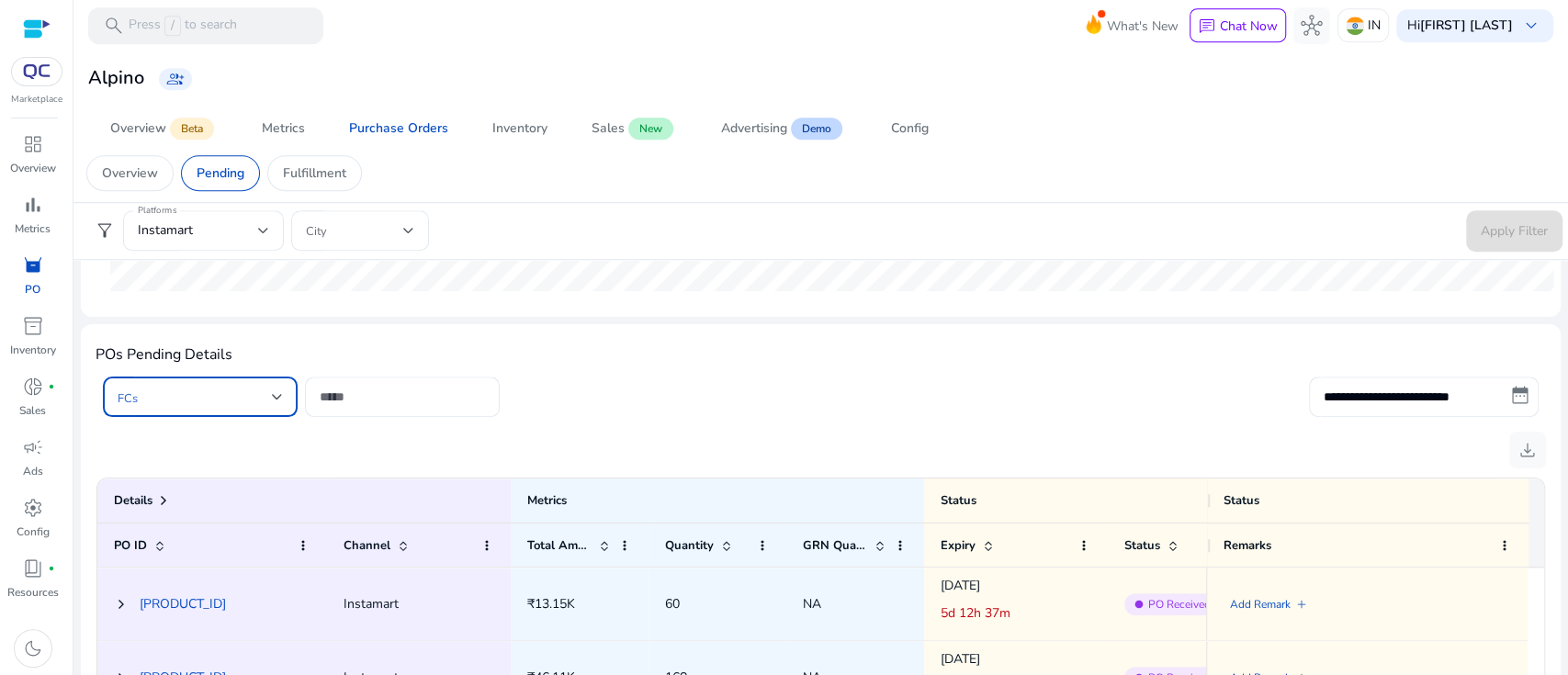 click at bounding box center [195, 397] 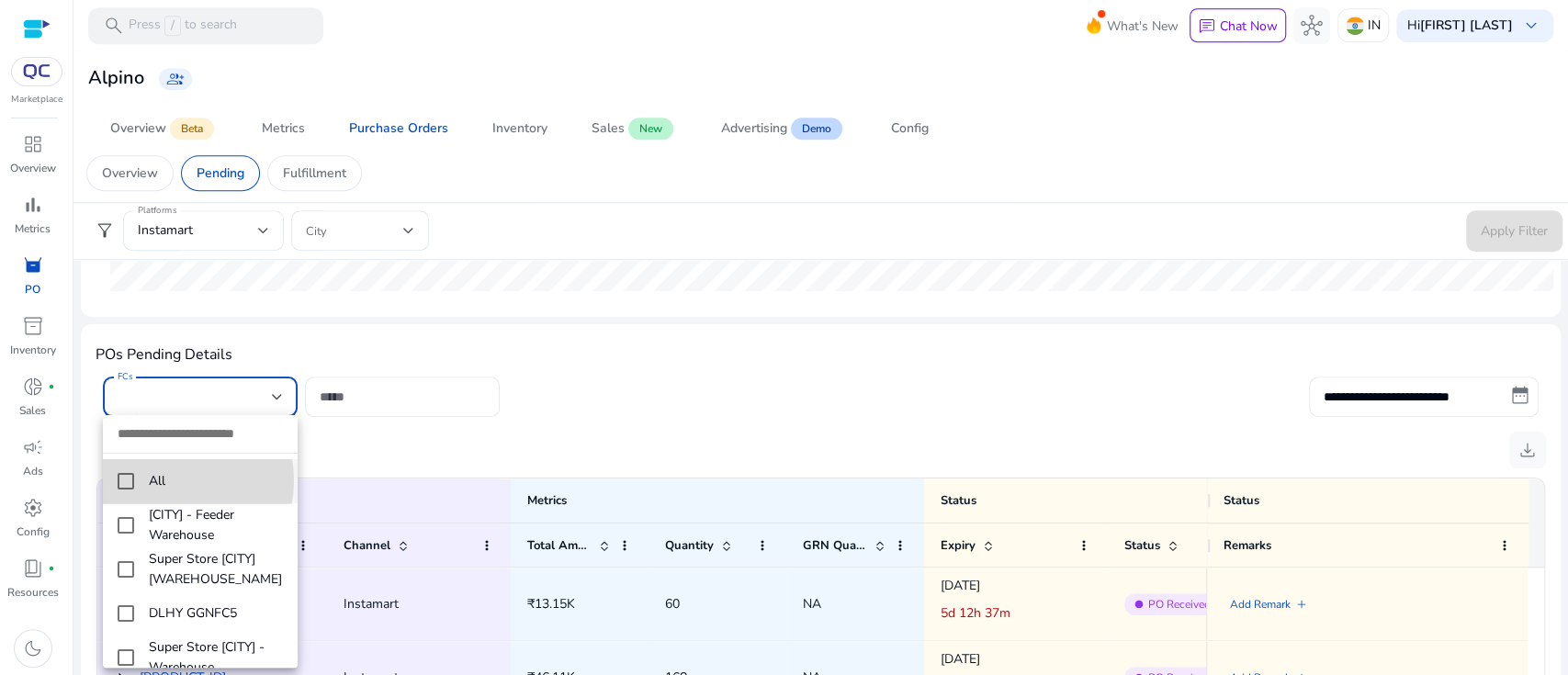 click on "all" at bounding box center [216, 481] 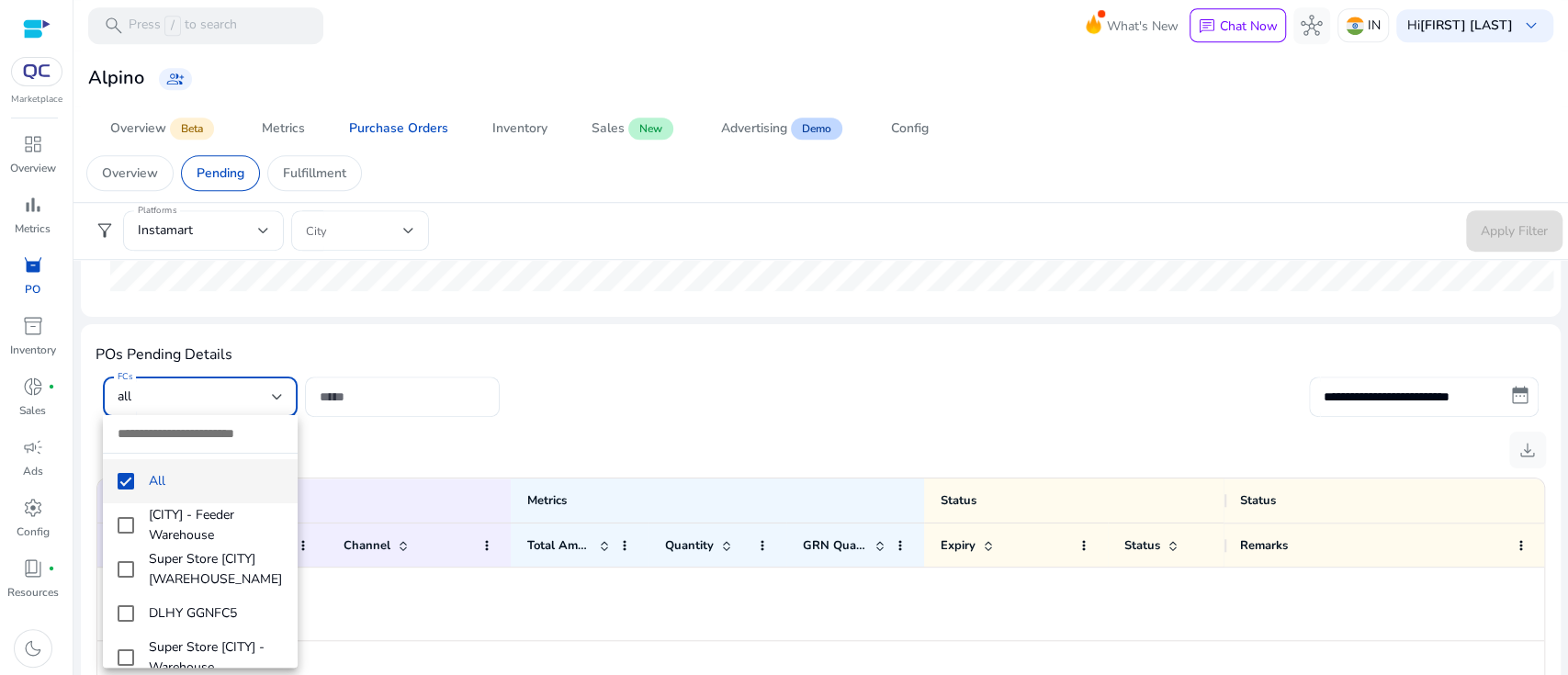 click at bounding box center (784, 337) 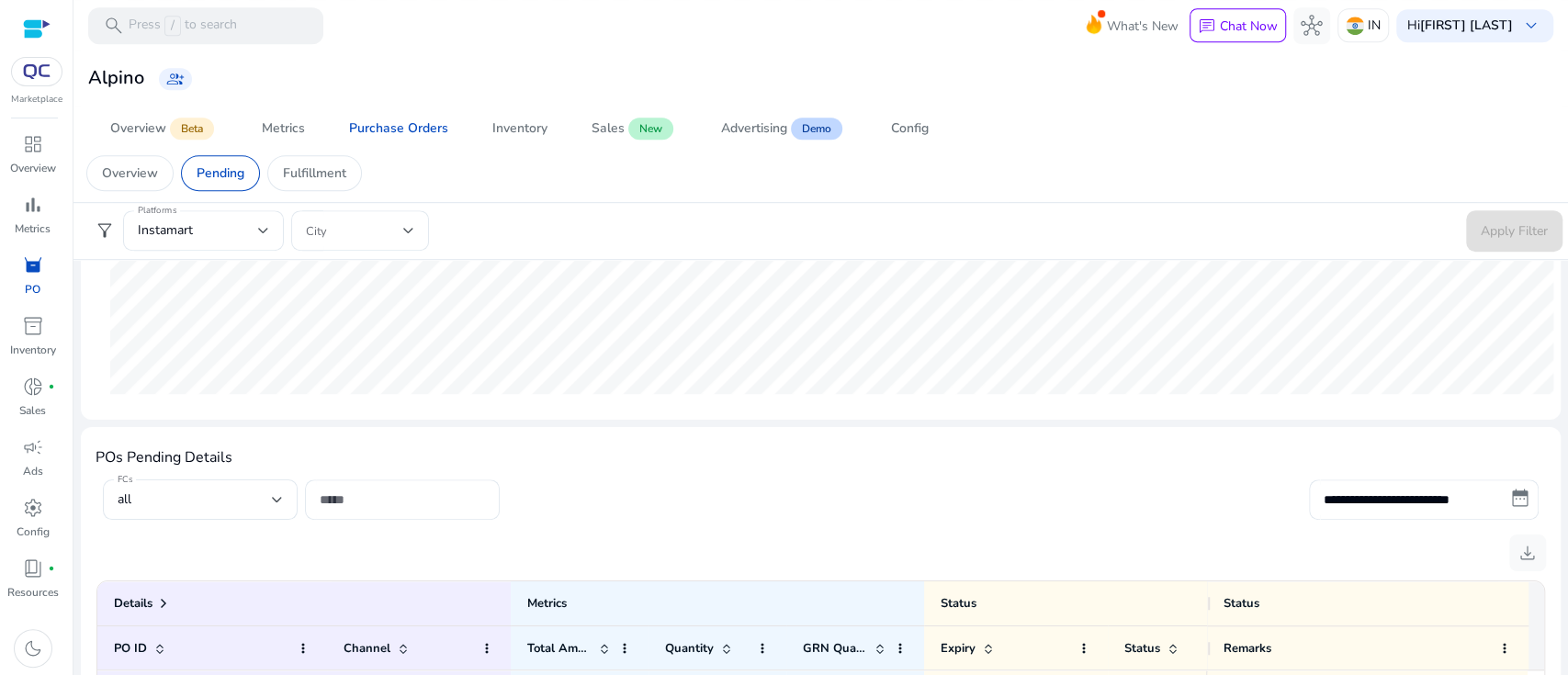 scroll, scrollTop: 742, scrollLeft: 0, axis: vertical 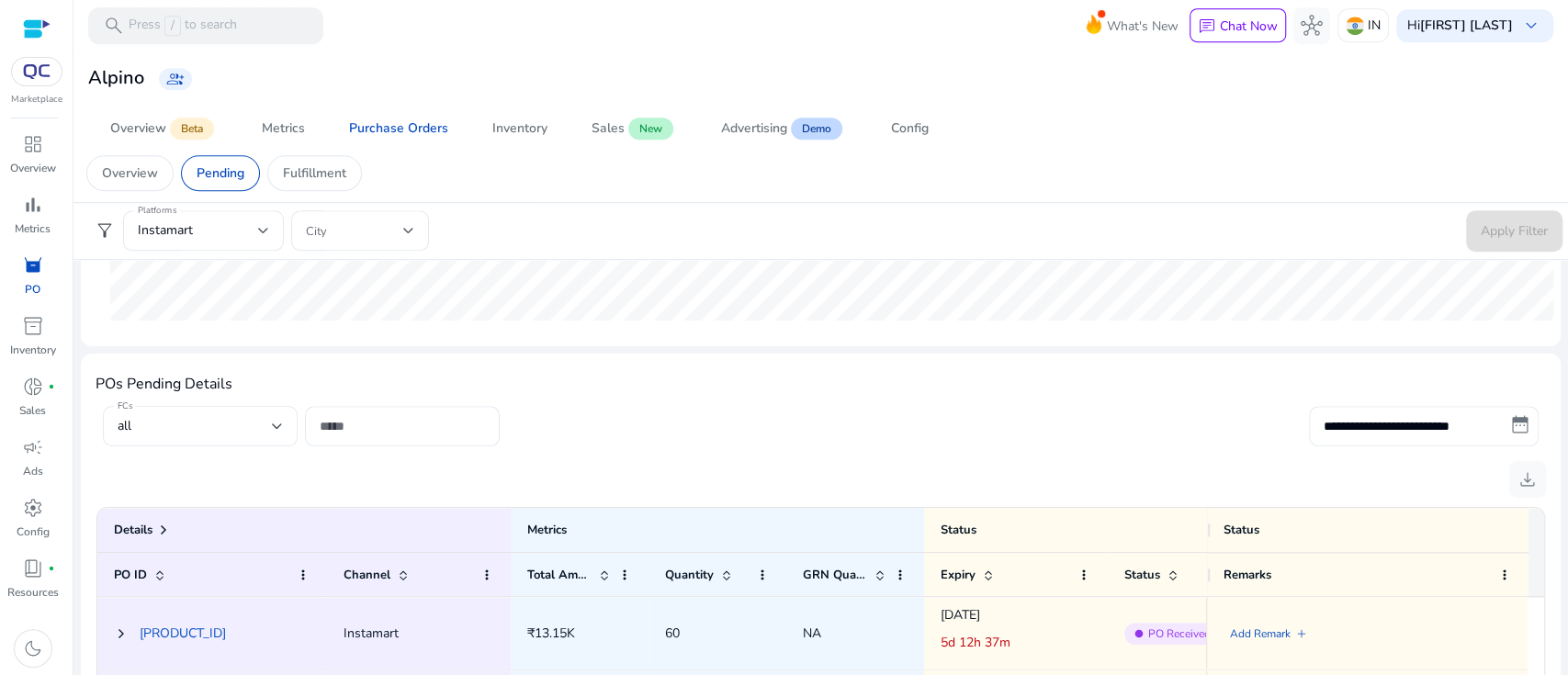 click on "all" 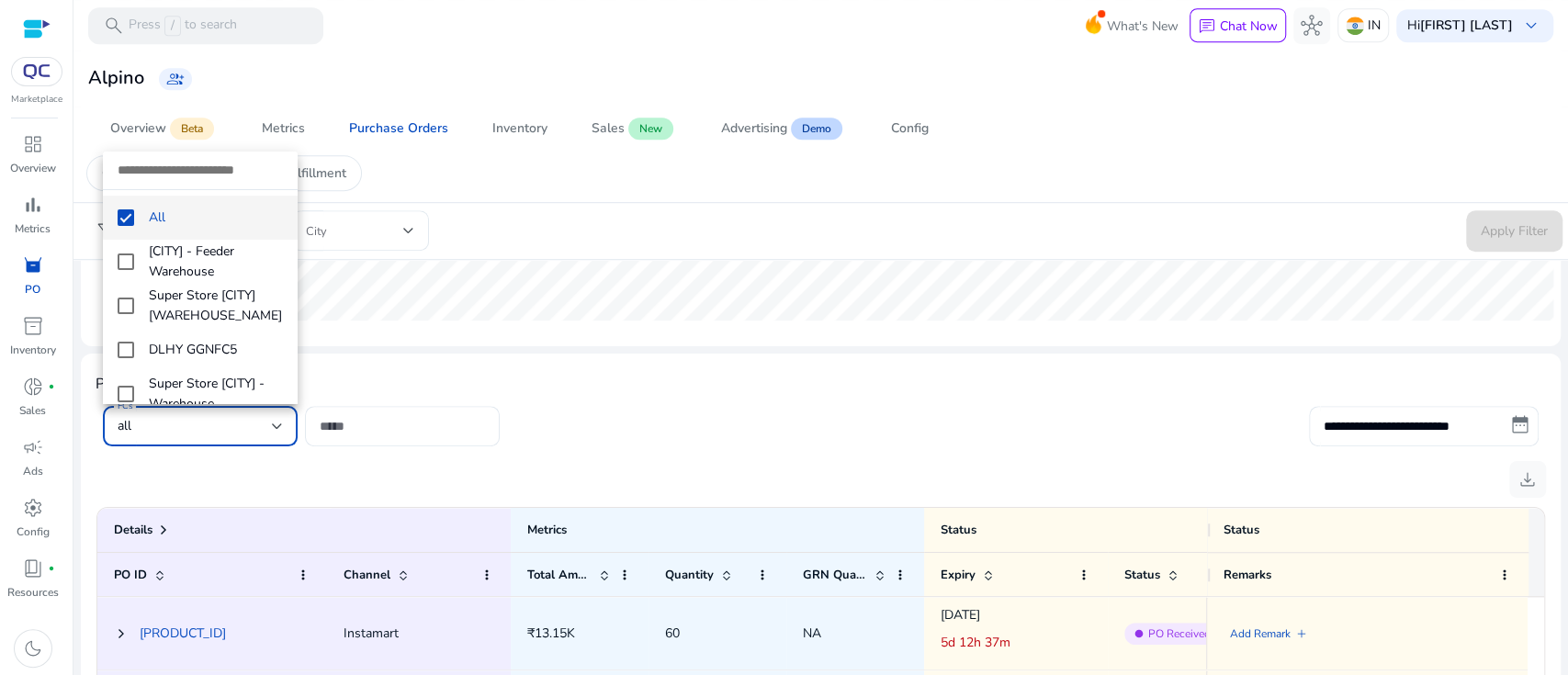 click at bounding box center (784, 337) 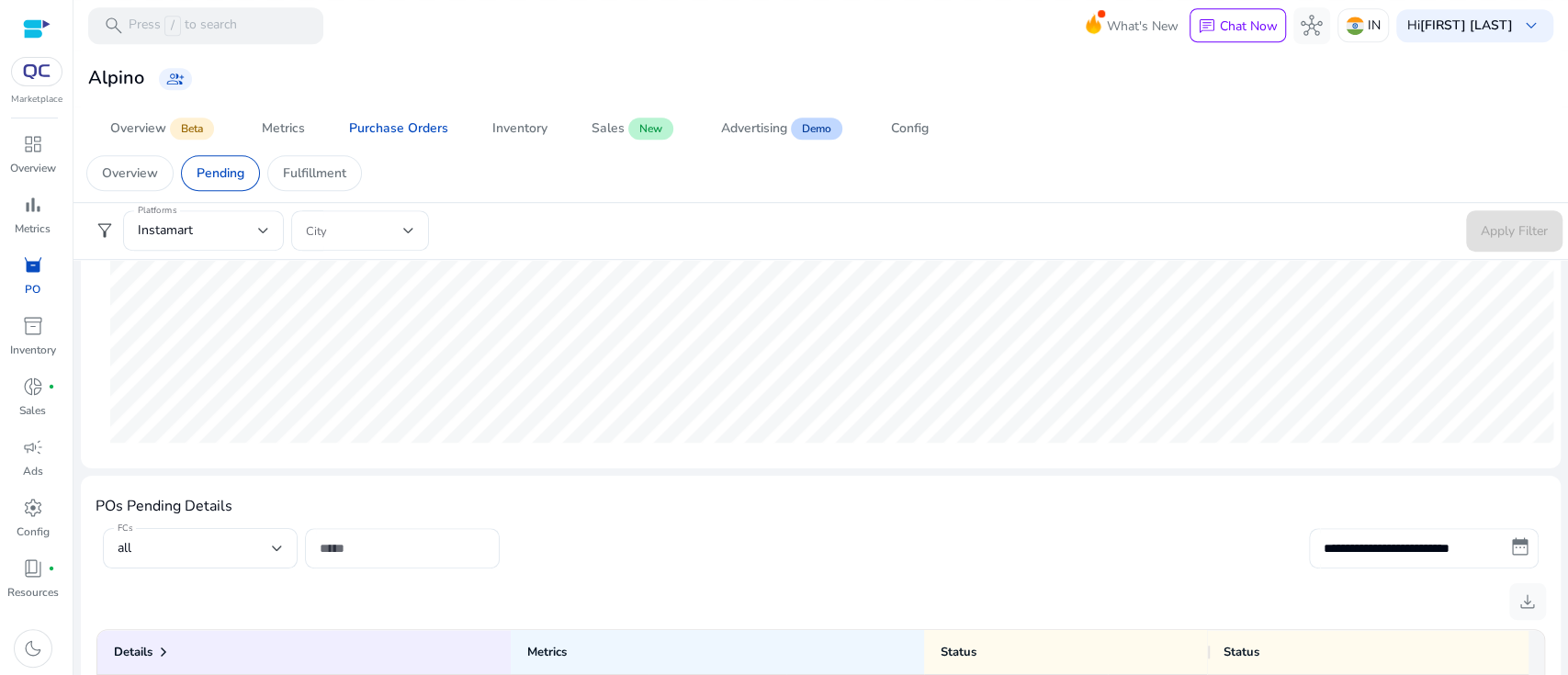 scroll, scrollTop: 742, scrollLeft: 0, axis: vertical 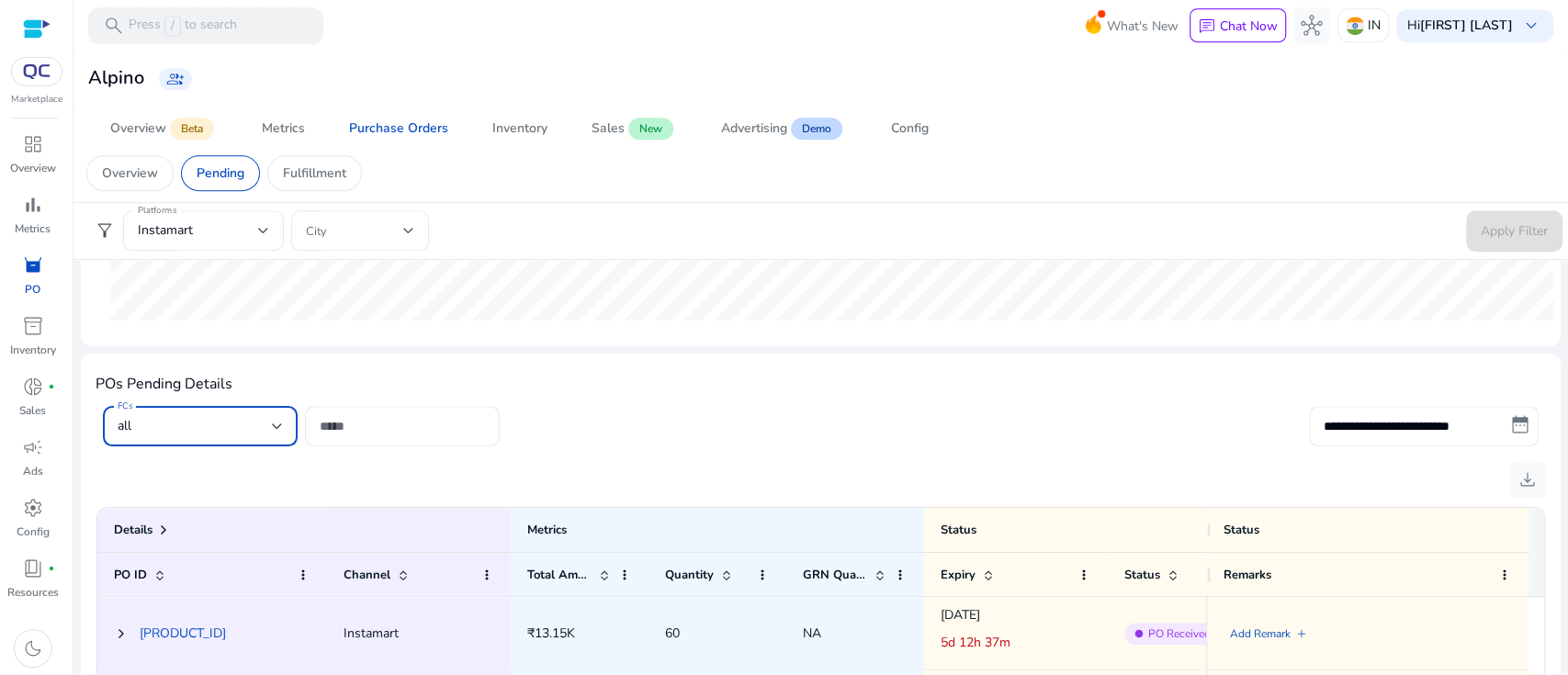 click on "all" at bounding box center (195, 426) 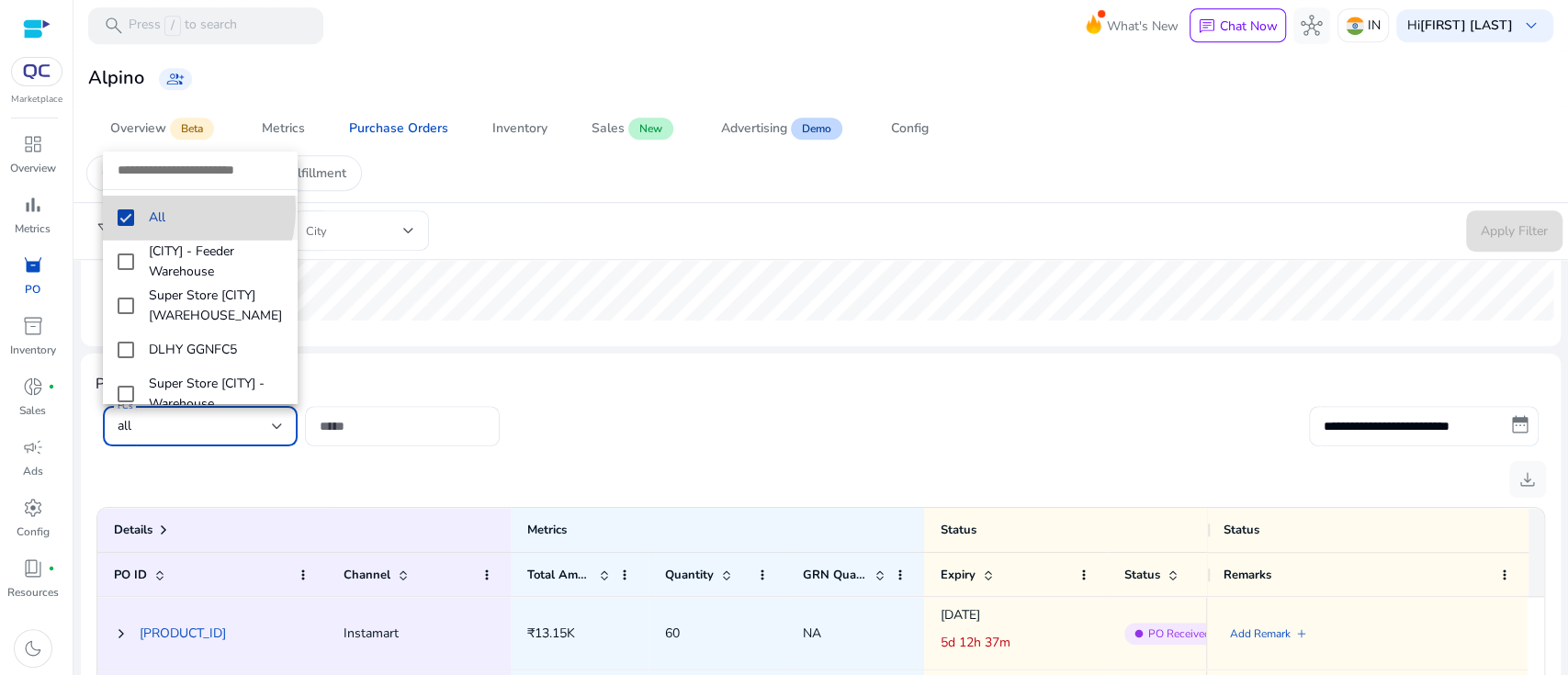 click on "all" at bounding box center [216, 218] 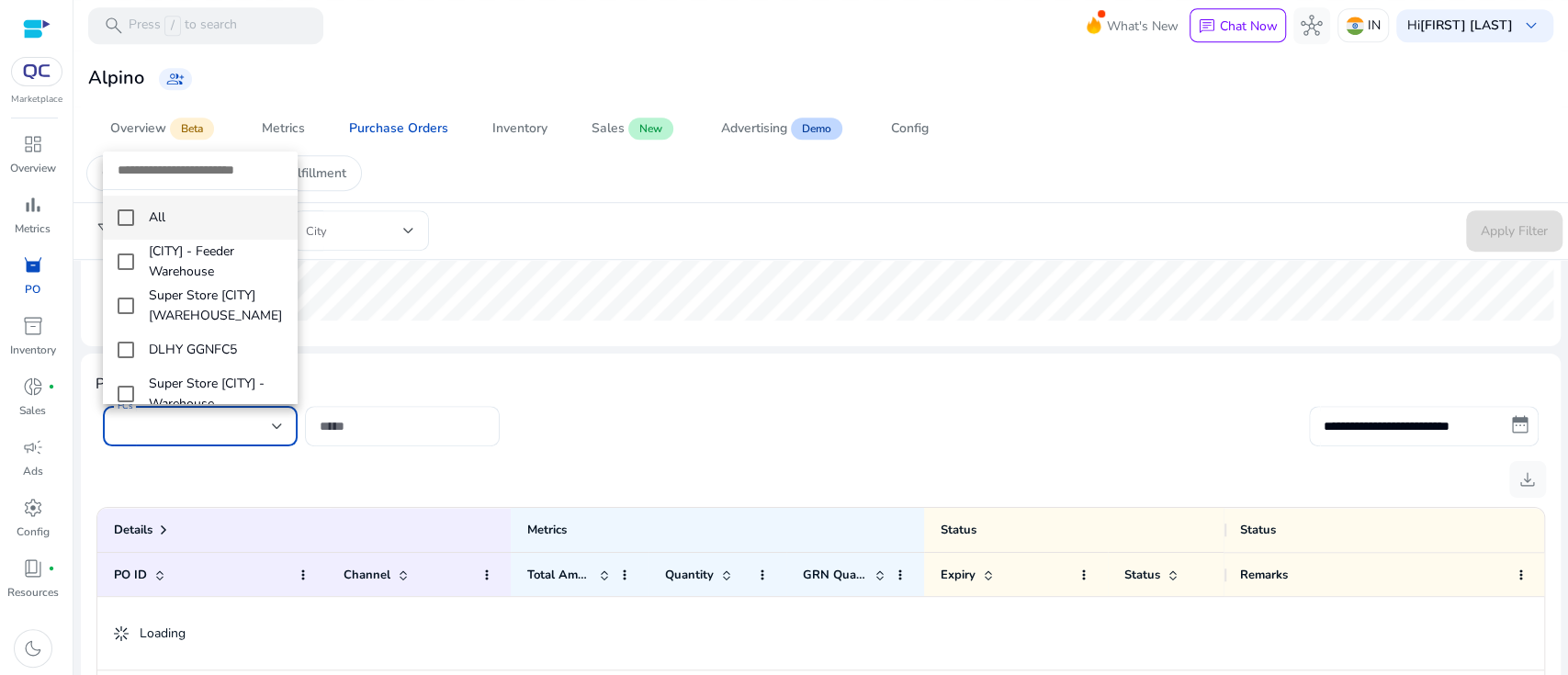 click at bounding box center [784, 337] 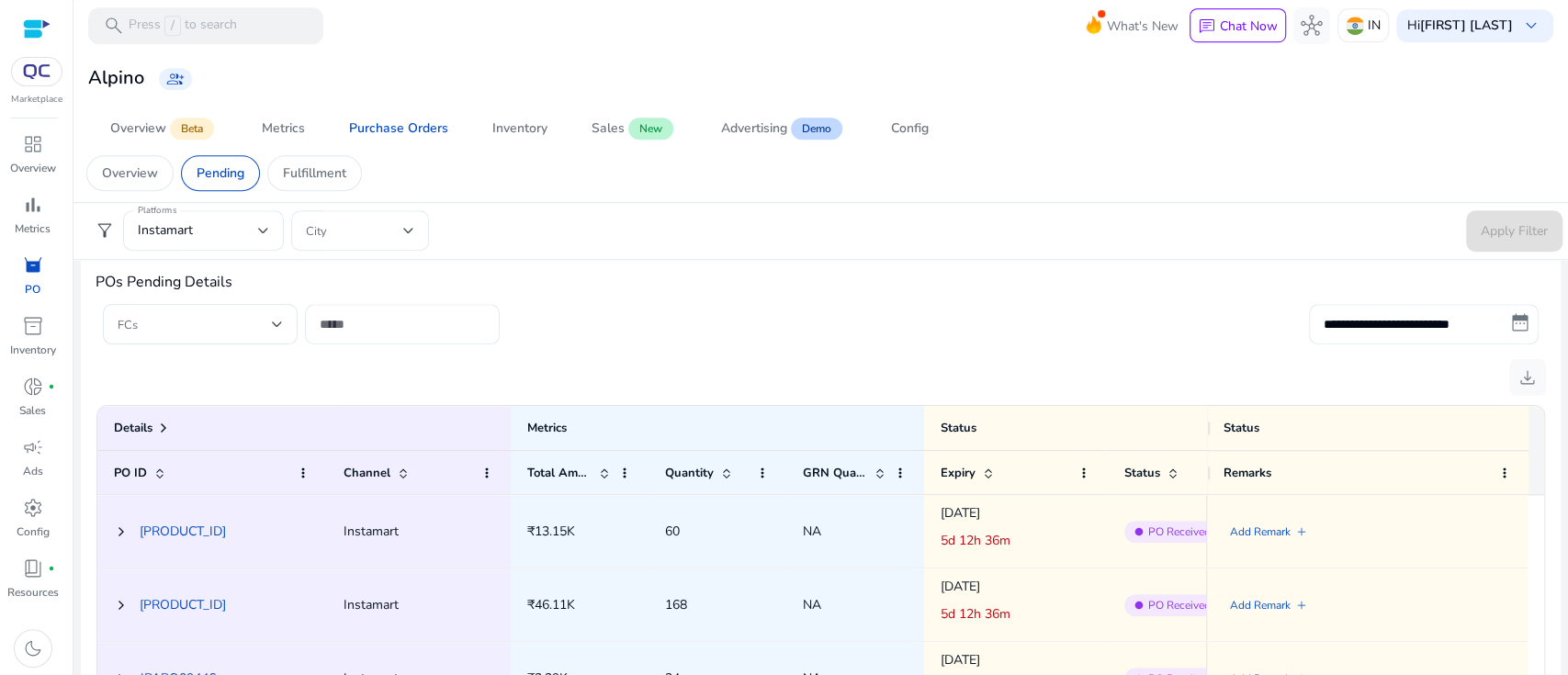 scroll, scrollTop: 849, scrollLeft: 0, axis: vertical 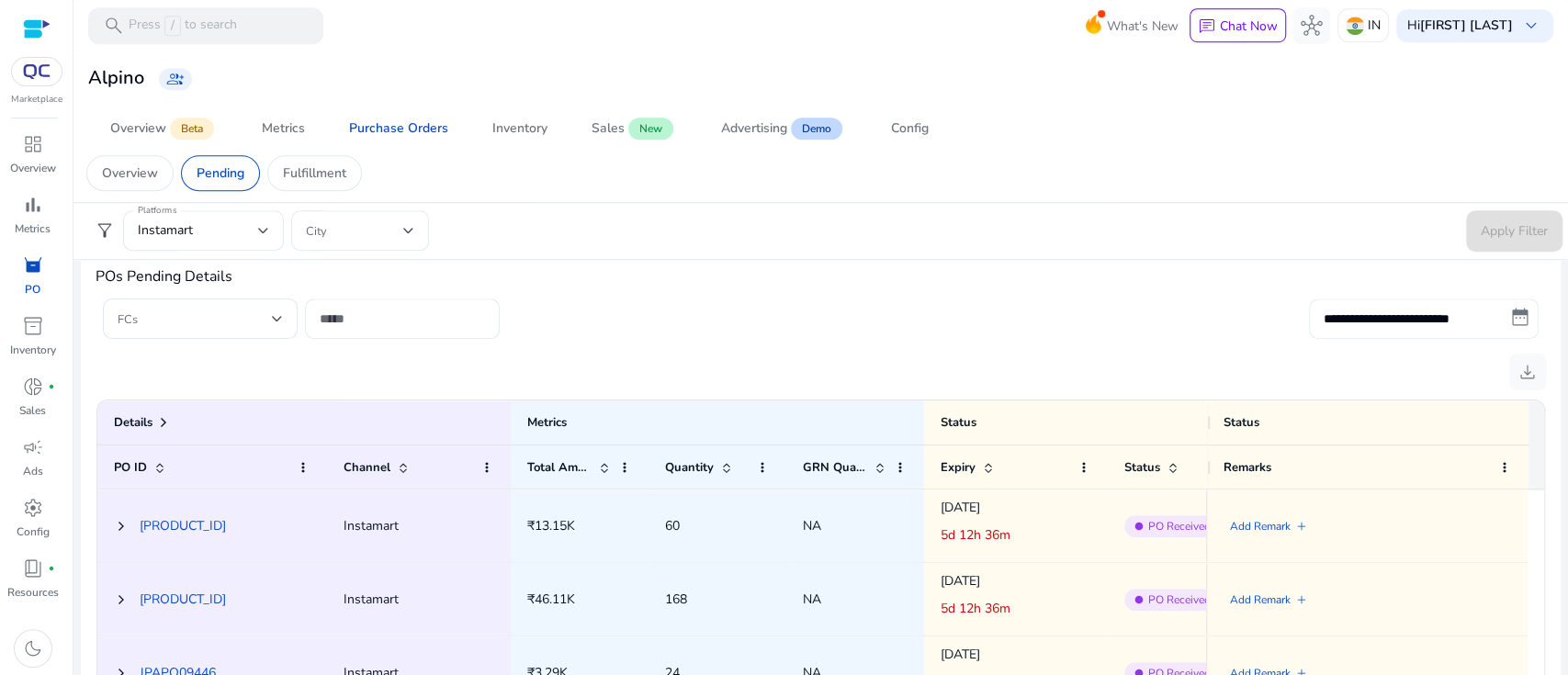 click on "**********" at bounding box center [1424, 319] 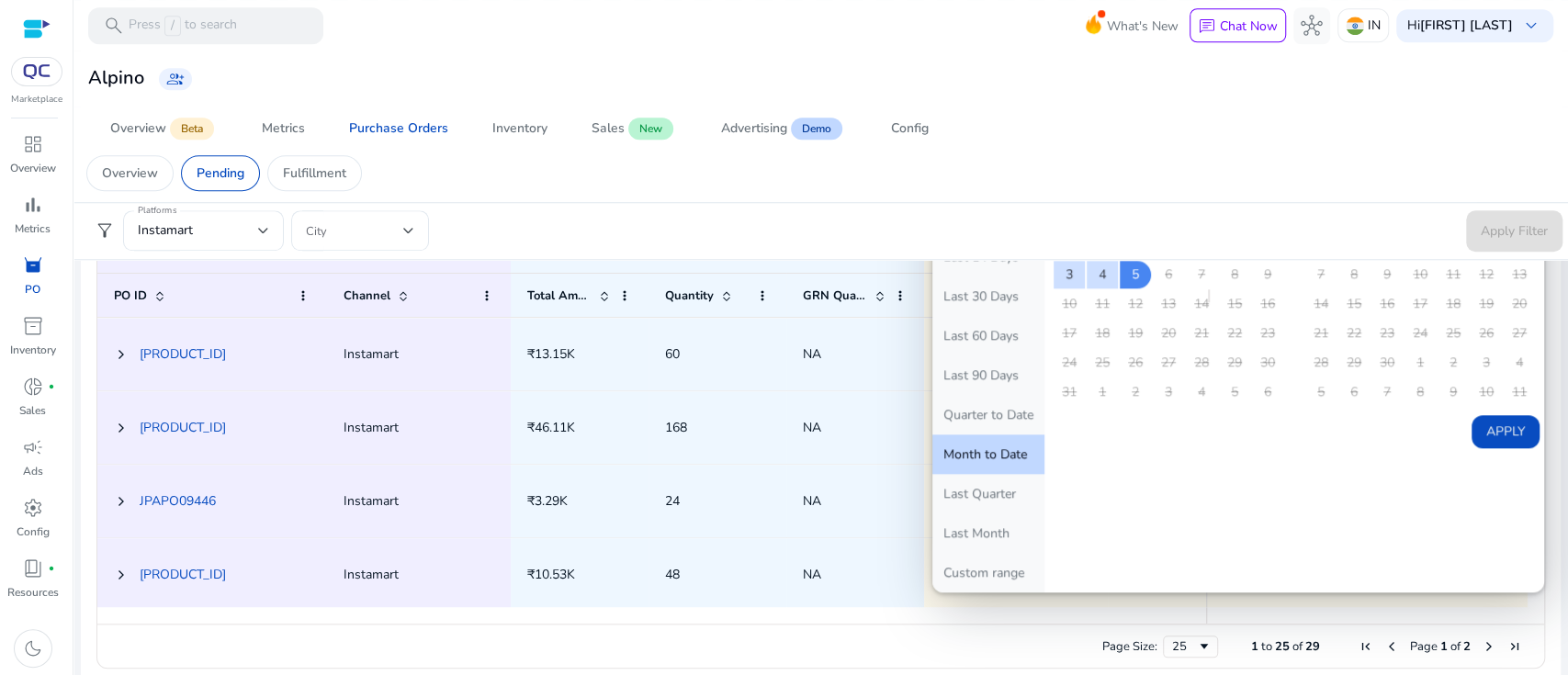 scroll, scrollTop: 1022, scrollLeft: 0, axis: vertical 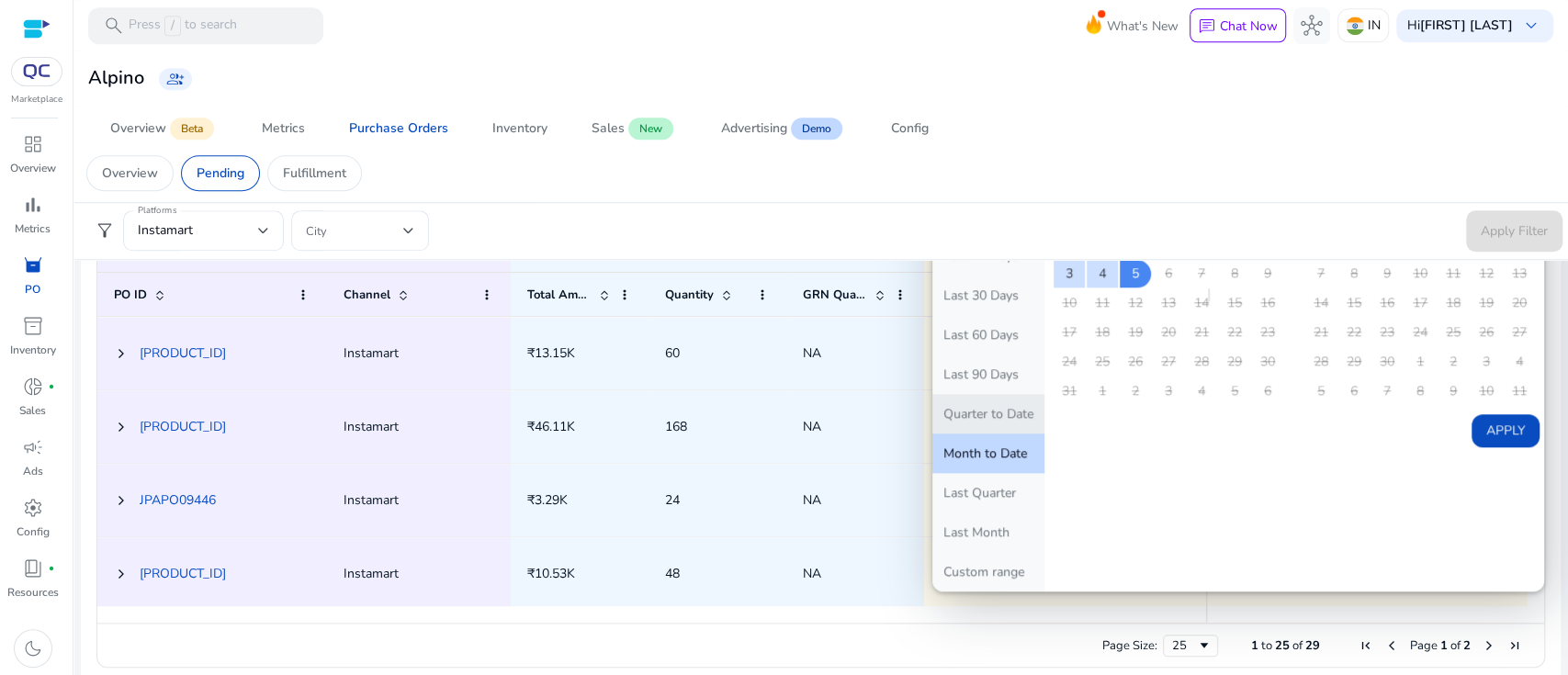 click on "Quarter to Date" 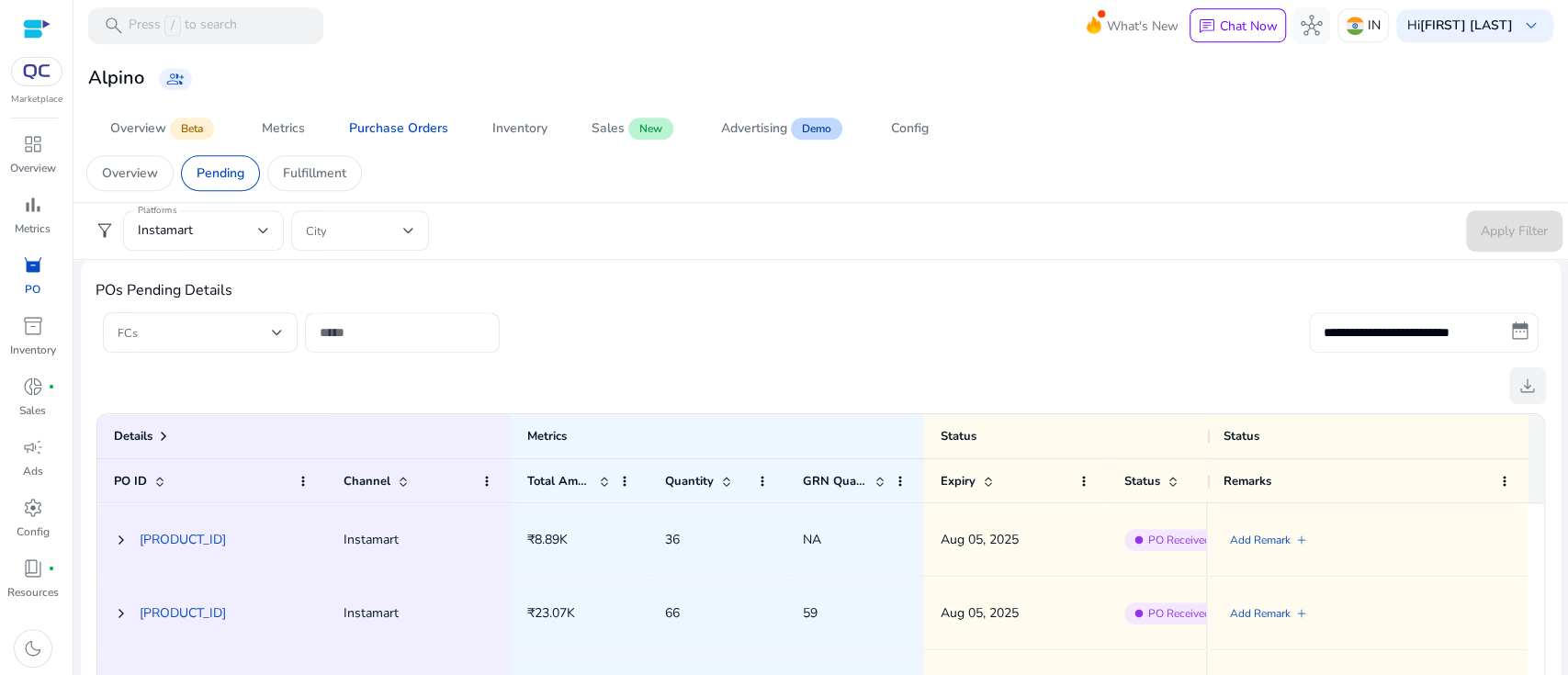 scroll, scrollTop: 837, scrollLeft: 0, axis: vertical 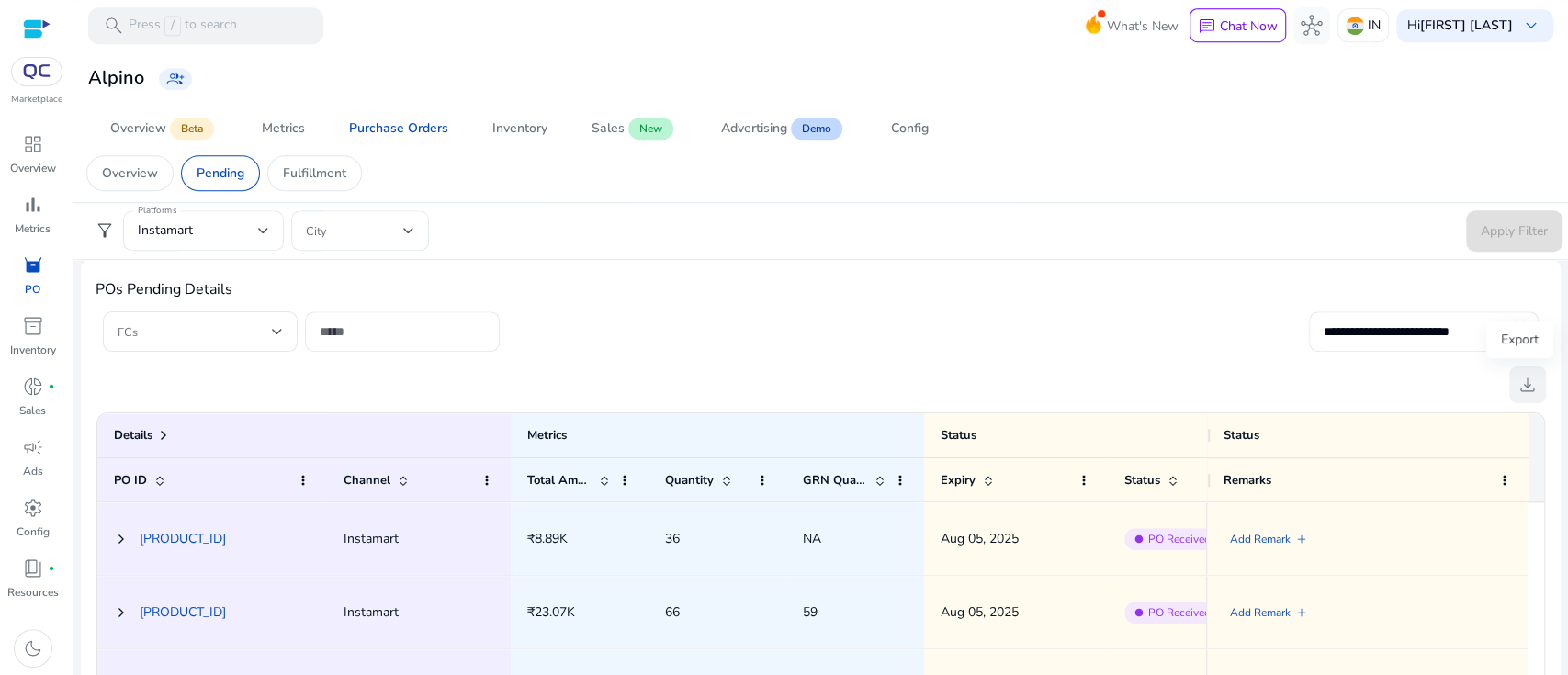 click on "download" 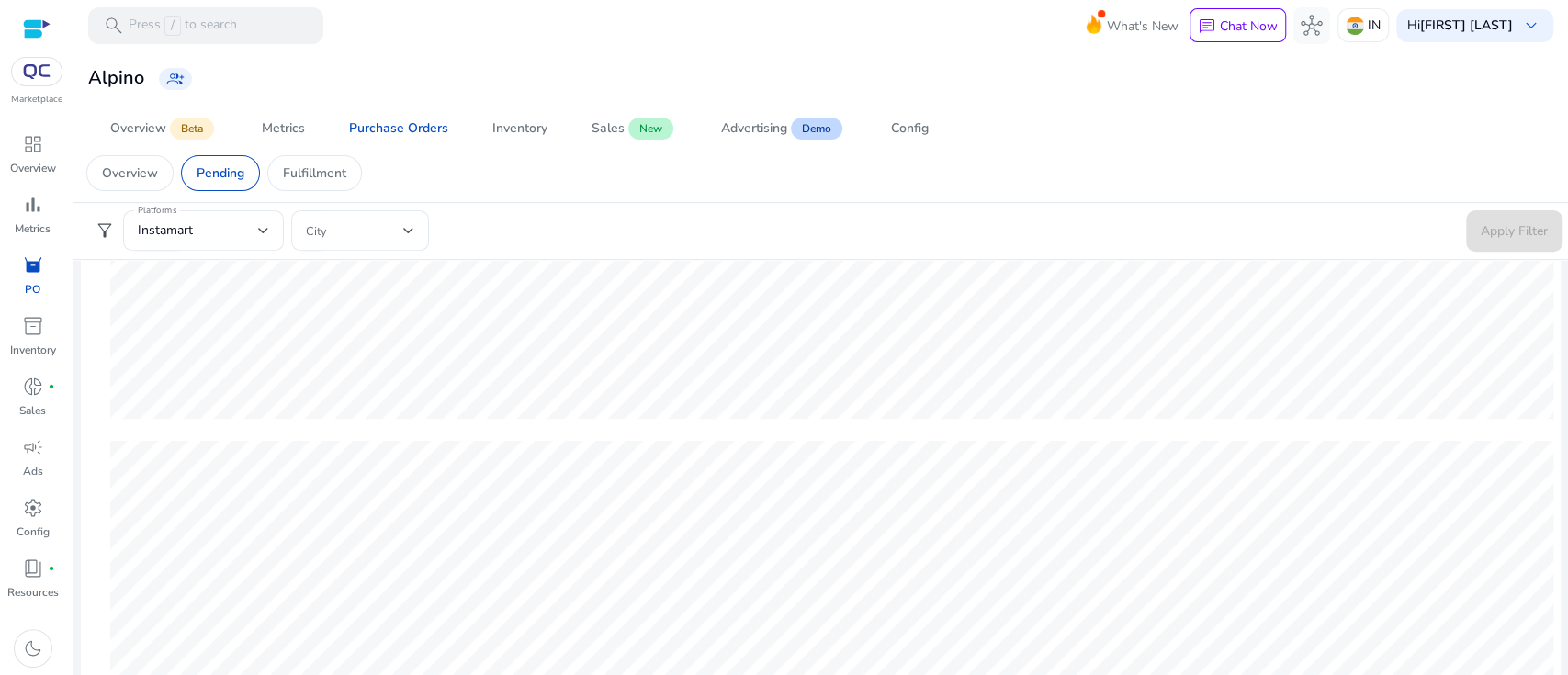 scroll, scrollTop: 0, scrollLeft: 0, axis: both 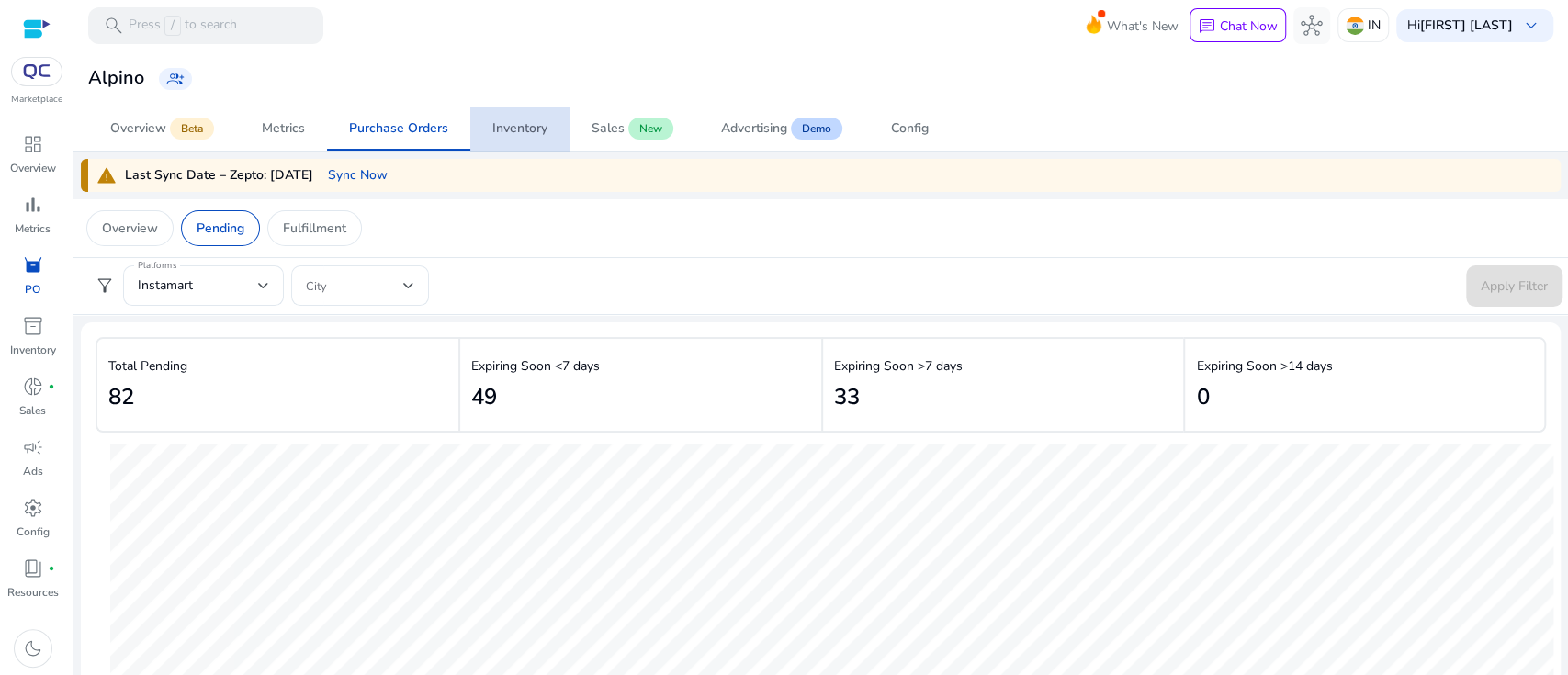 click on "Inventory" at bounding box center [520, 129] 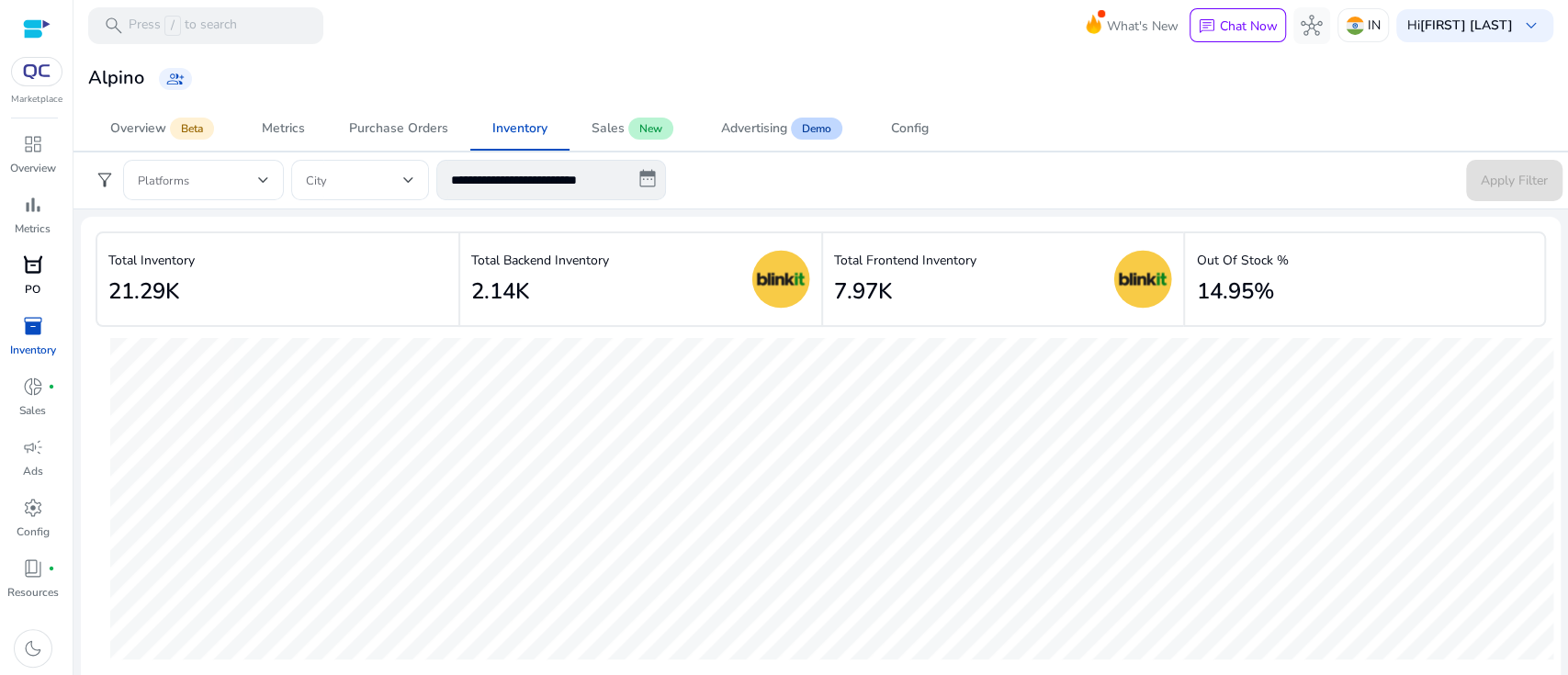 click on "orders" at bounding box center [33, 265] 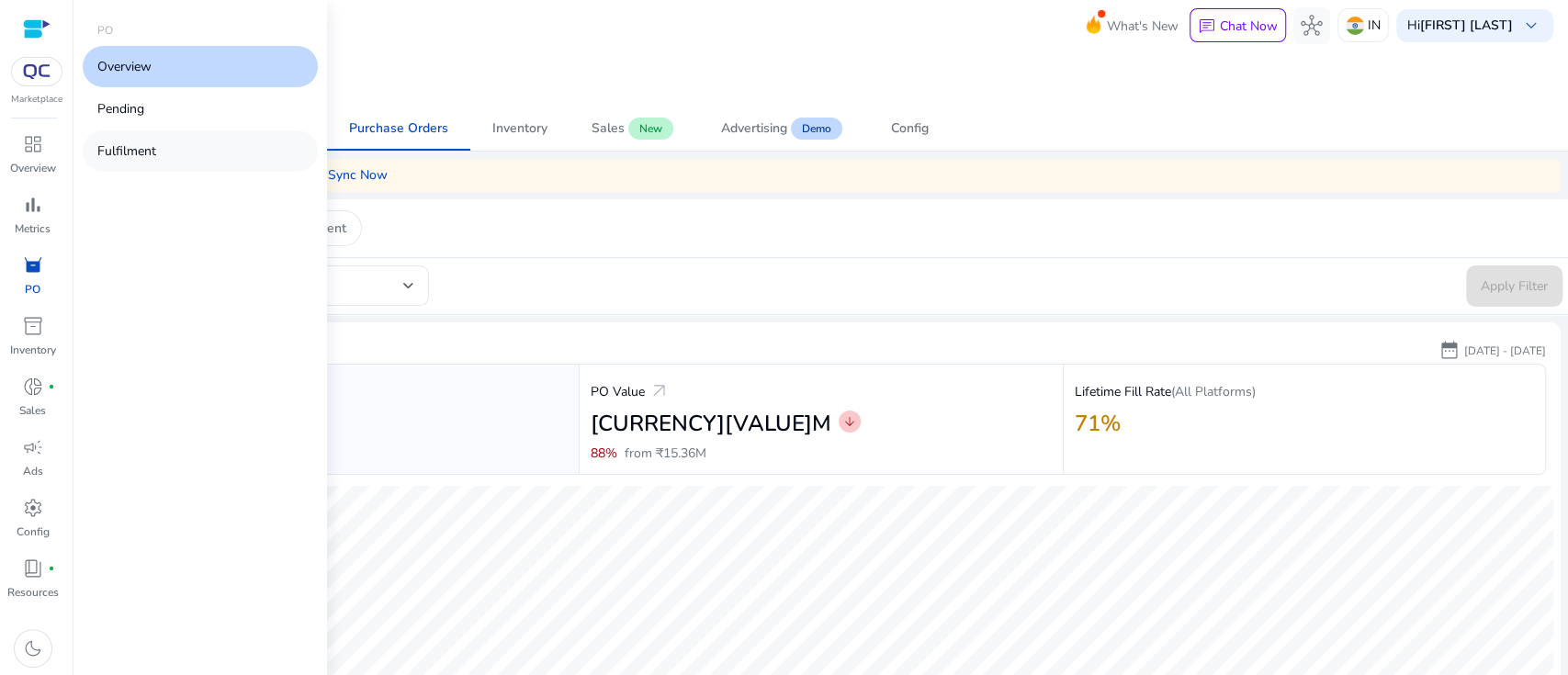 click on "Fulfilment" at bounding box center (127, 151) 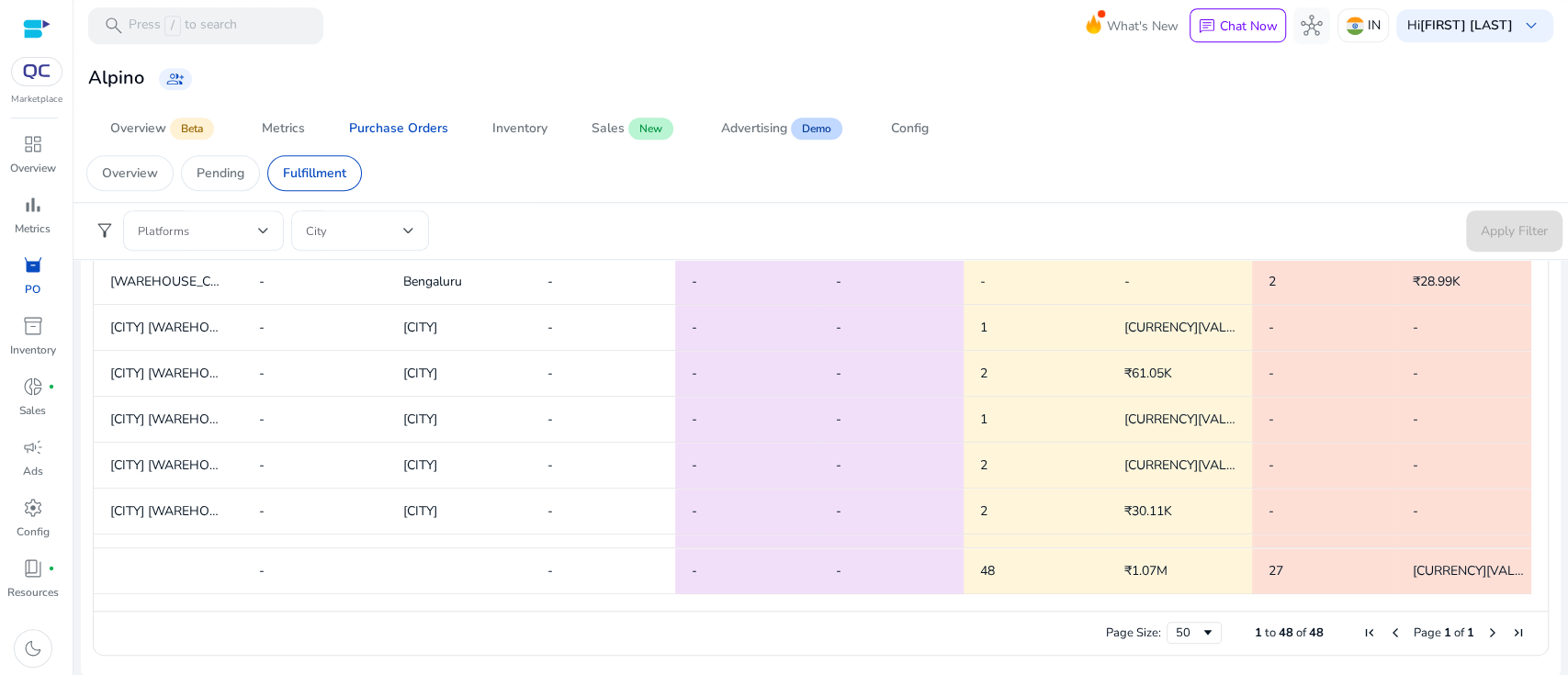 scroll, scrollTop: 681, scrollLeft: 0, axis: vertical 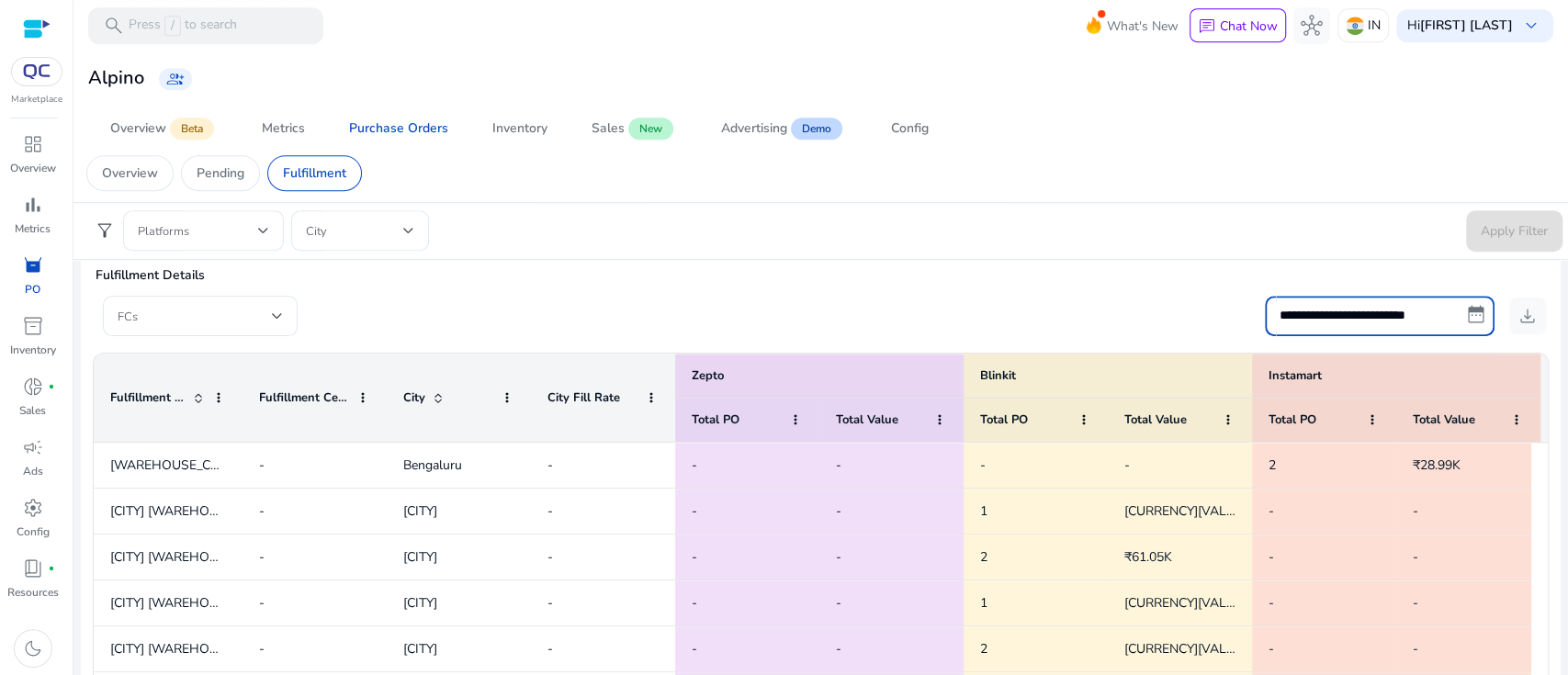 click on "**********" at bounding box center [1380, 316] 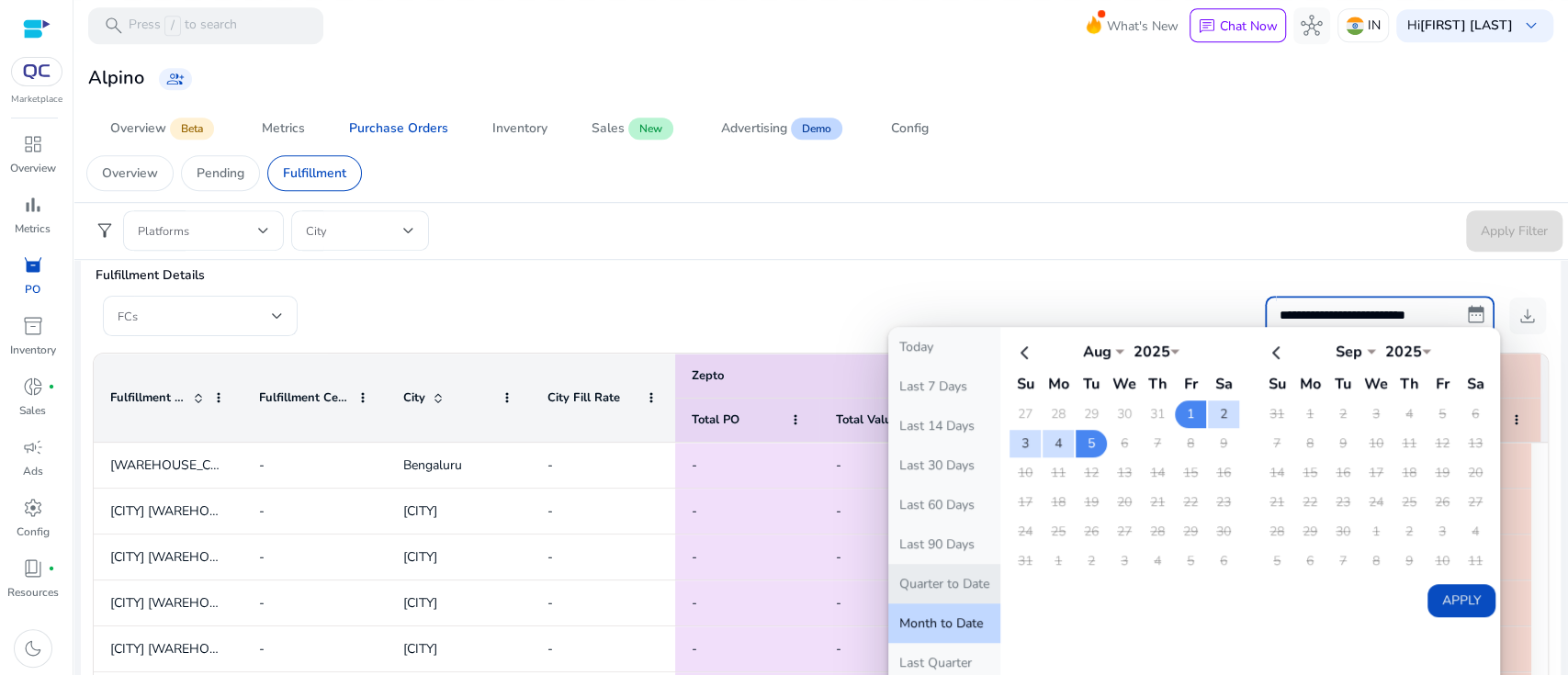 click on "Quarter to Date" 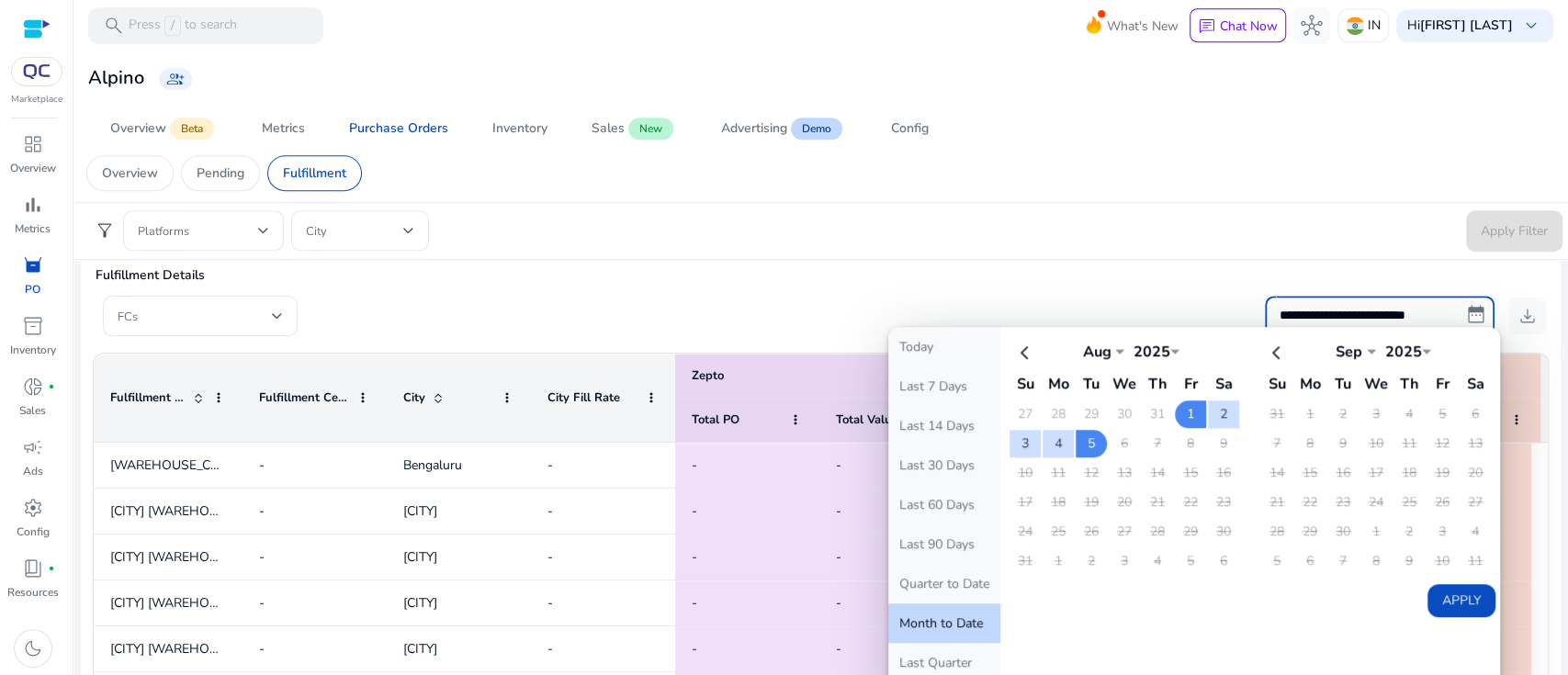 type on "**********" 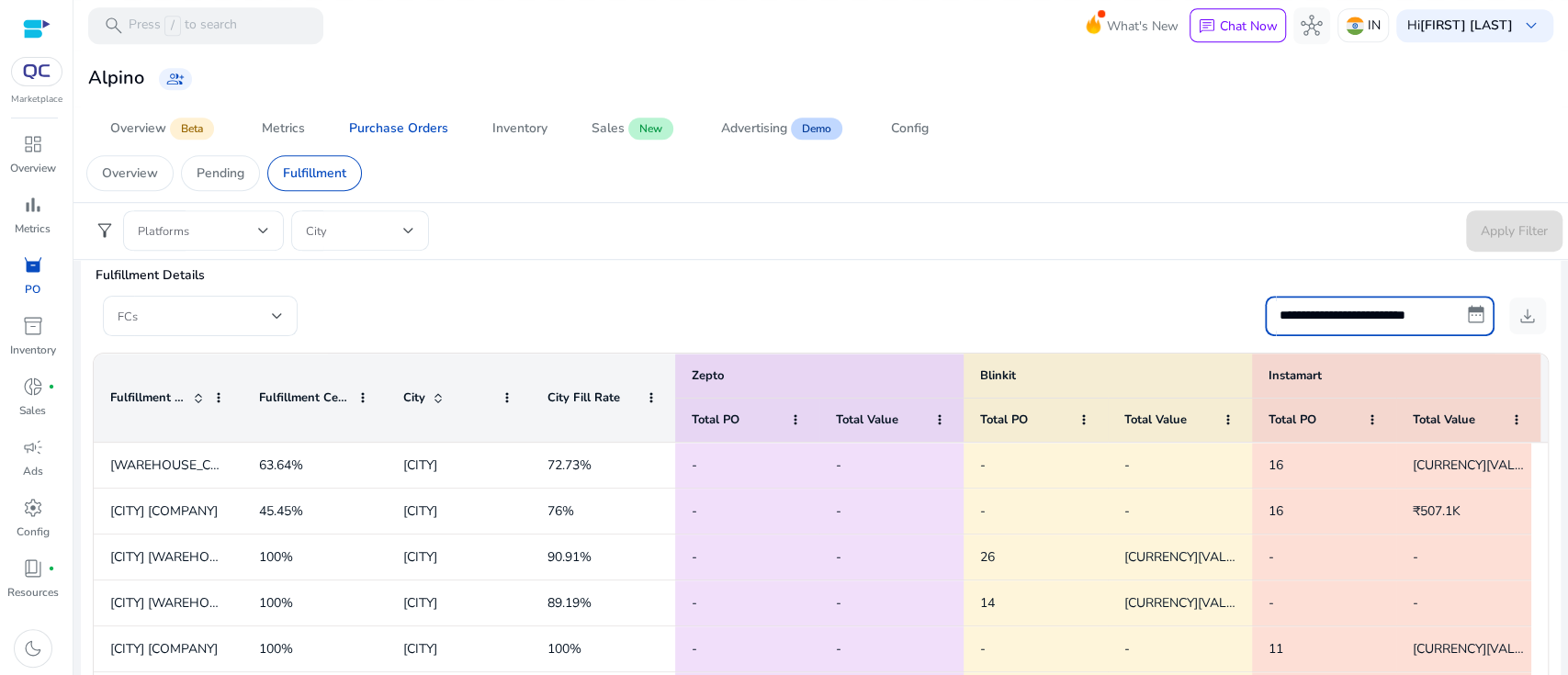 click on "**********" at bounding box center [1380, 316] 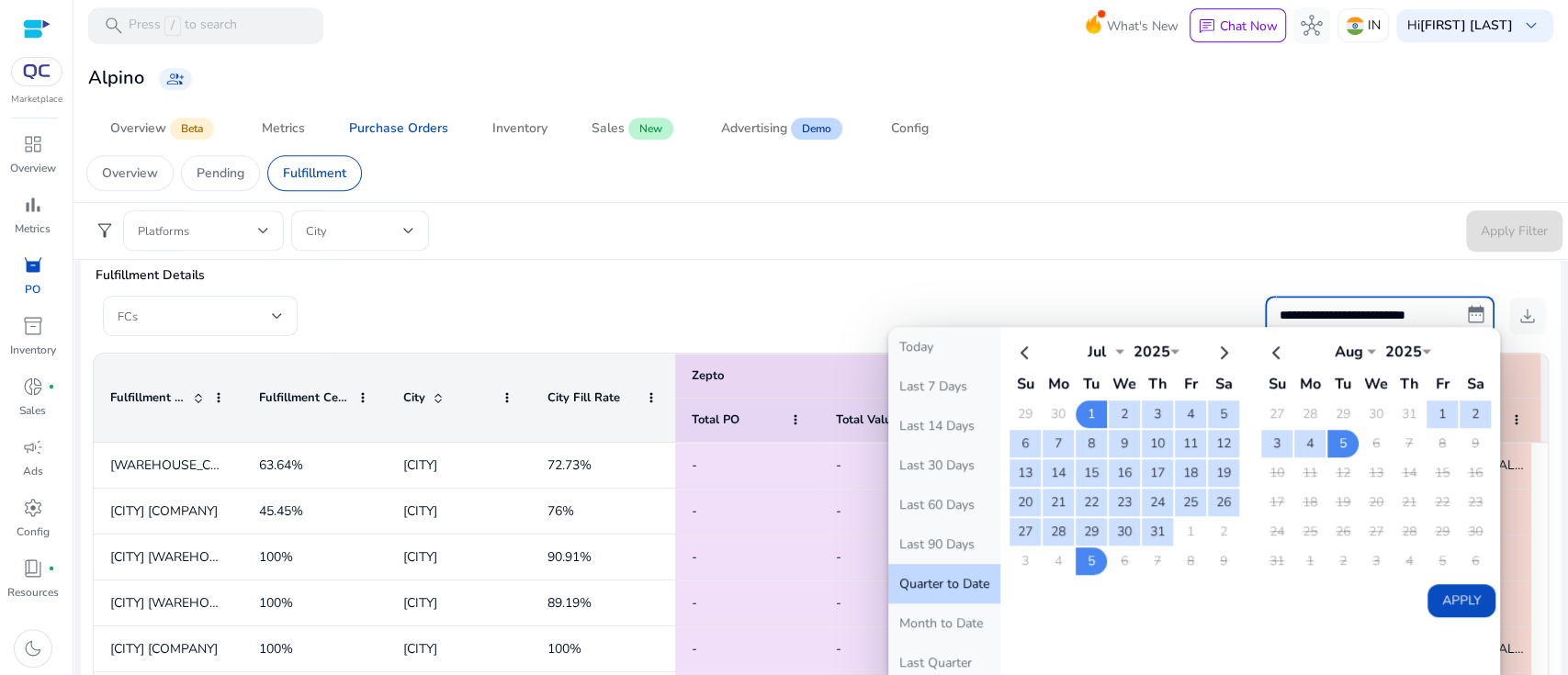 click on "Quarter to Date" 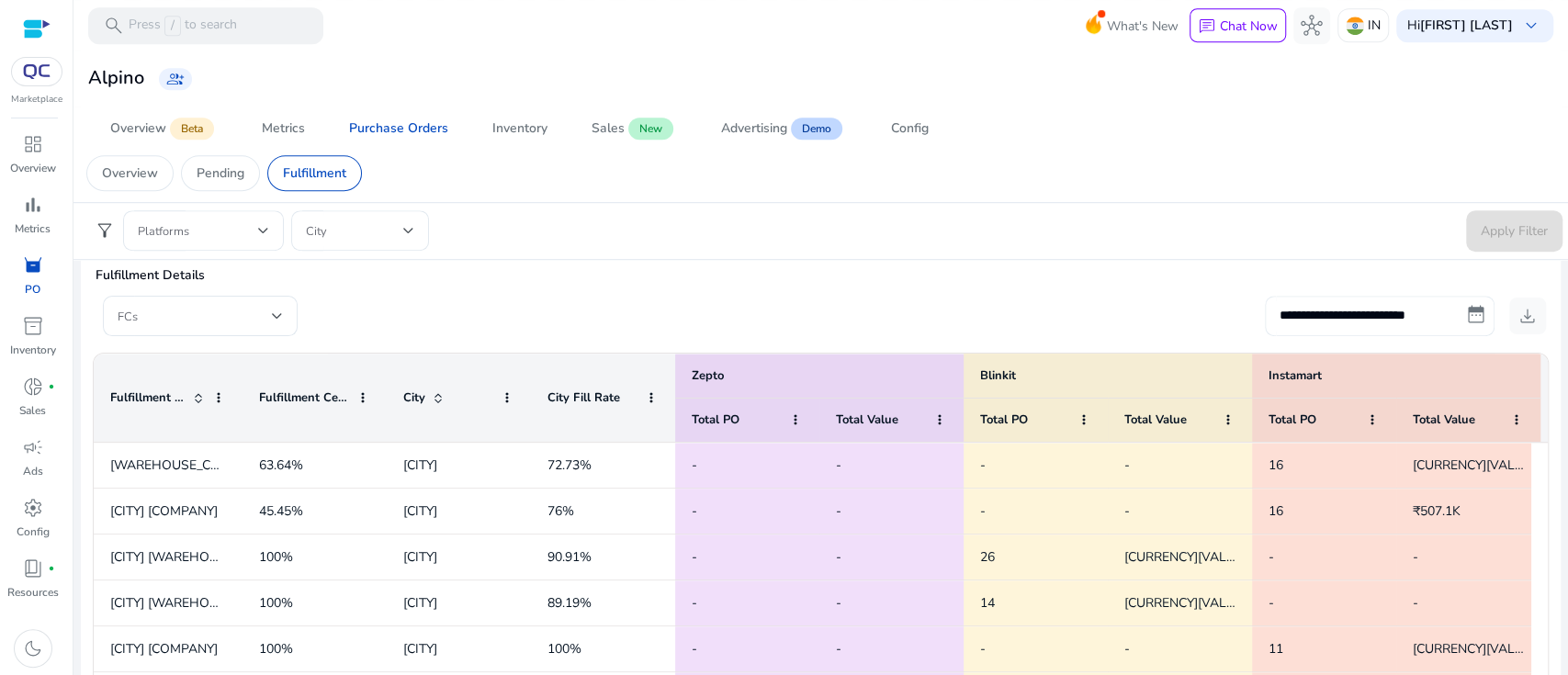 click on "**********" at bounding box center [1380, 316] 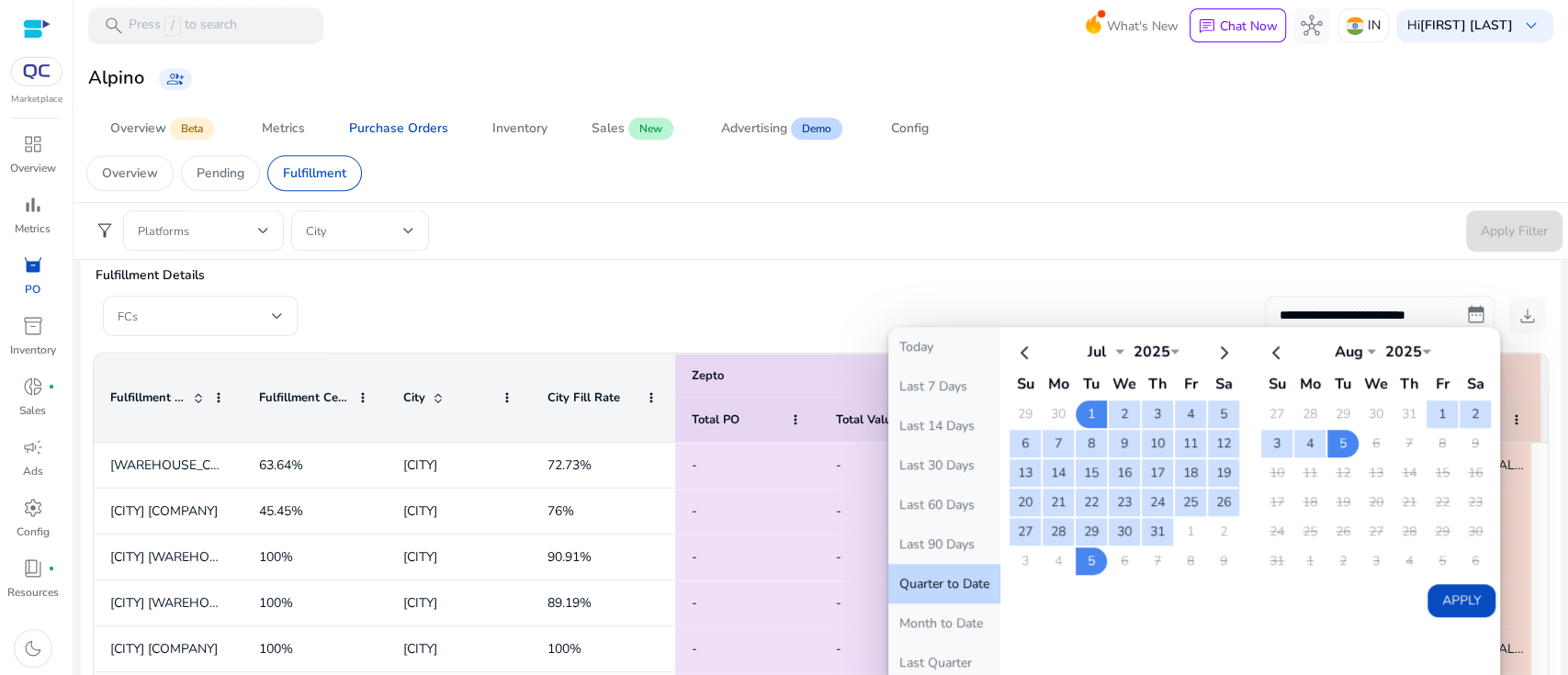 click on "Apply" 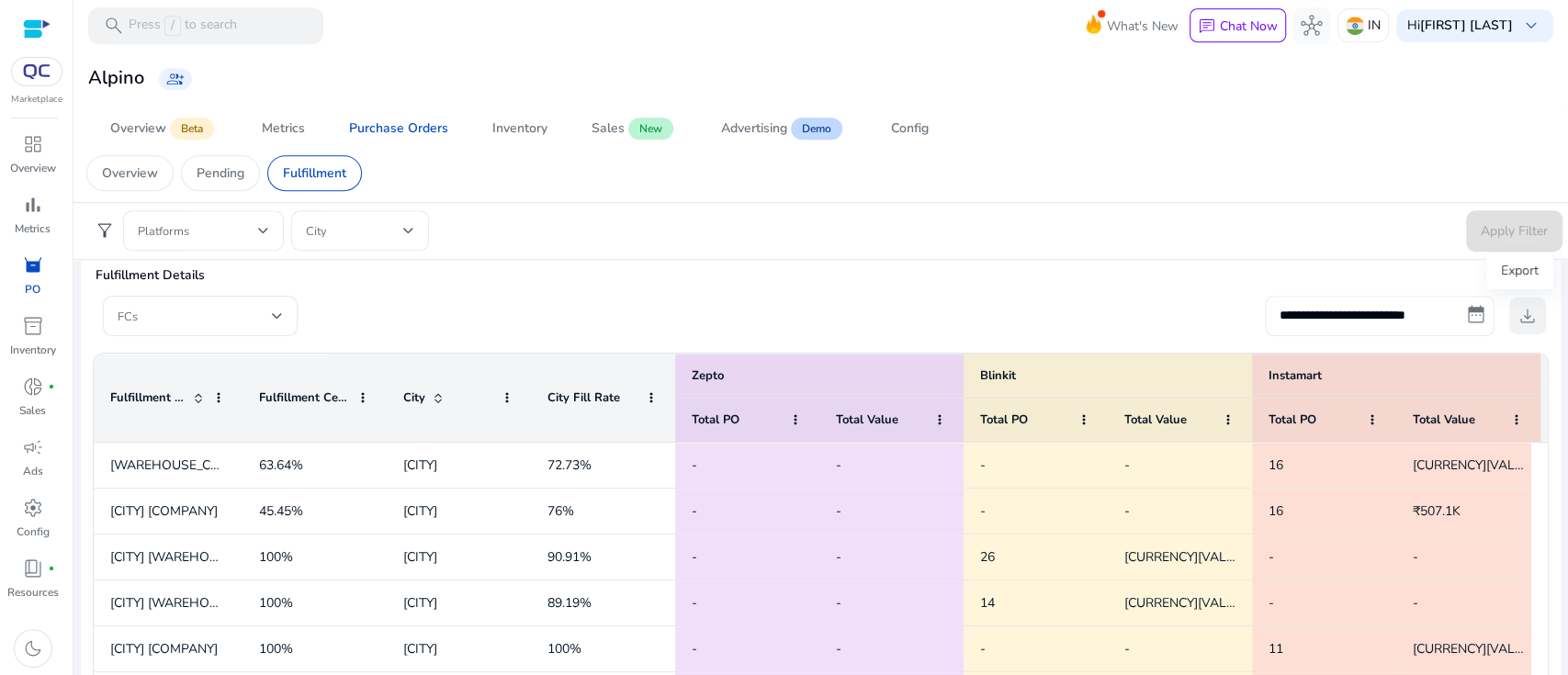 click on "download" 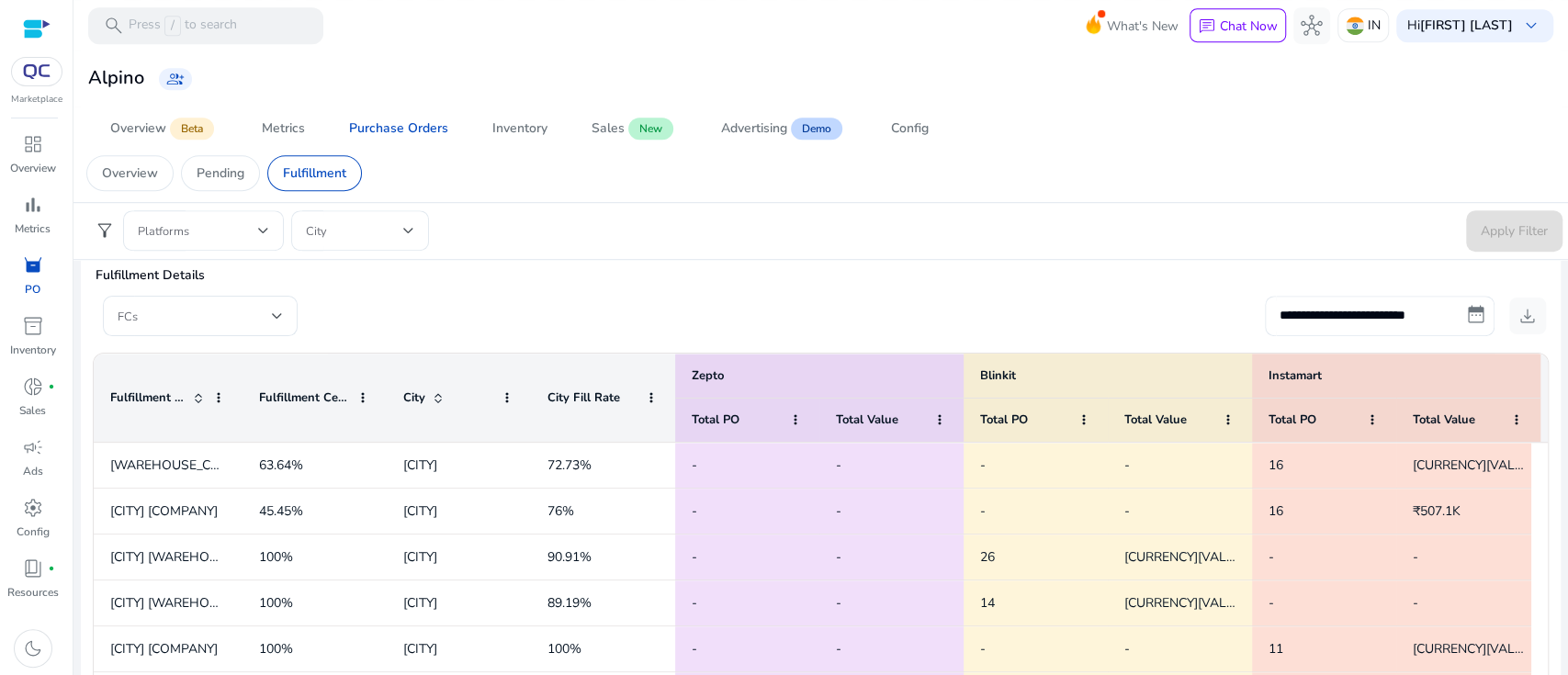 scroll, scrollTop: 558, scrollLeft: 0, axis: vertical 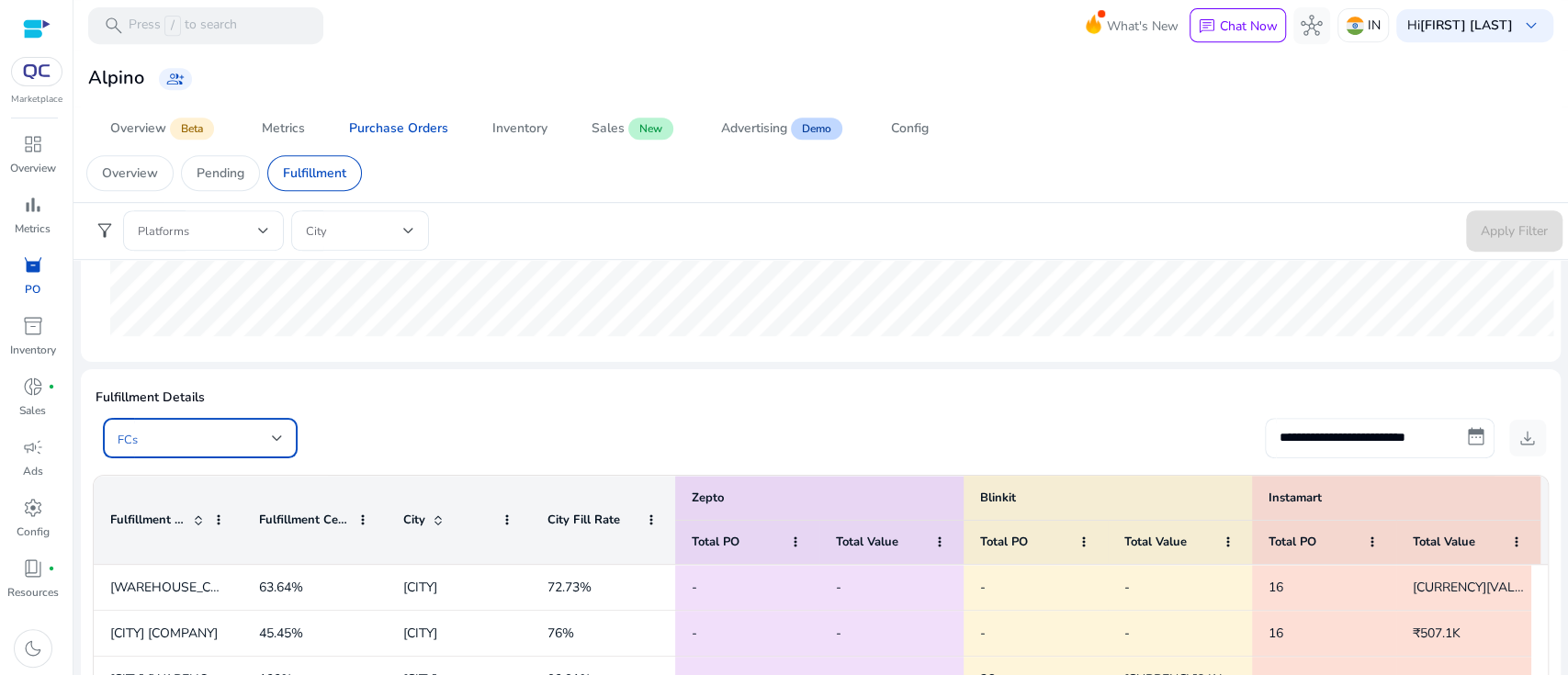 click at bounding box center [195, 438] 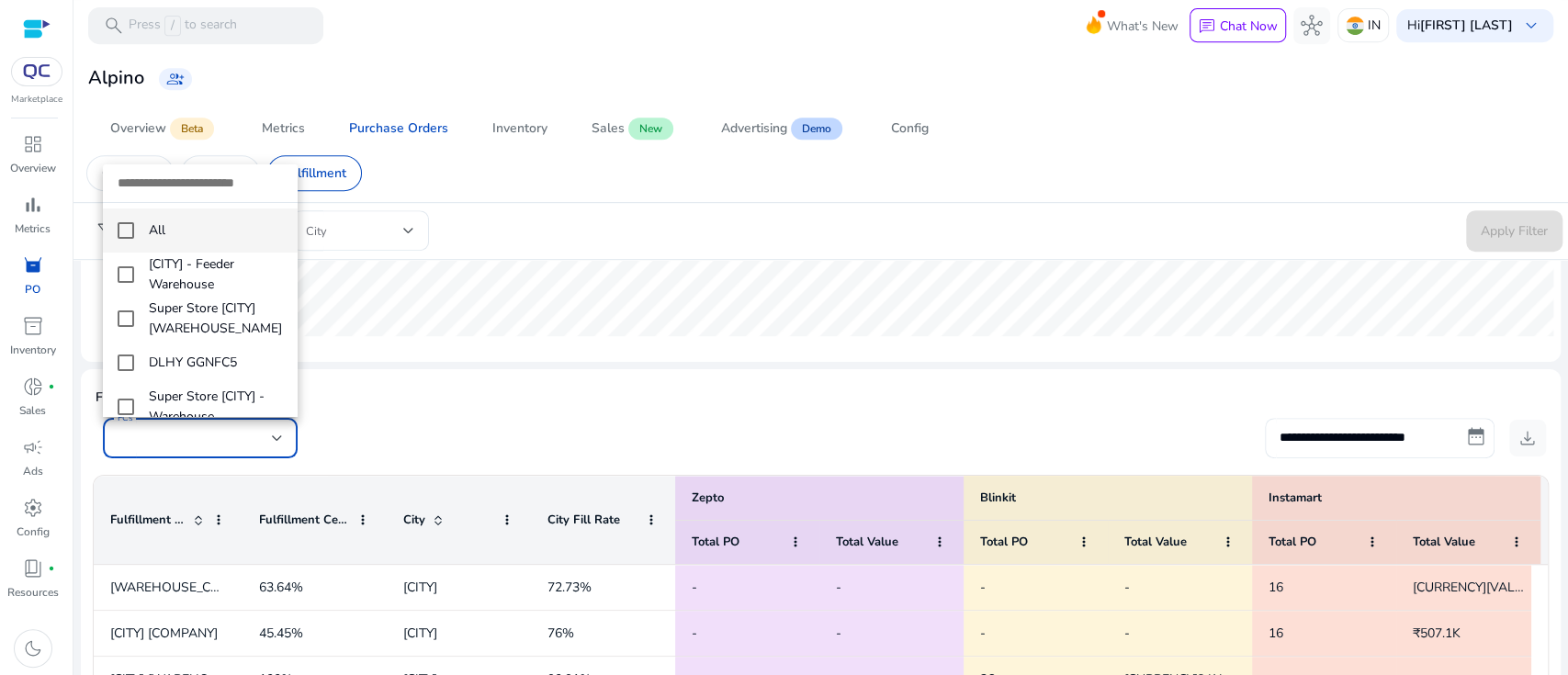 click at bounding box center [784, 337] 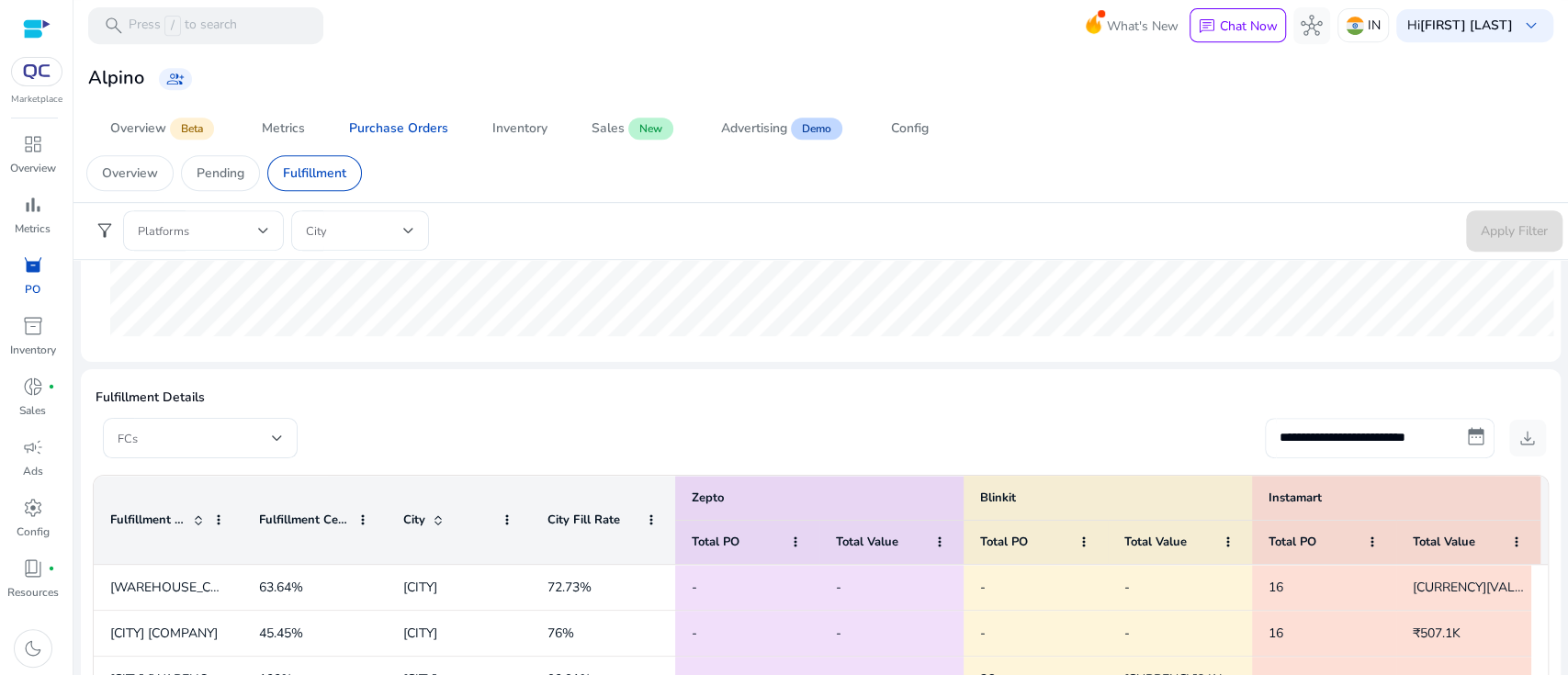 scroll, scrollTop: 435, scrollLeft: 0, axis: vertical 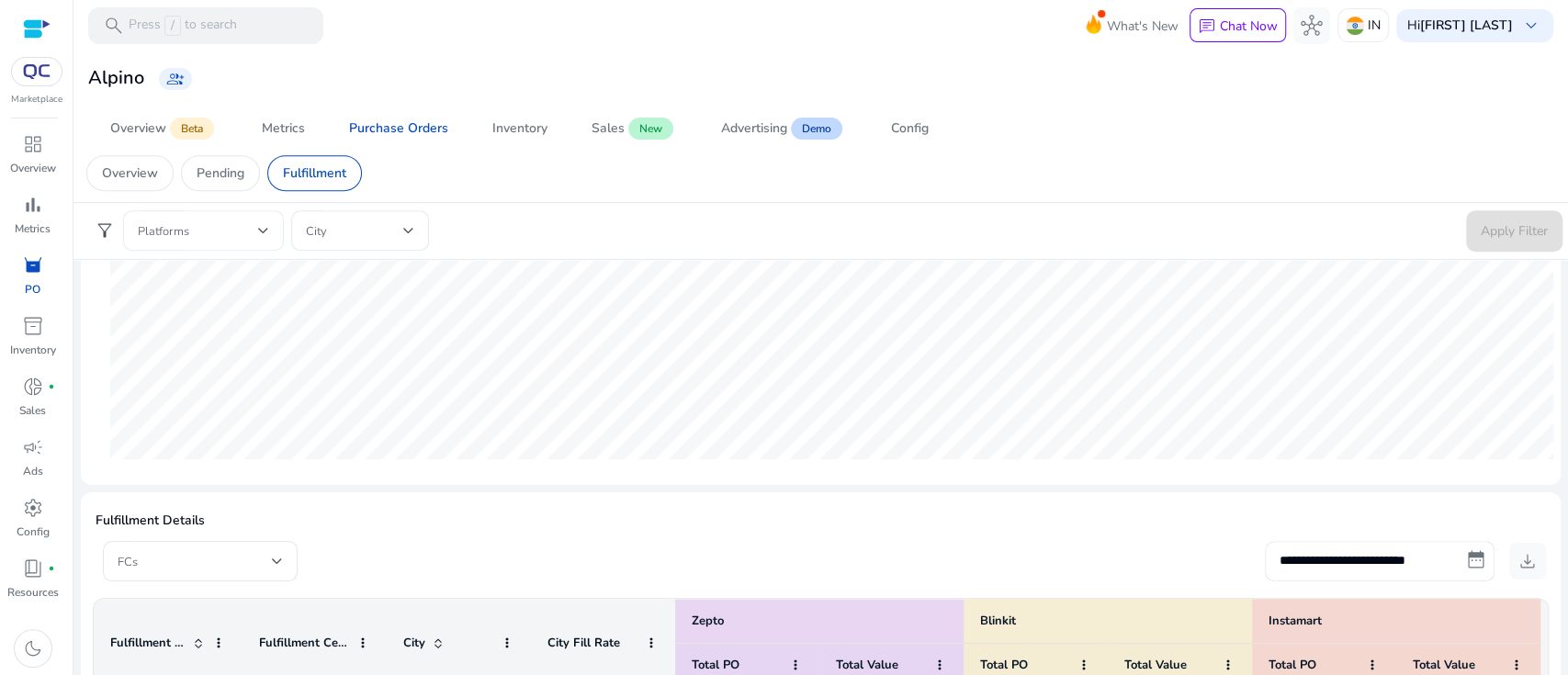 click 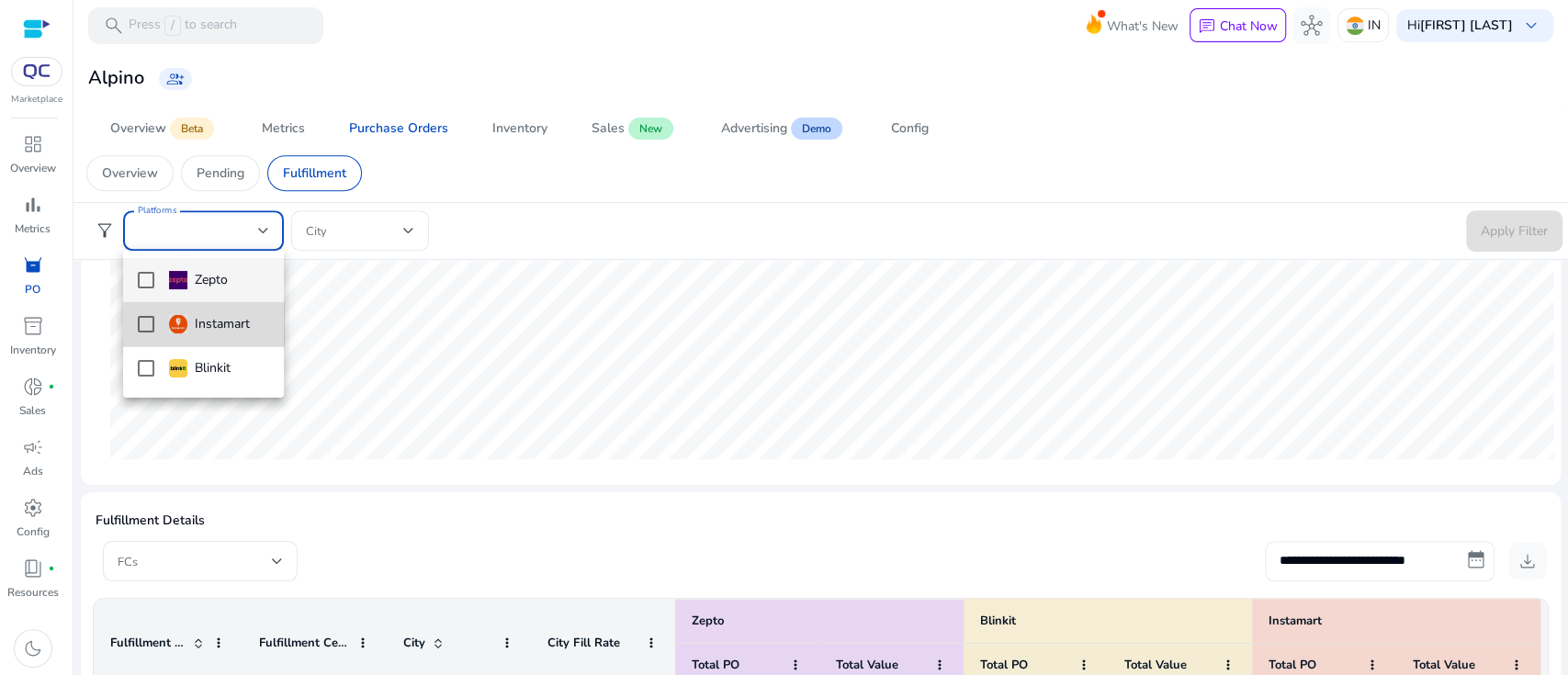 click at bounding box center [178, 324] 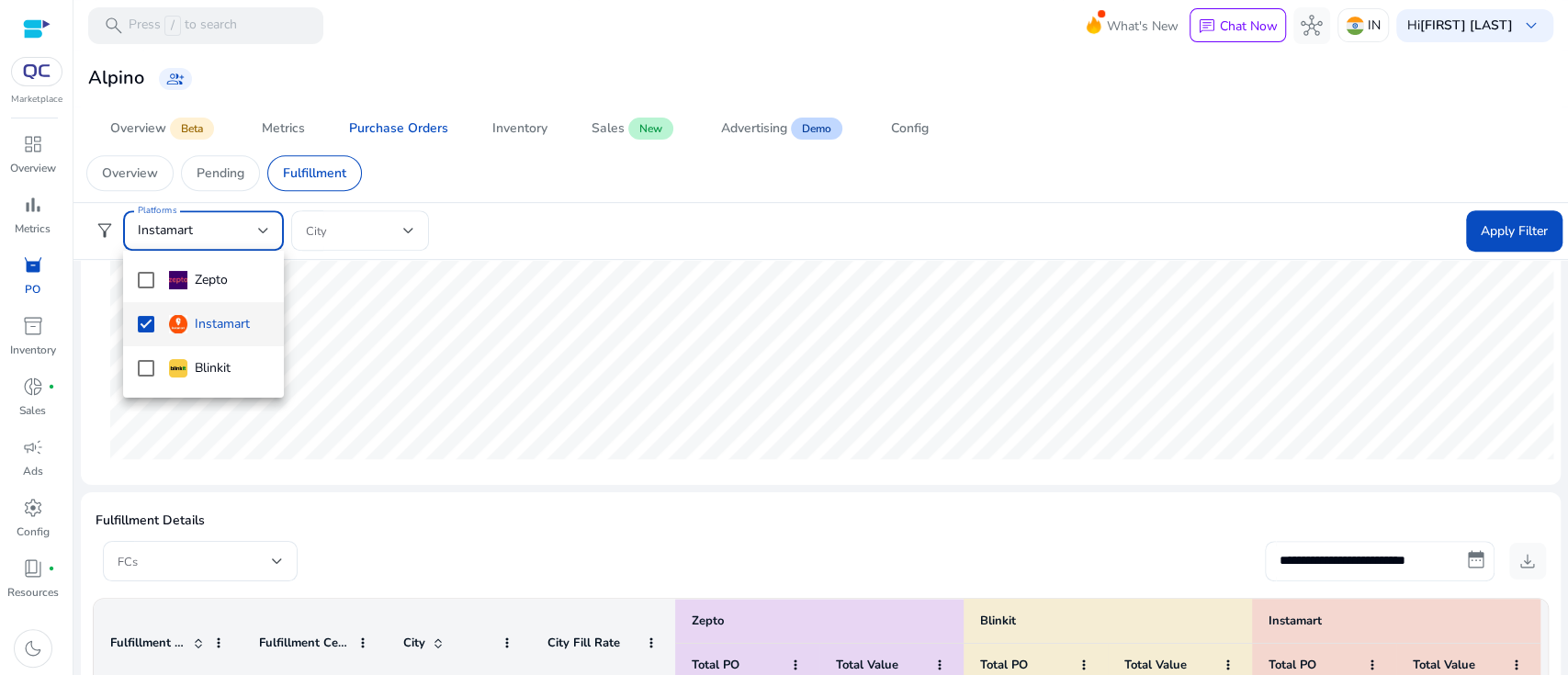click at bounding box center (784, 337) 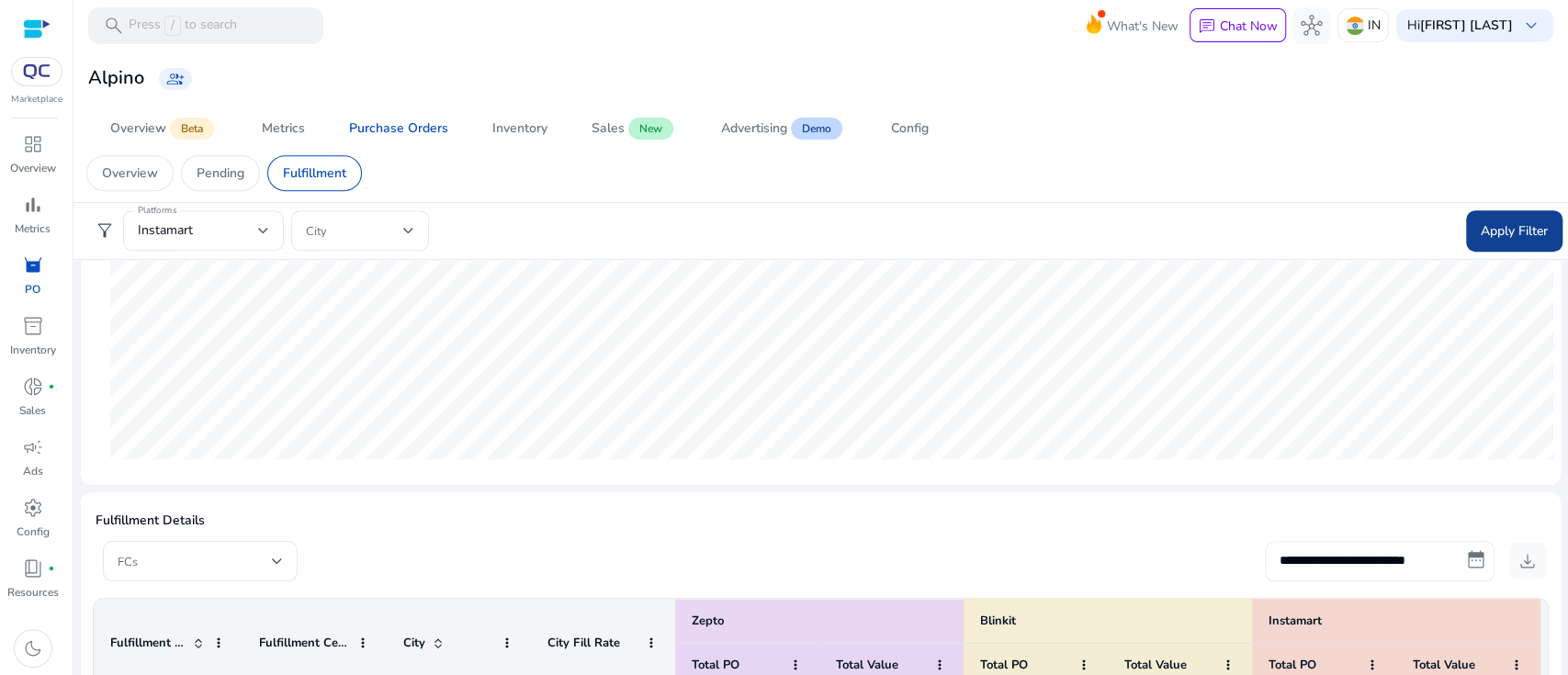 click on "Apply Filter" 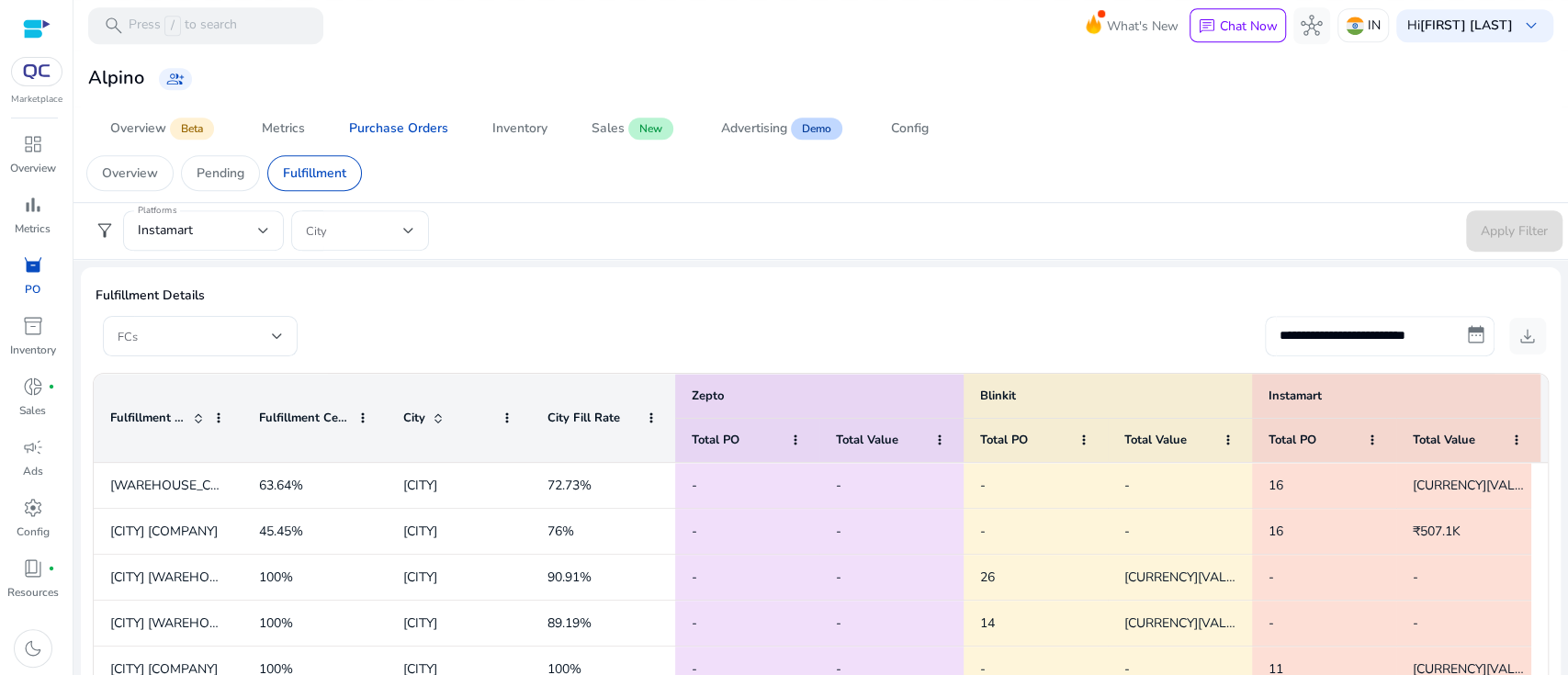 scroll, scrollTop: 621, scrollLeft: 0, axis: vertical 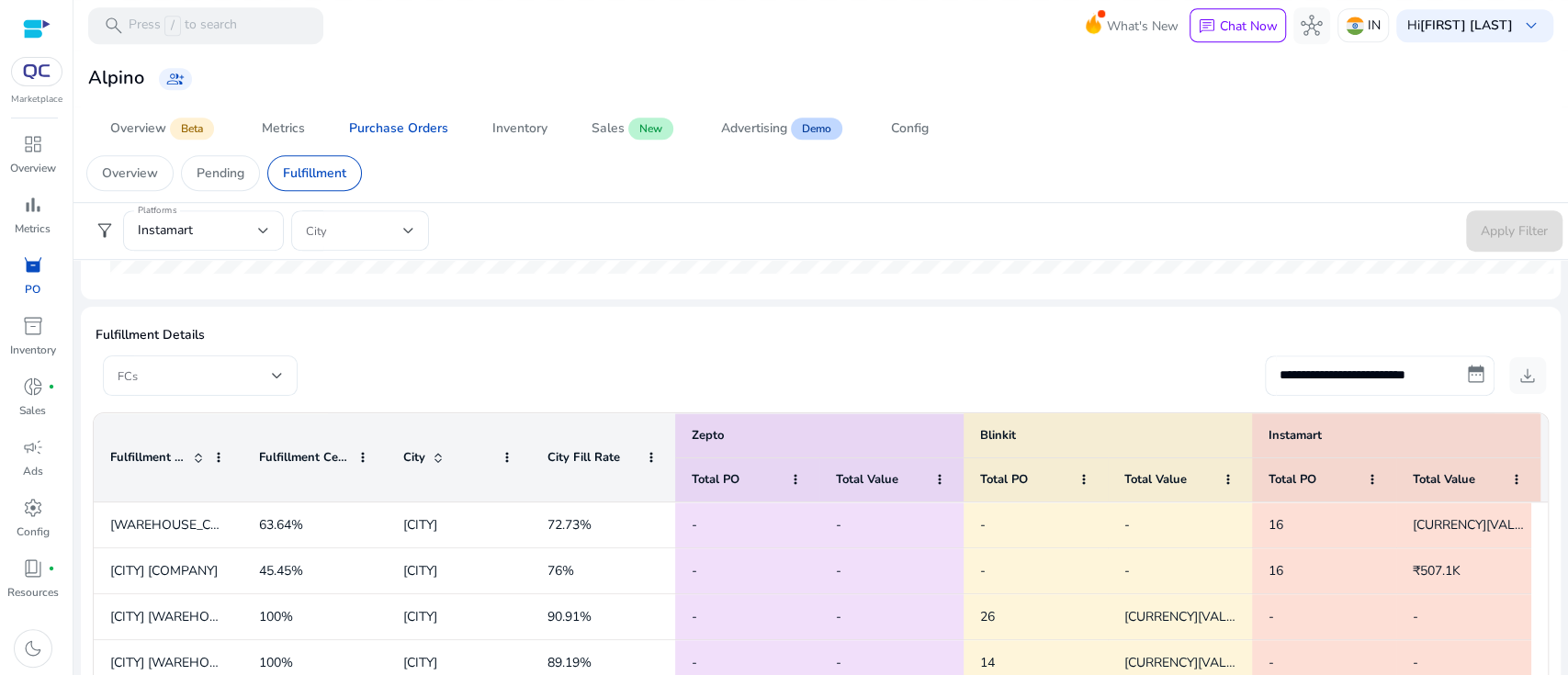 click 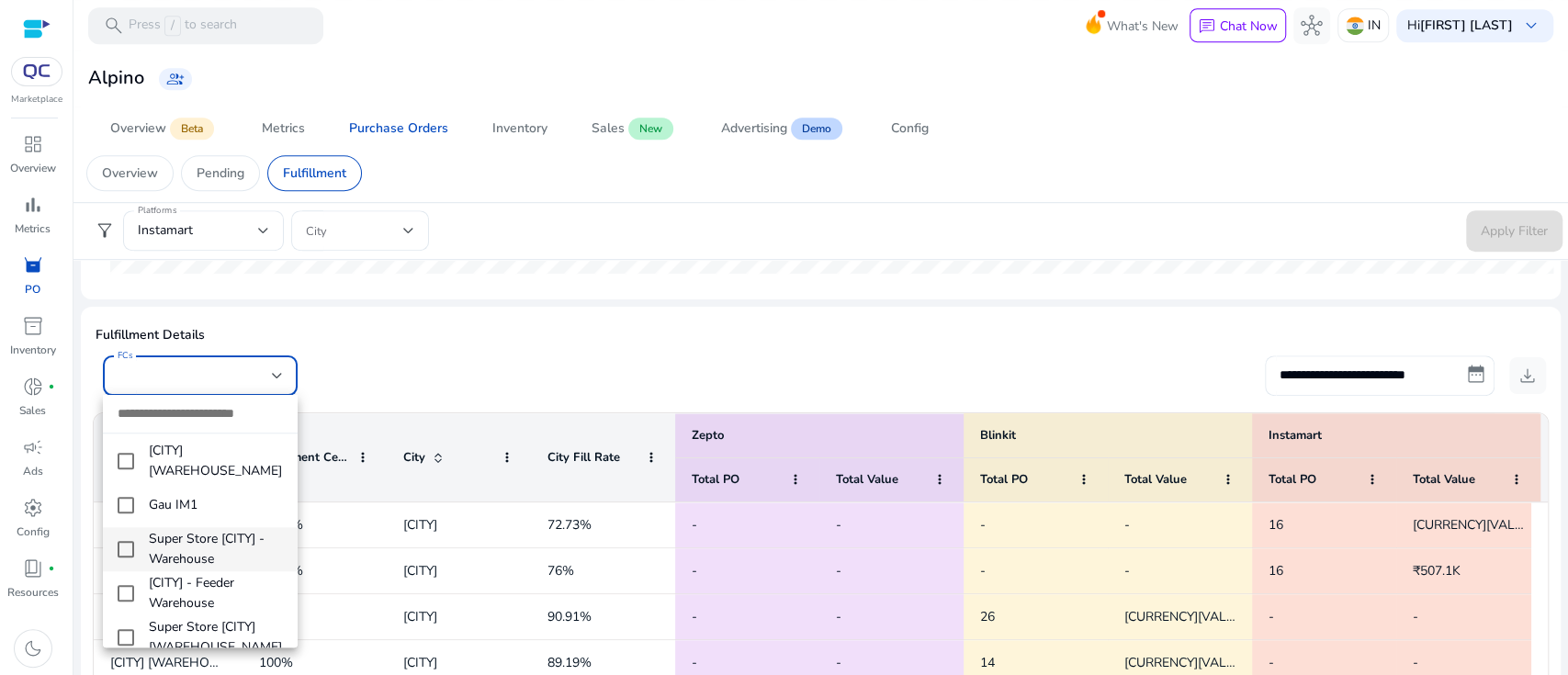 scroll, scrollTop: 1231, scrollLeft: 0, axis: vertical 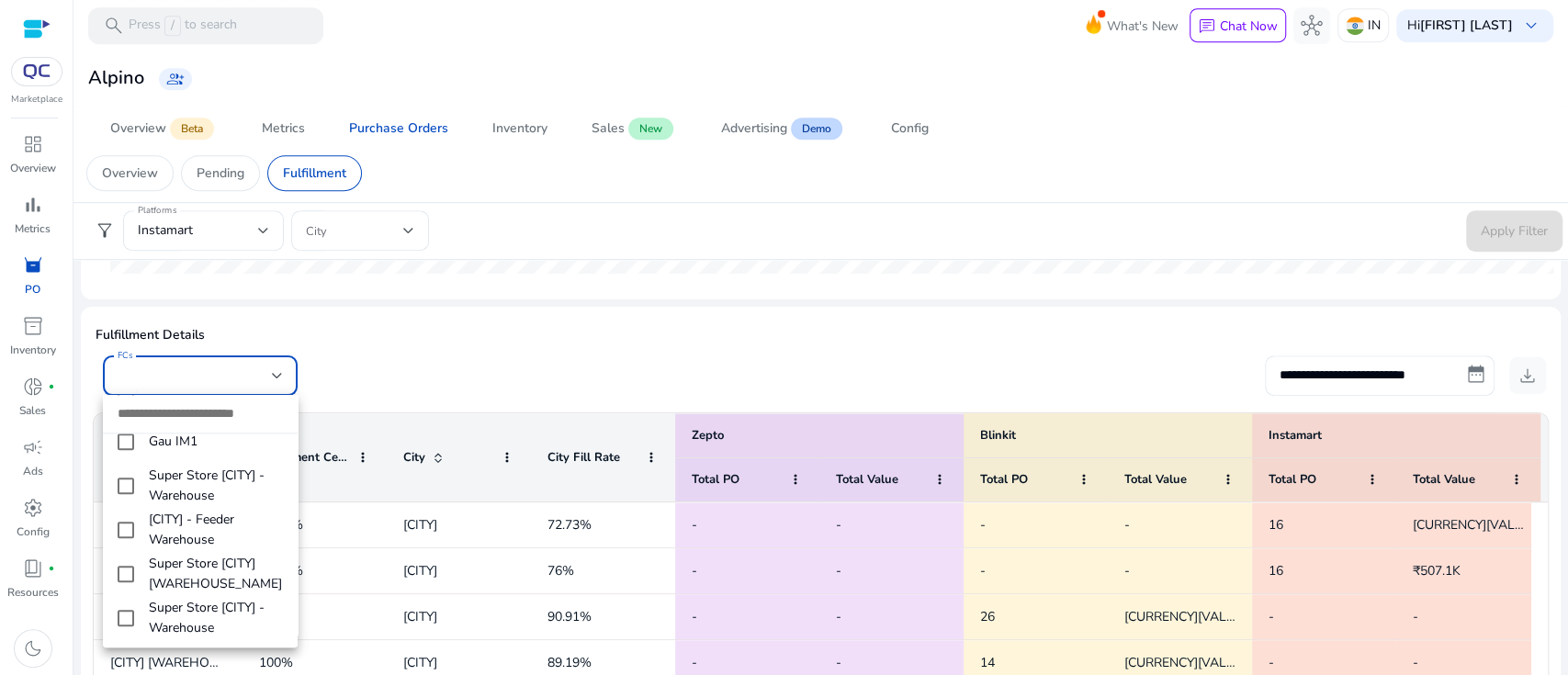 click at bounding box center (784, 337) 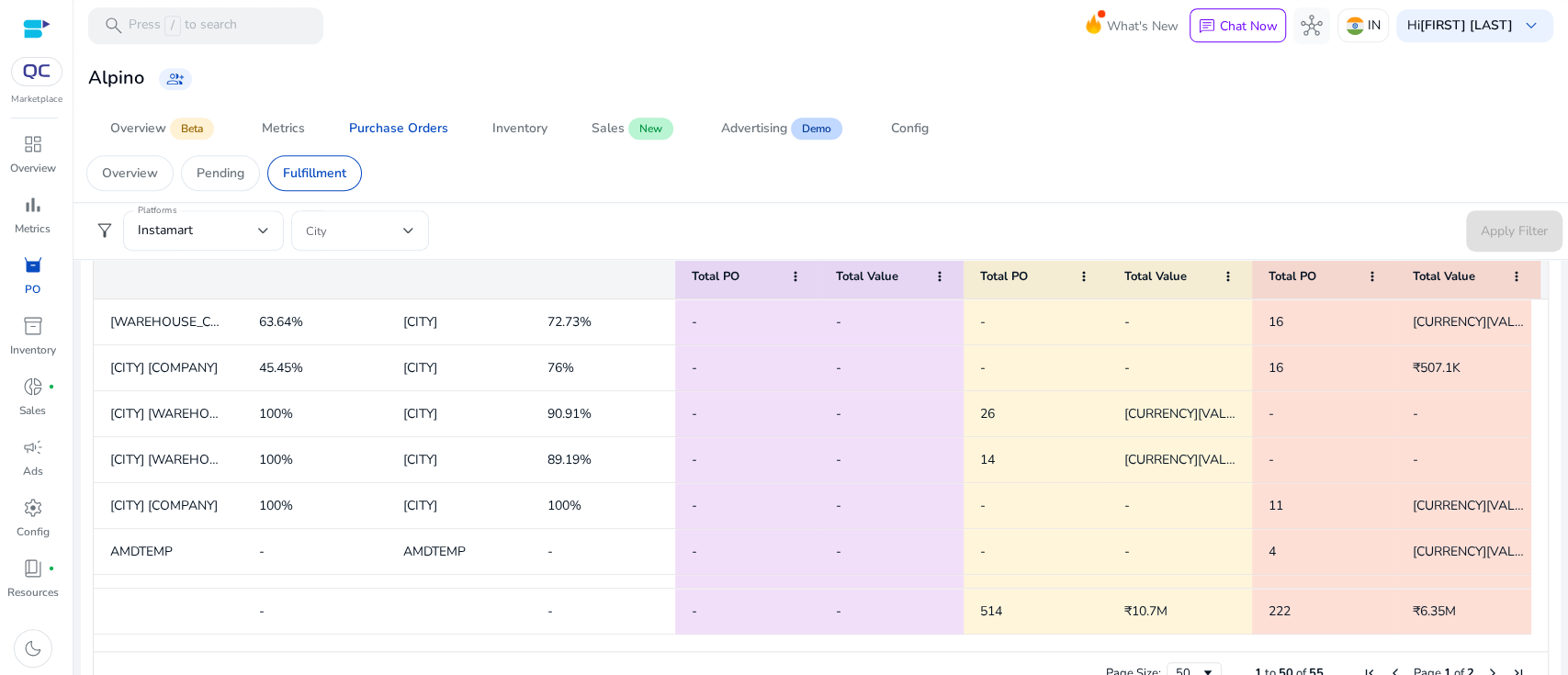 scroll, scrollTop: 867, scrollLeft: 0, axis: vertical 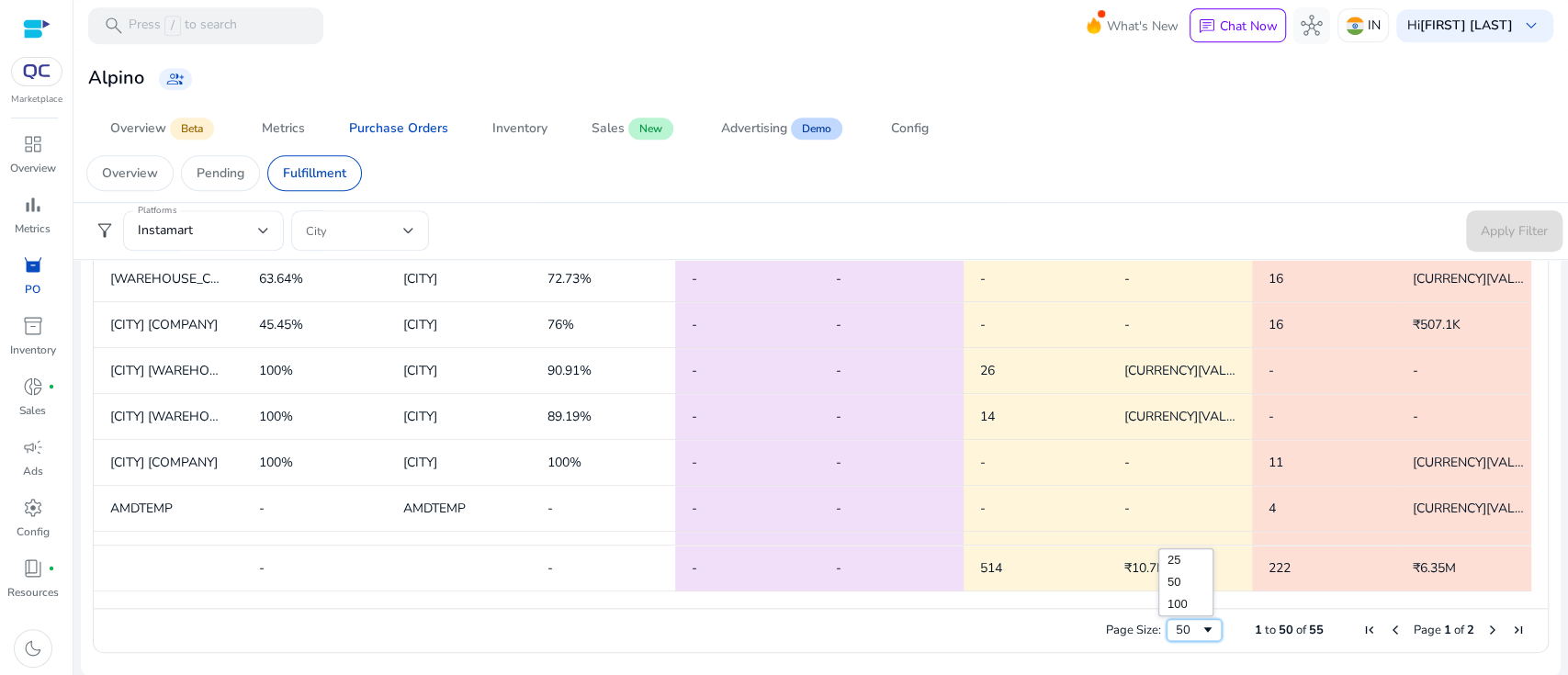 click on "50" at bounding box center (1188, 630) 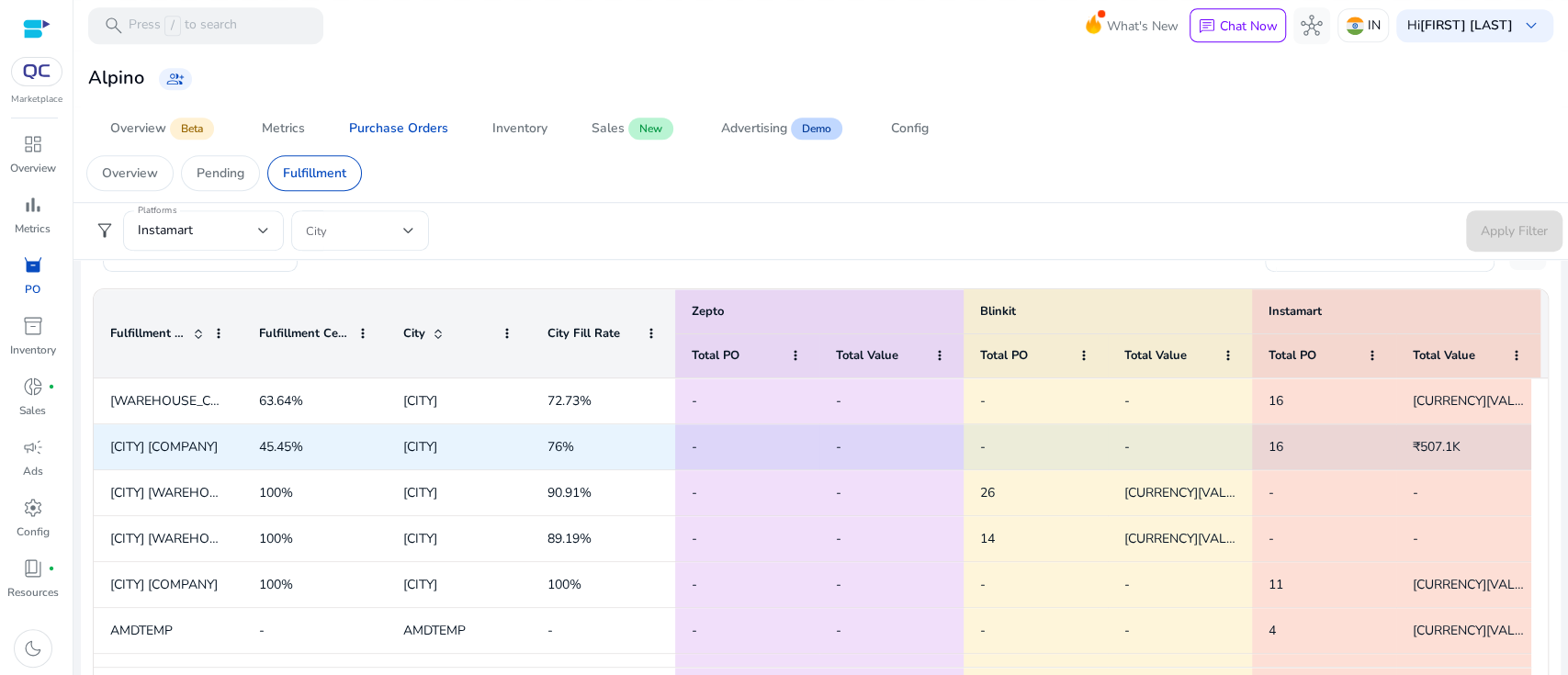scroll, scrollTop: 623, scrollLeft: 0, axis: vertical 